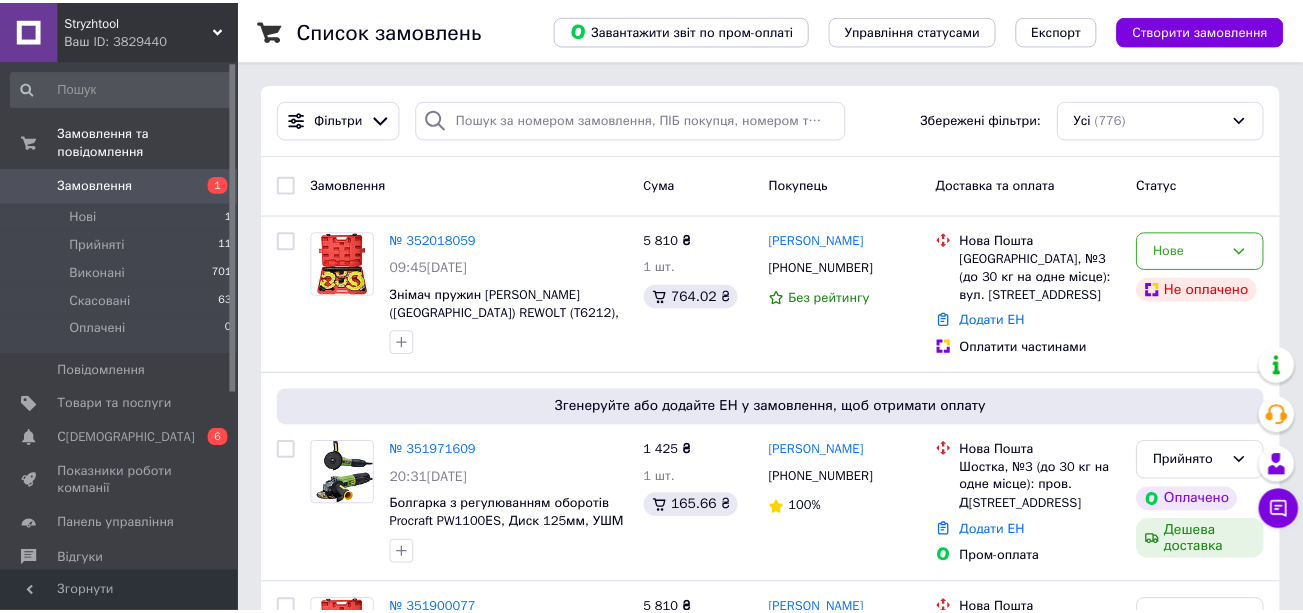 scroll, scrollTop: 0, scrollLeft: 0, axis: both 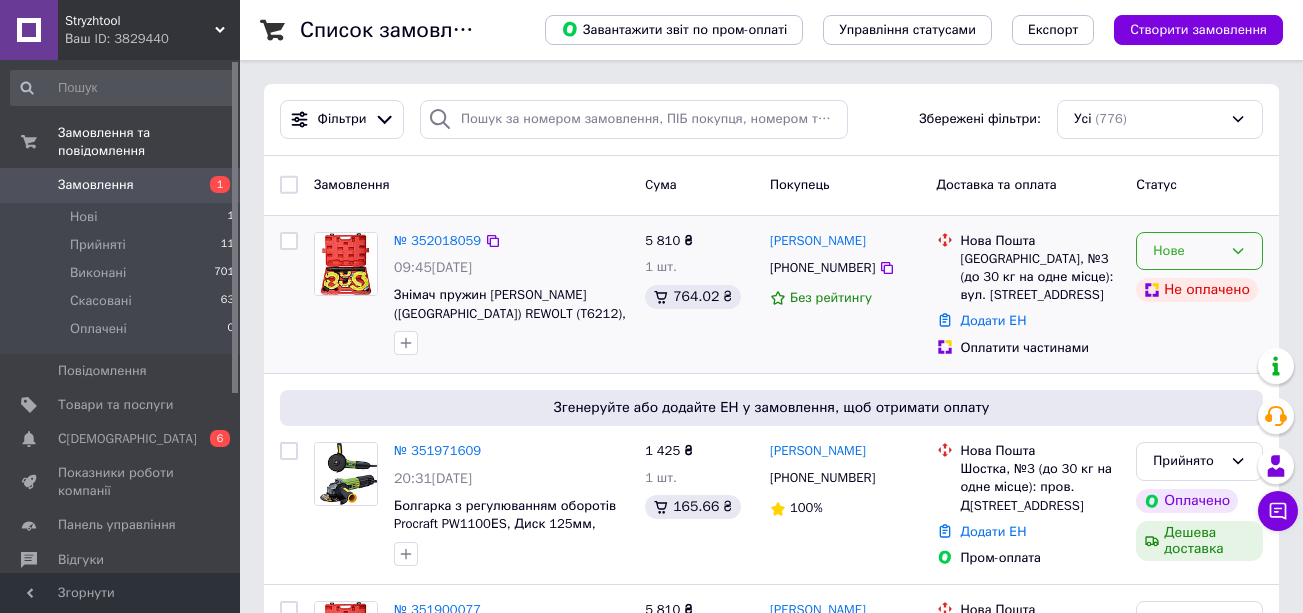 click 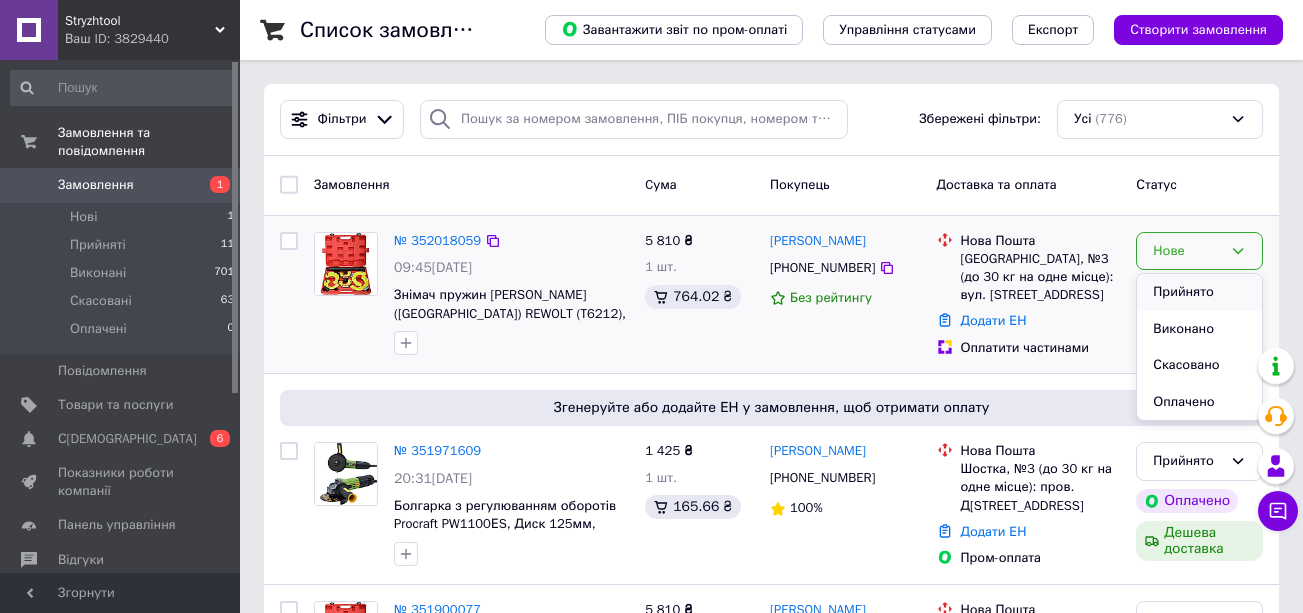 click on "Прийнято" at bounding box center (1199, 292) 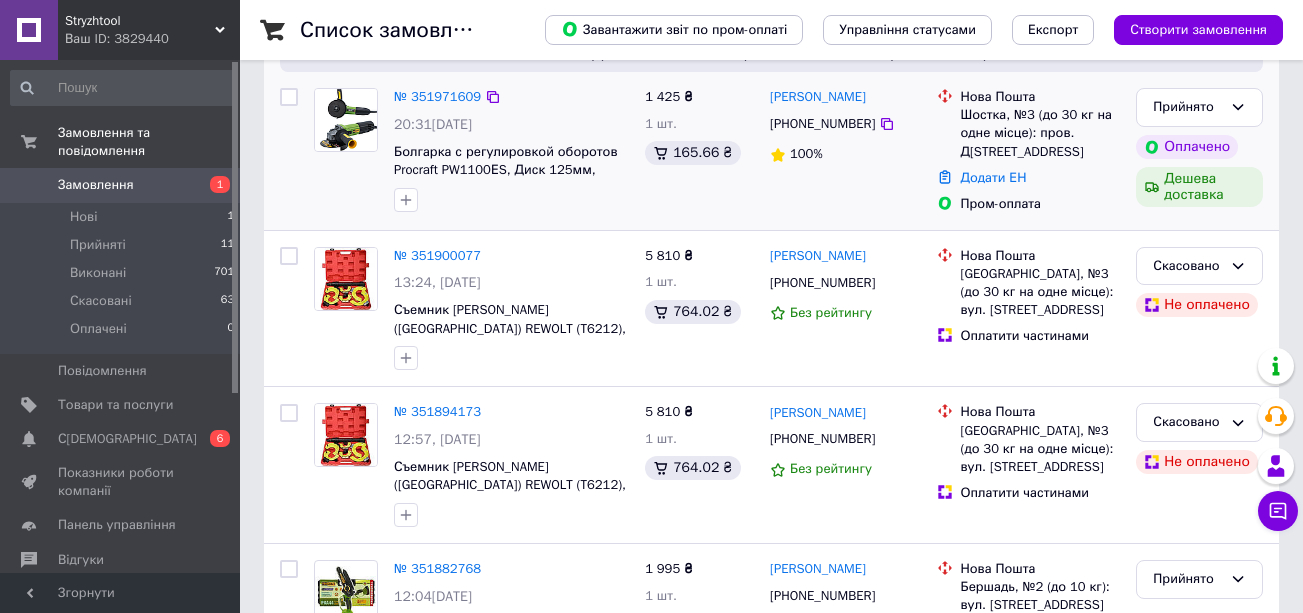 scroll, scrollTop: 400, scrollLeft: 0, axis: vertical 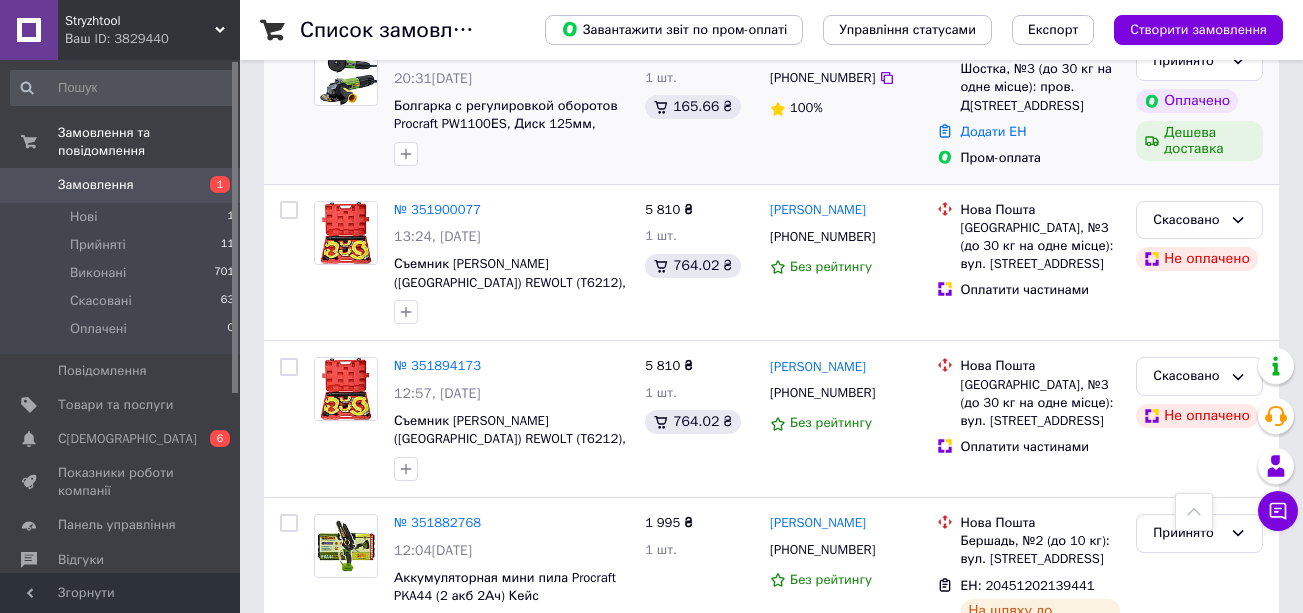 click on "№ 351971609" at bounding box center (437, 50) 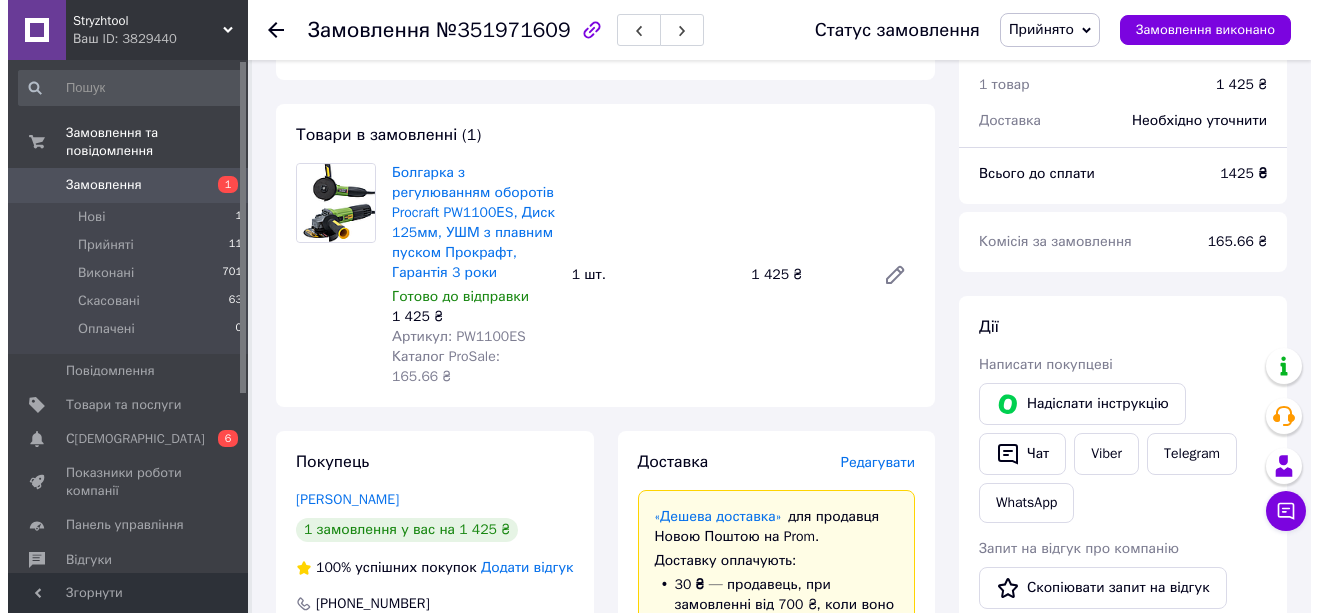 scroll, scrollTop: 700, scrollLeft: 0, axis: vertical 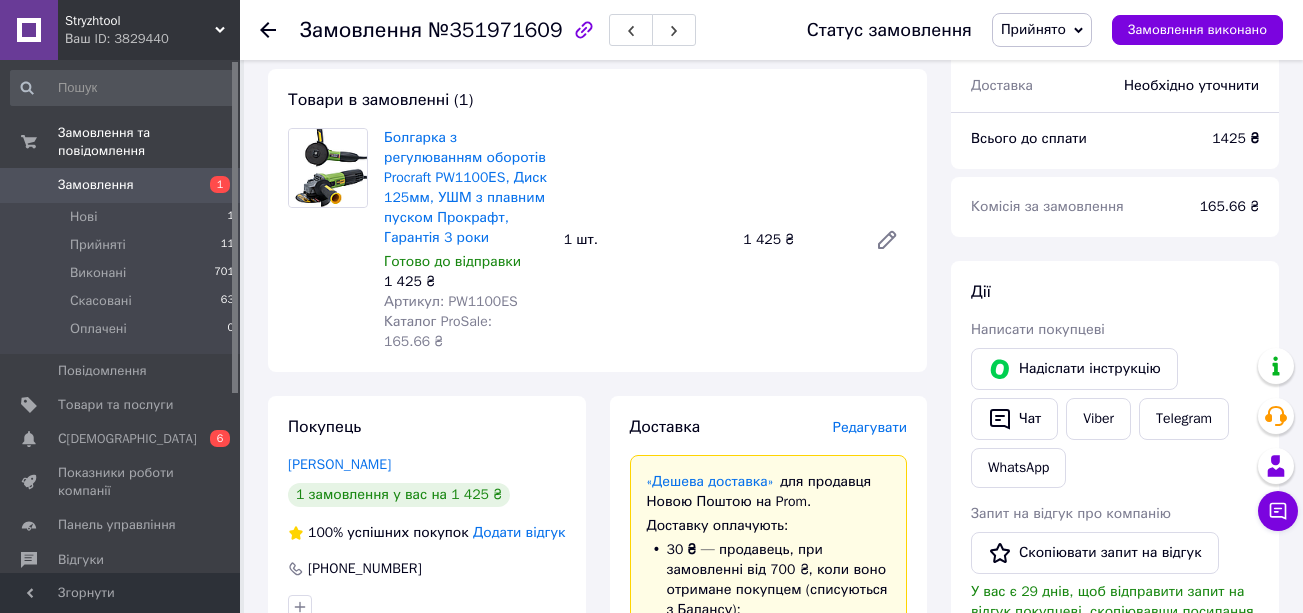 click on "Редагувати" at bounding box center [870, 427] 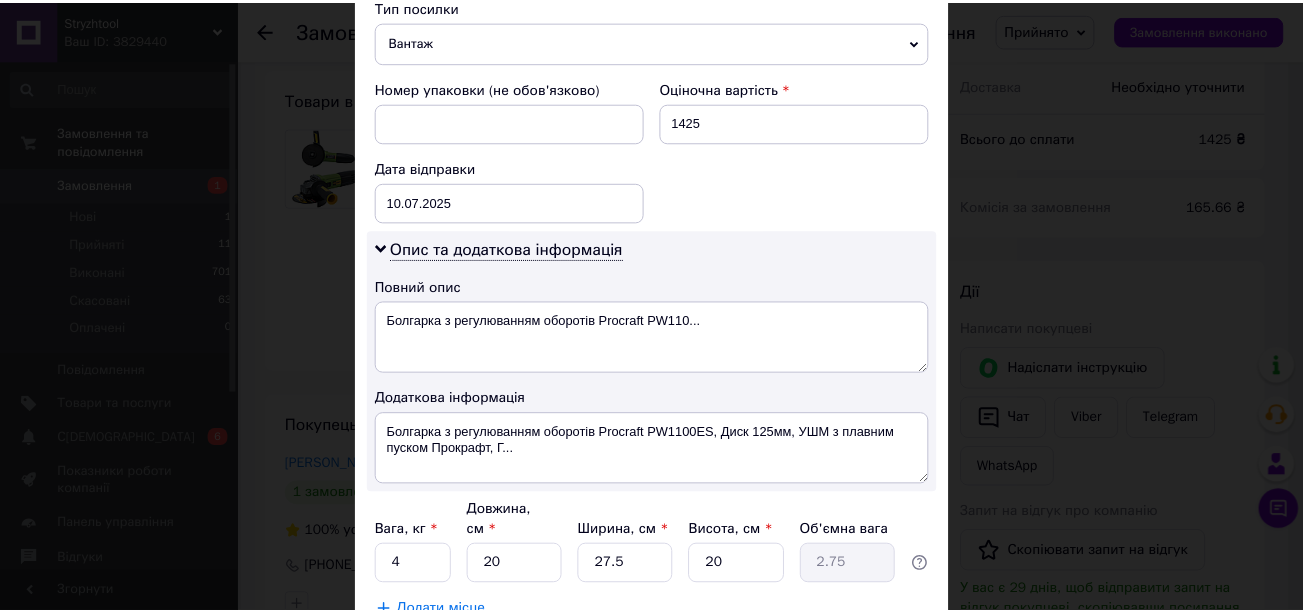 scroll, scrollTop: 939, scrollLeft: 0, axis: vertical 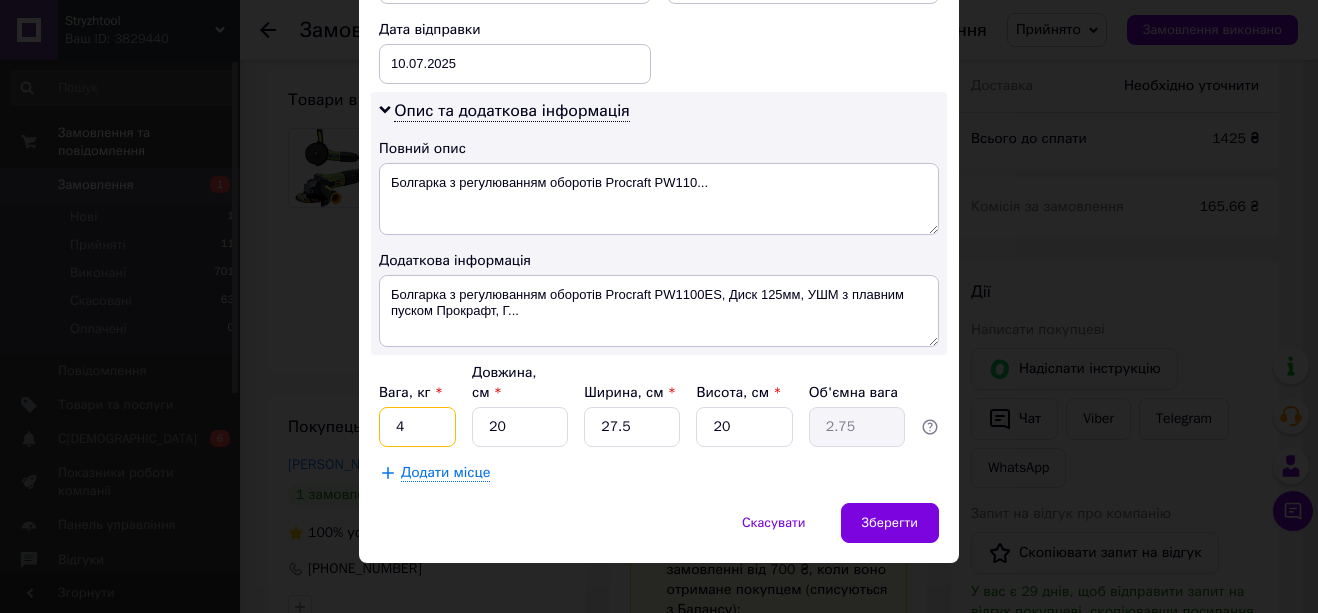 click on "4" at bounding box center (417, 427) 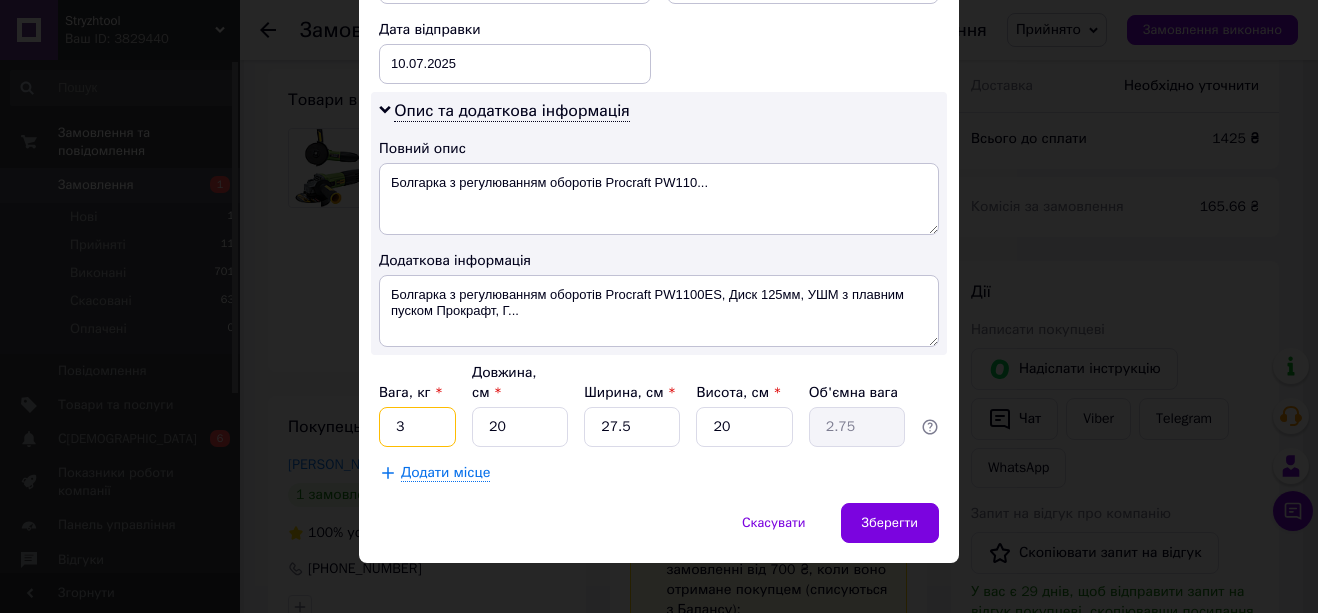 type on "3" 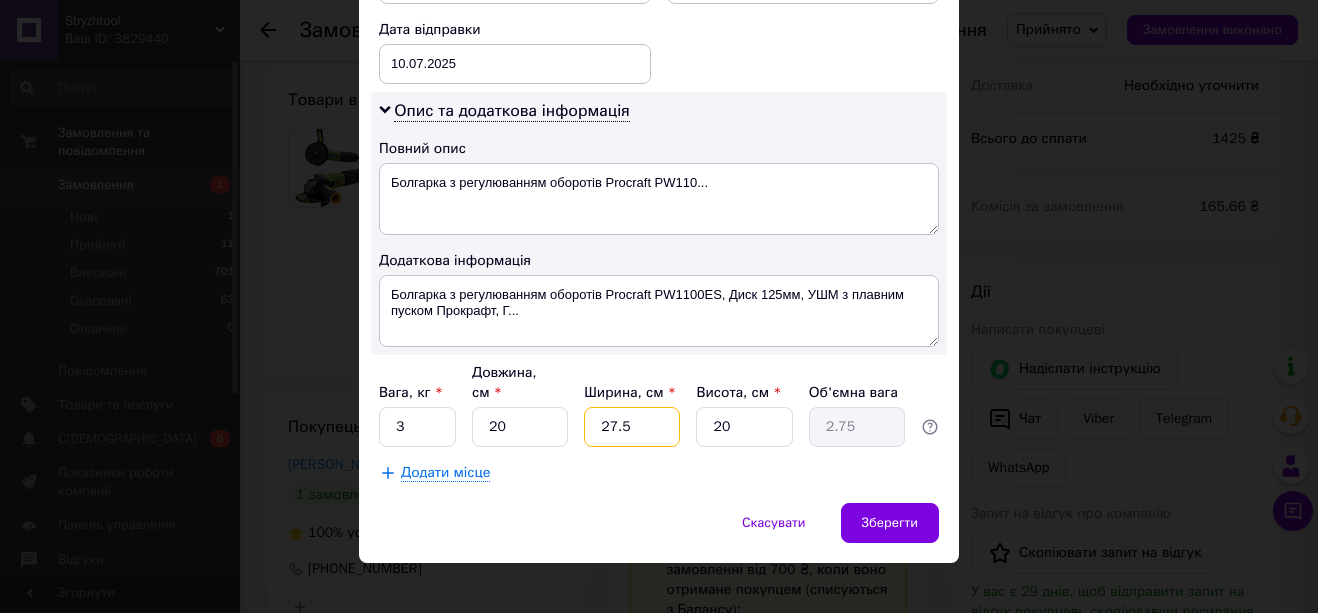 click on "27.5" at bounding box center (632, 427) 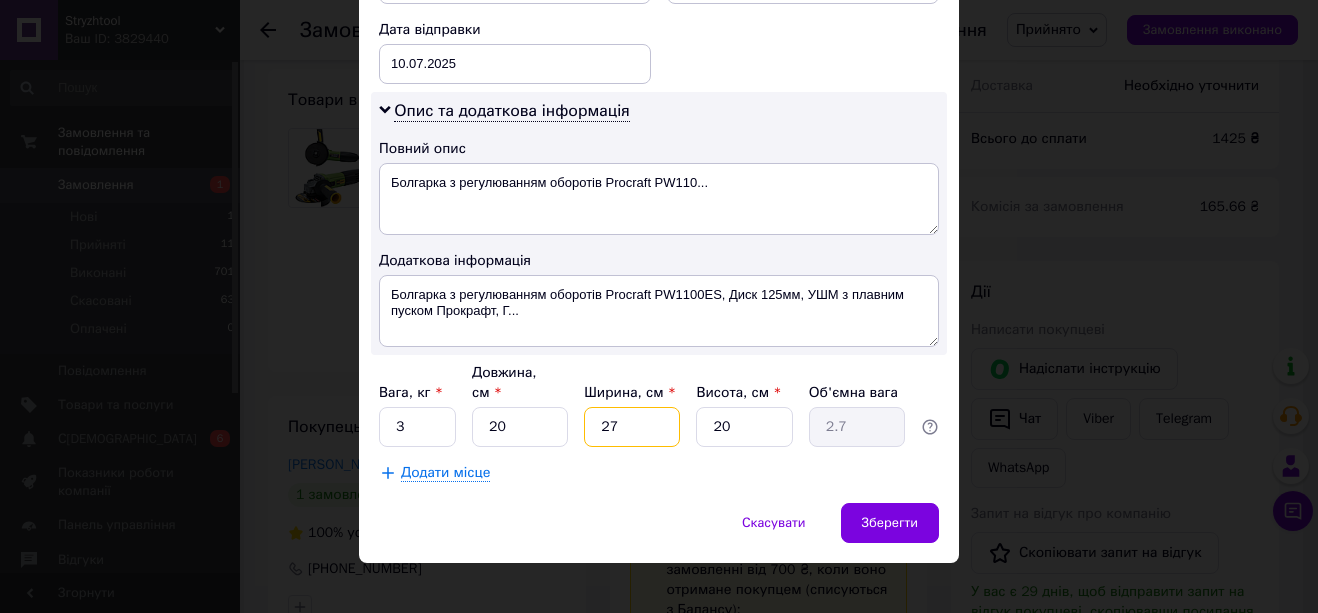 type on "2" 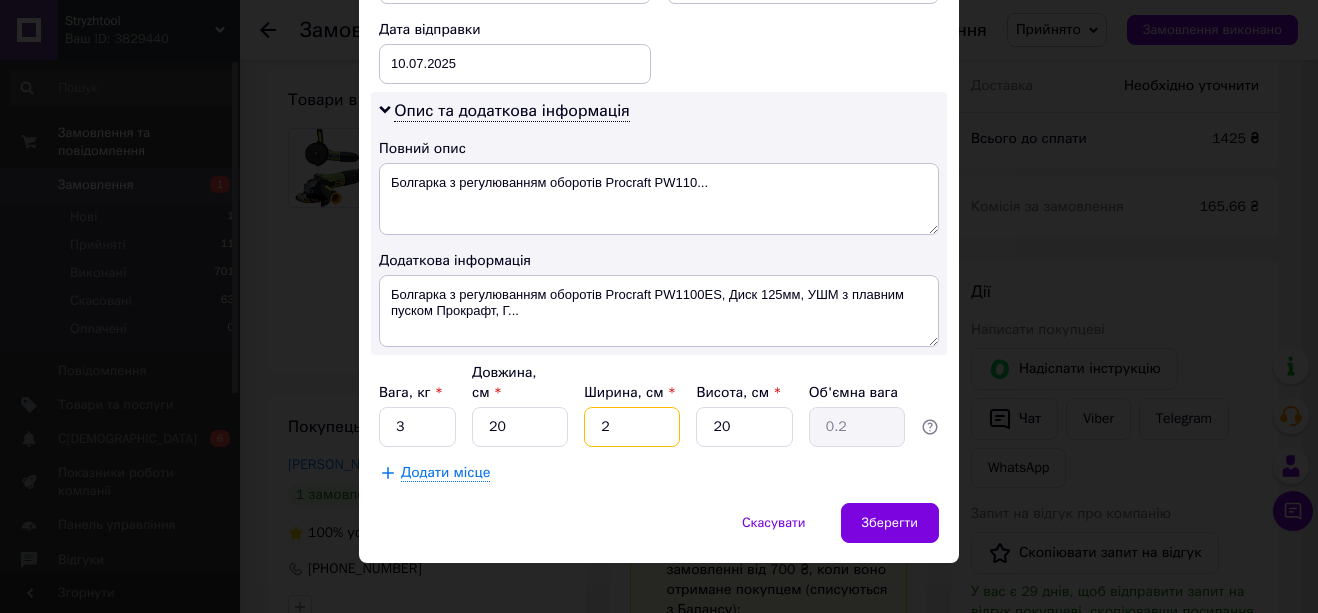 type 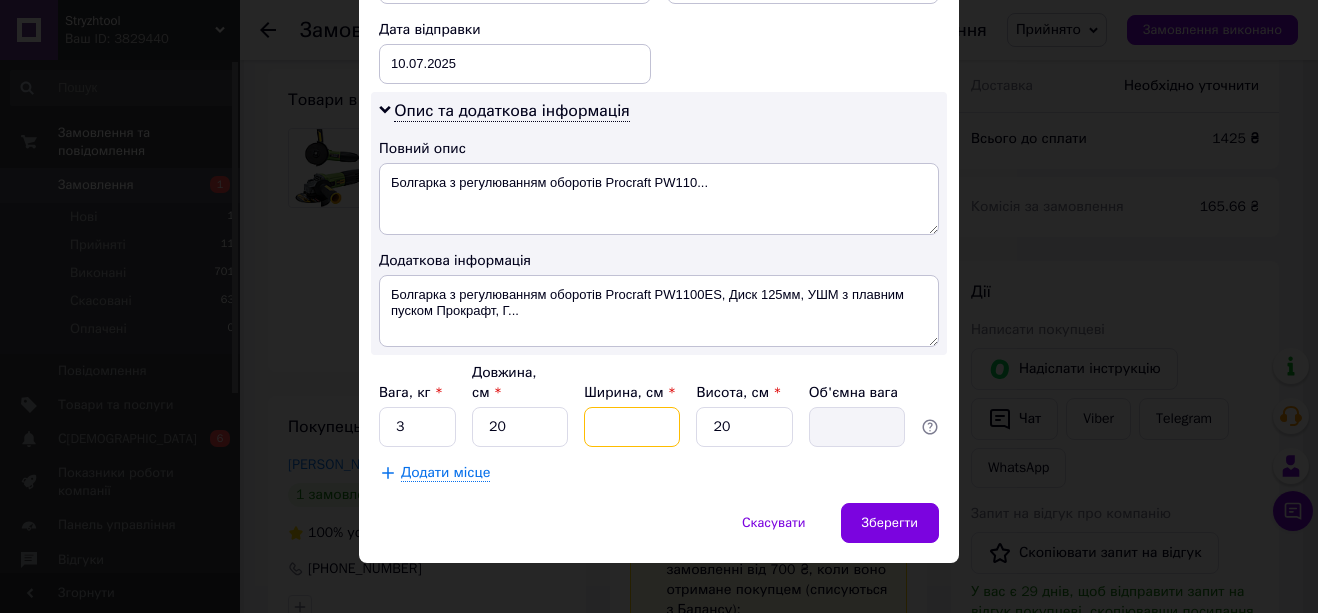 type on "1" 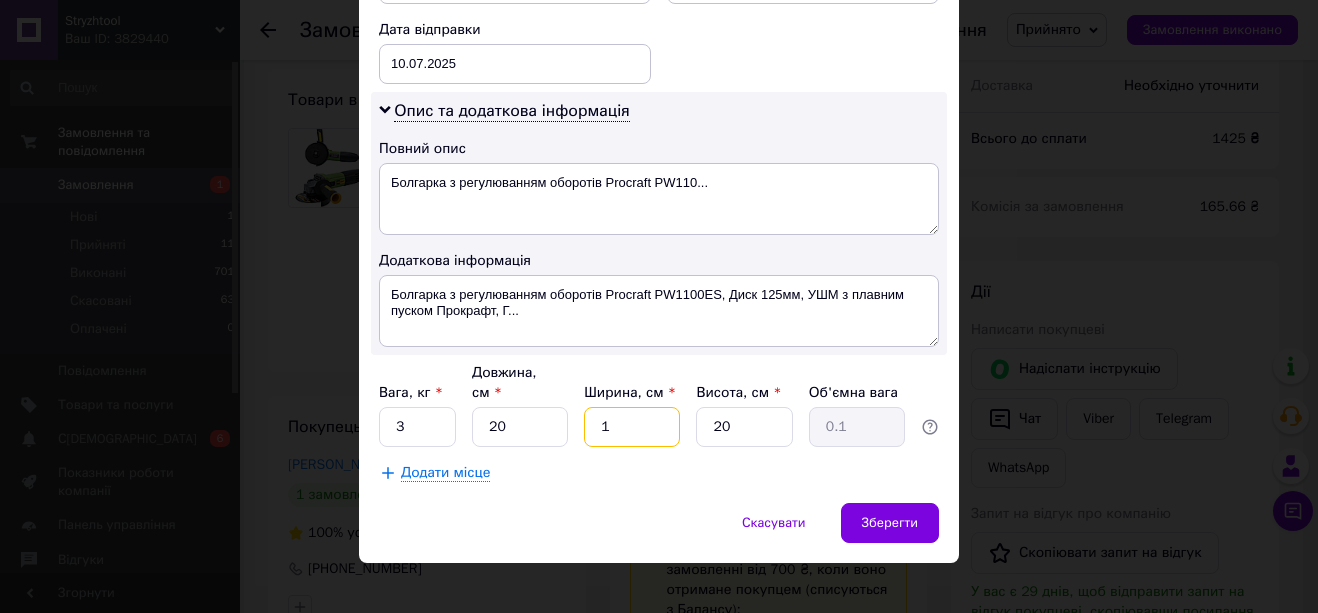 type on "15" 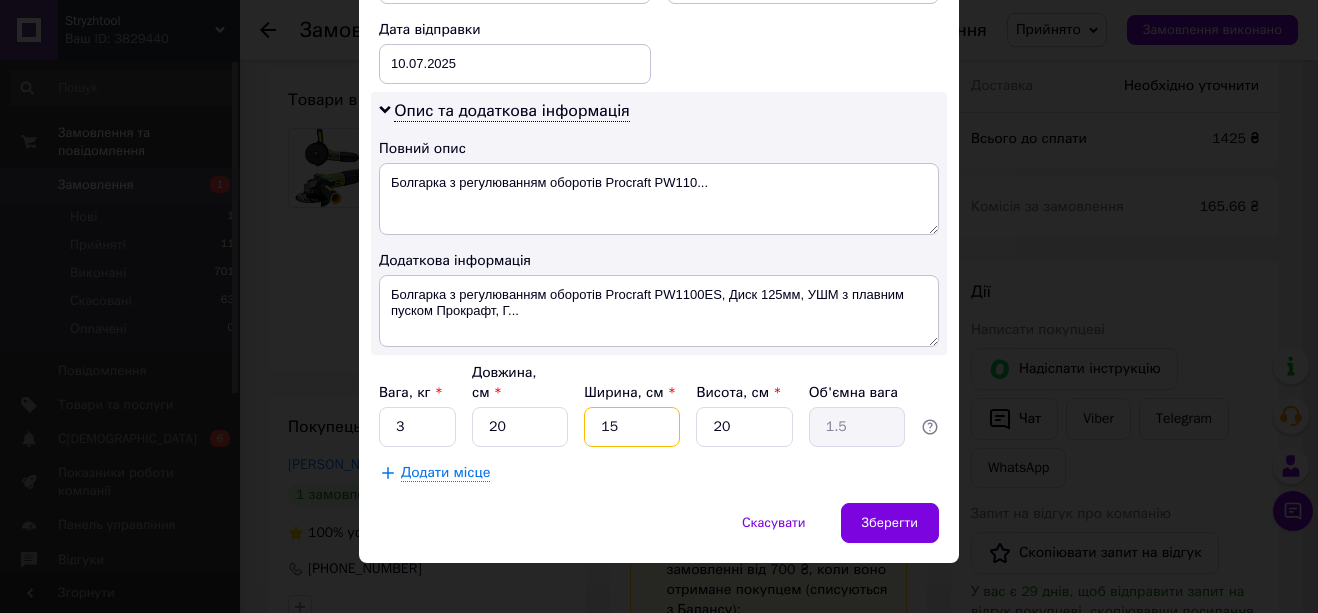 type on "15" 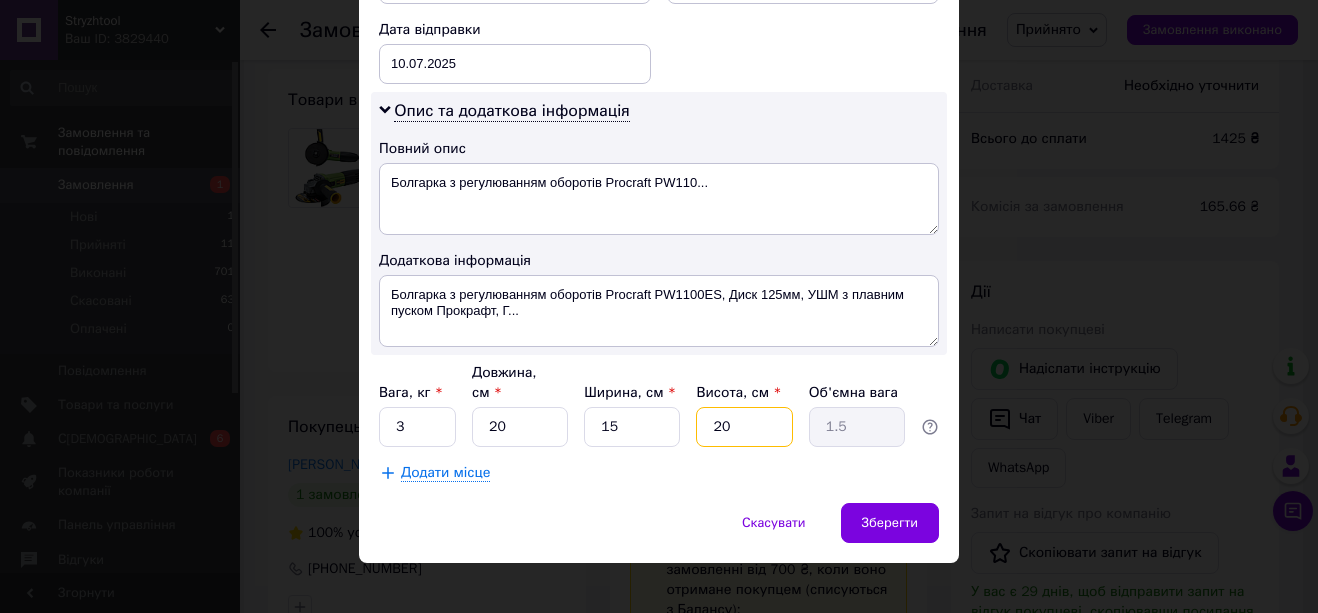 click on "20" at bounding box center (744, 427) 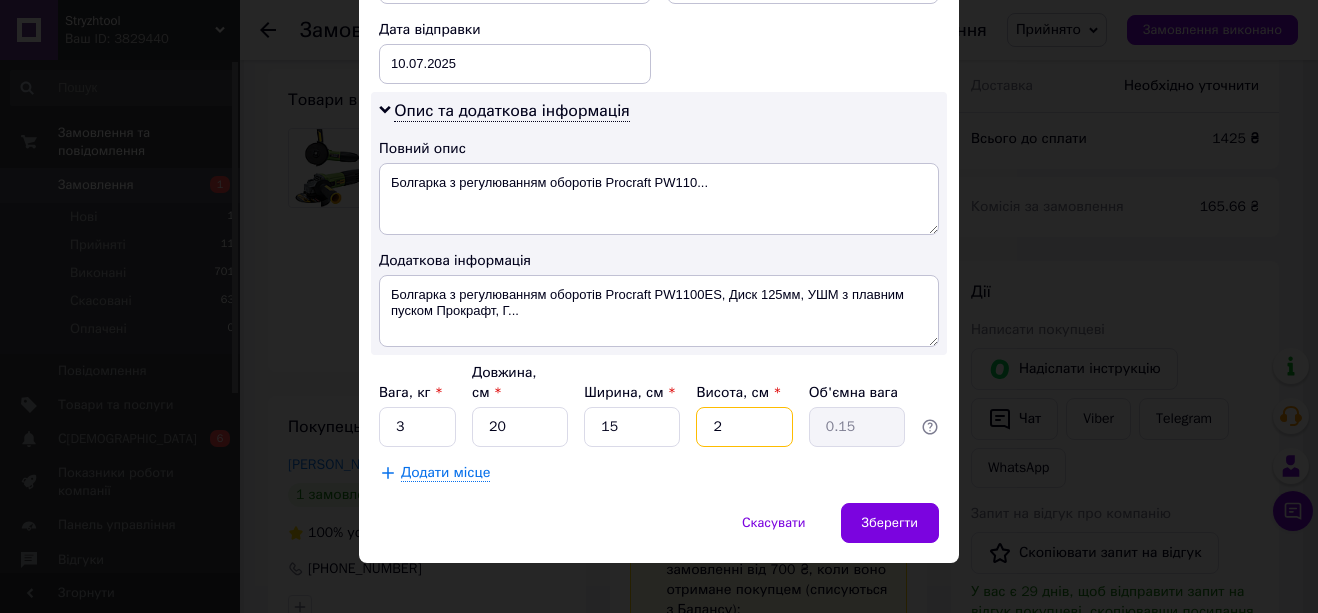 type 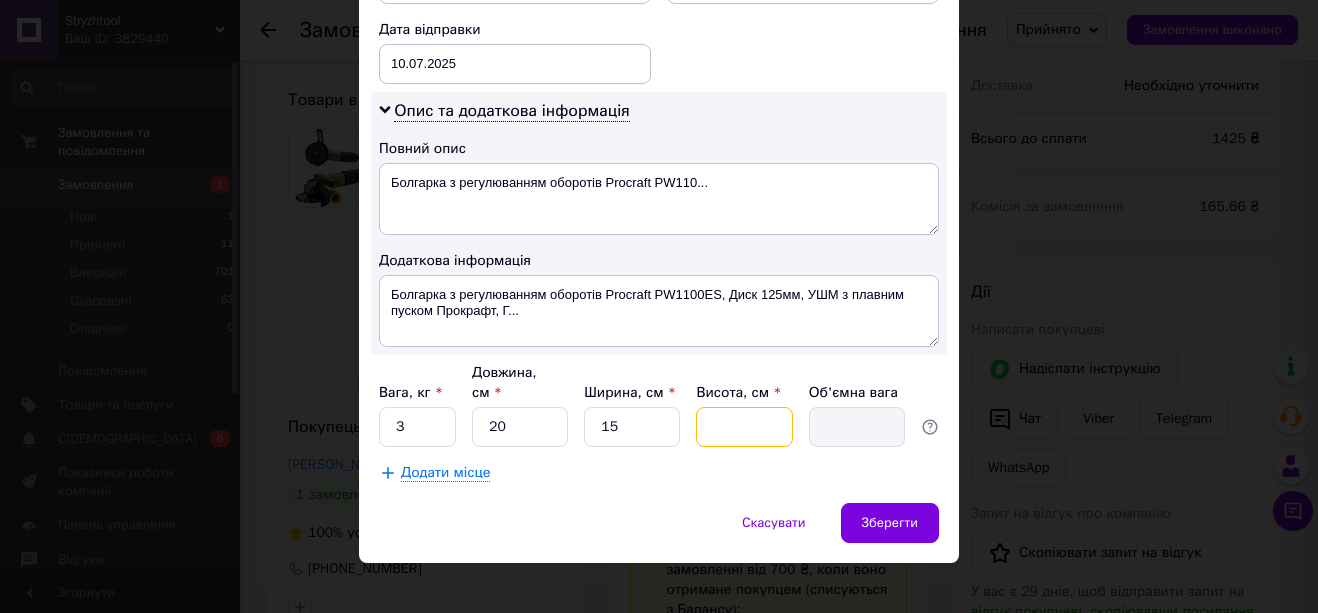 type on "1" 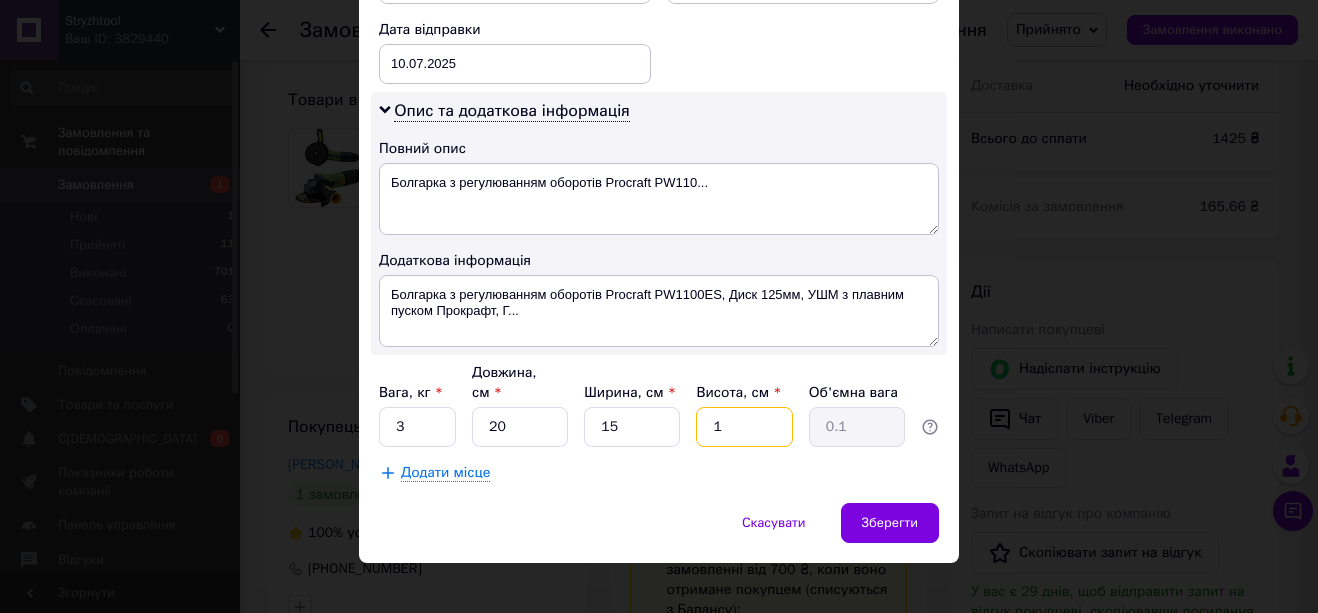 type on "15" 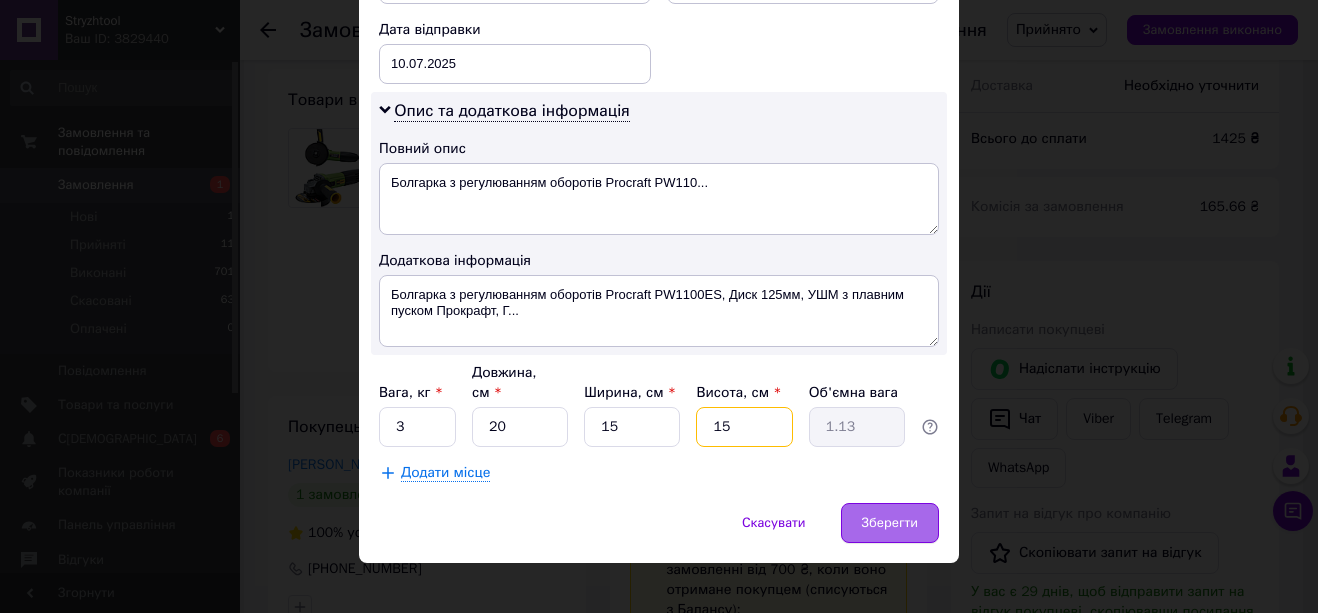 type on "15" 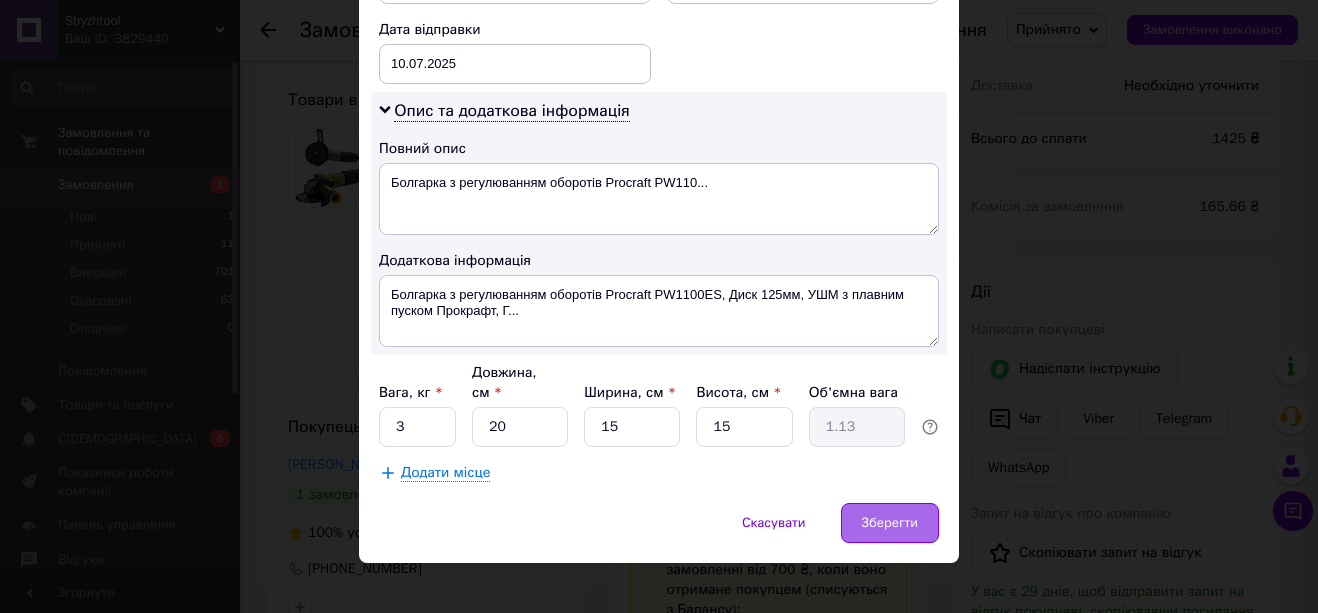 click on "Зберегти" at bounding box center (890, 523) 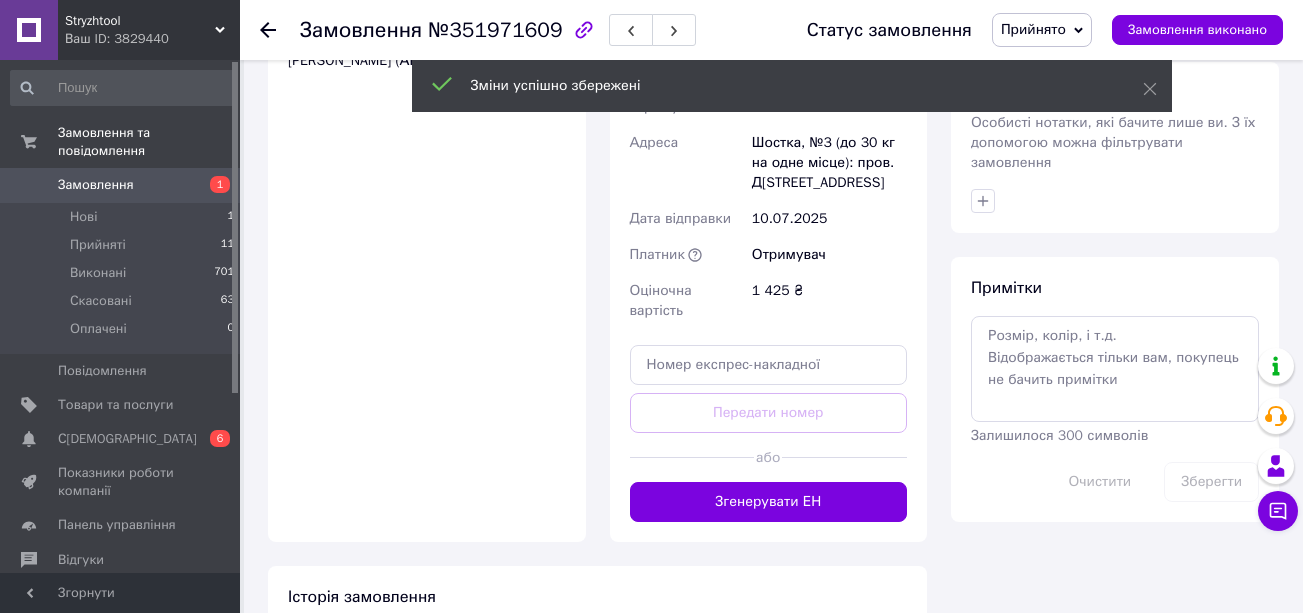 scroll, scrollTop: 1600, scrollLeft: 0, axis: vertical 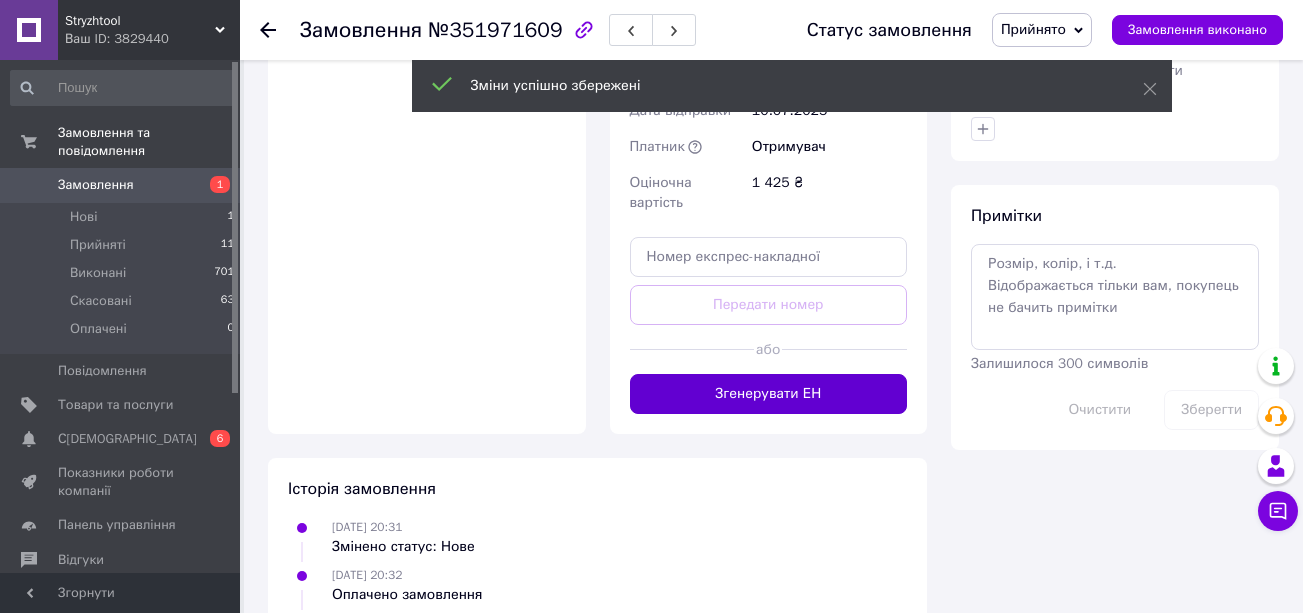 click on "Згенерувати ЕН" at bounding box center [769, 394] 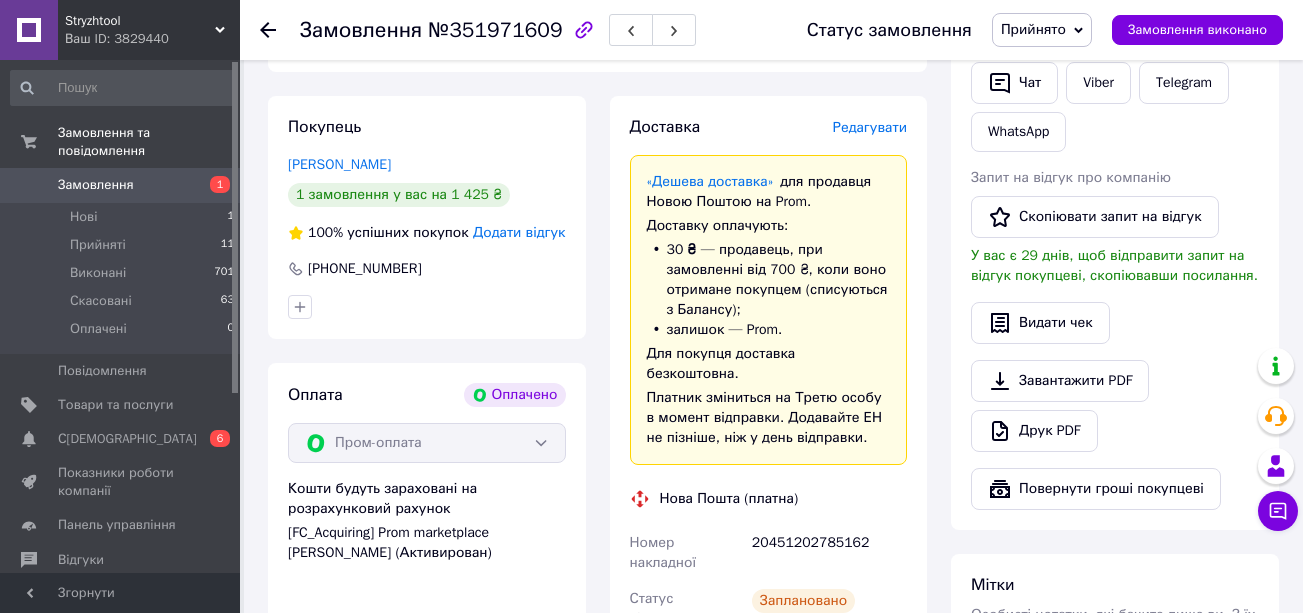 scroll, scrollTop: 800, scrollLeft: 0, axis: vertical 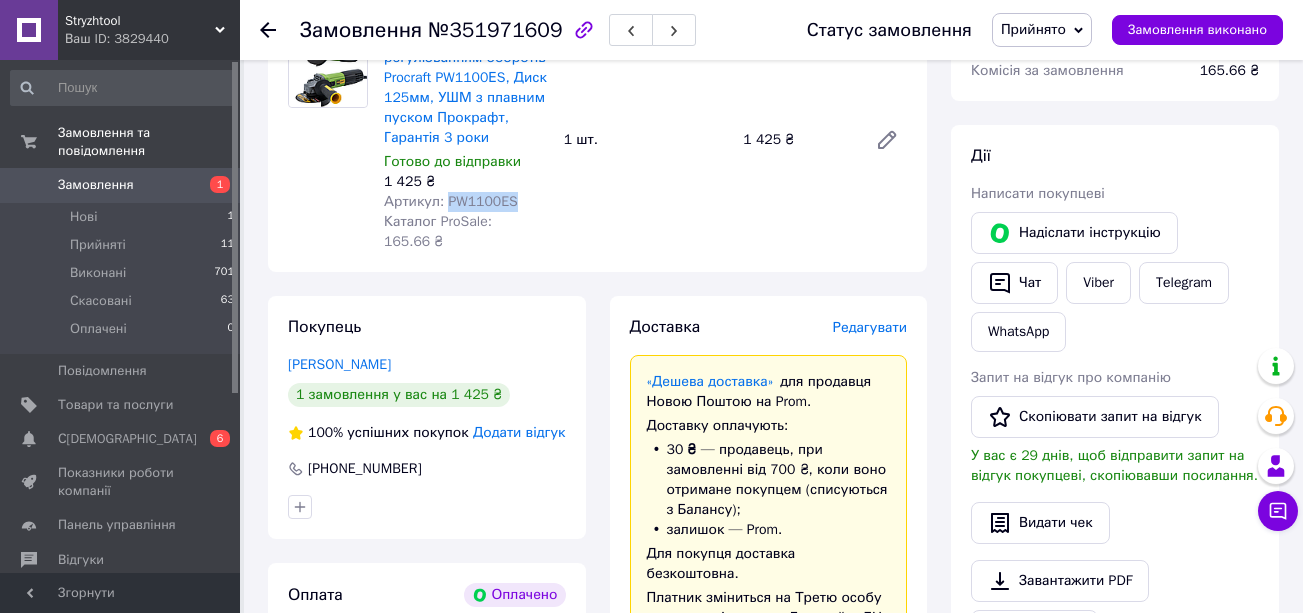 drag, startPoint x: 524, startPoint y: 184, endPoint x: 443, endPoint y: 182, distance: 81.02469 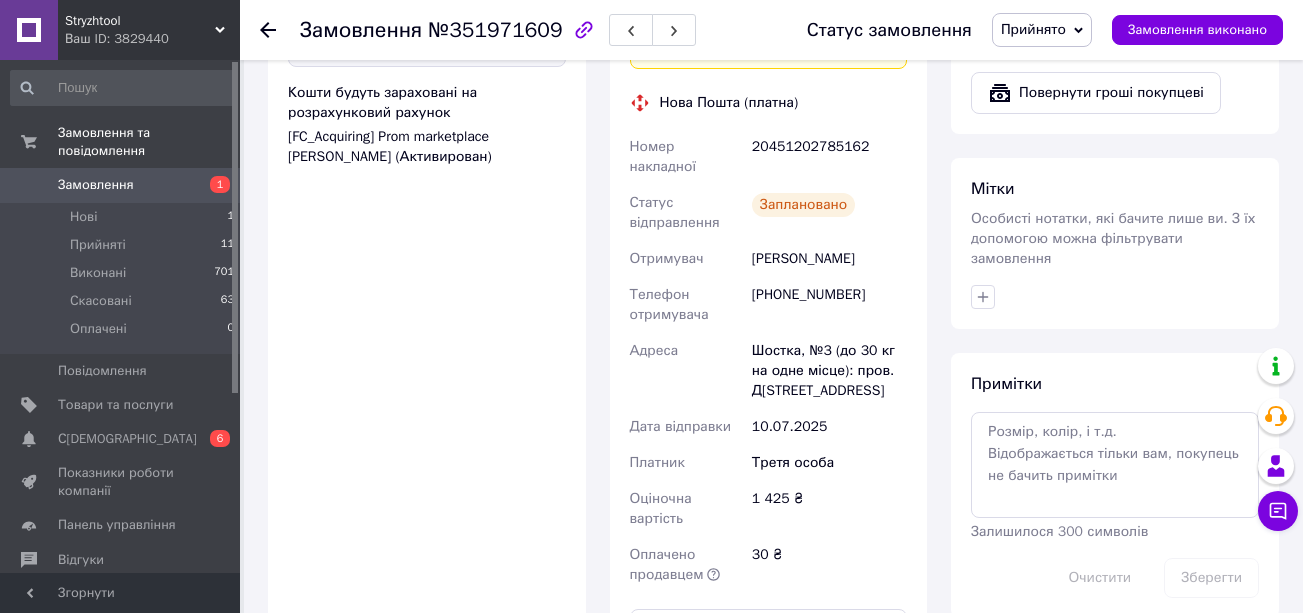 scroll, scrollTop: 1700, scrollLeft: 0, axis: vertical 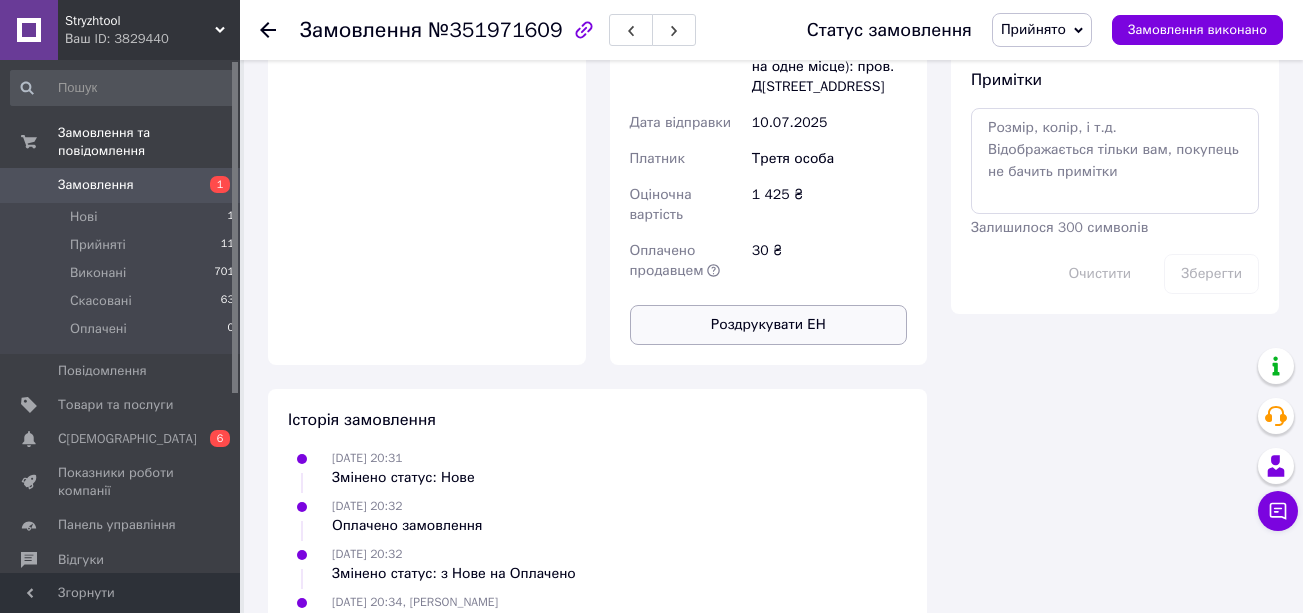 click on "Роздрукувати ЕН" at bounding box center (769, 325) 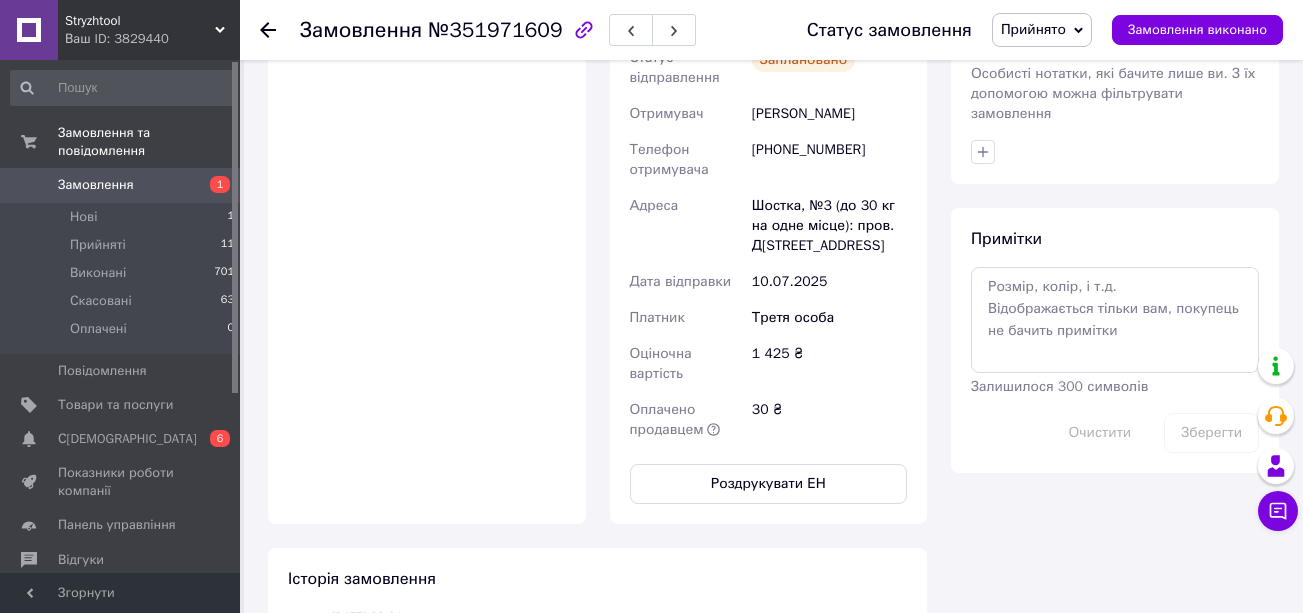 scroll, scrollTop: 1300, scrollLeft: 0, axis: vertical 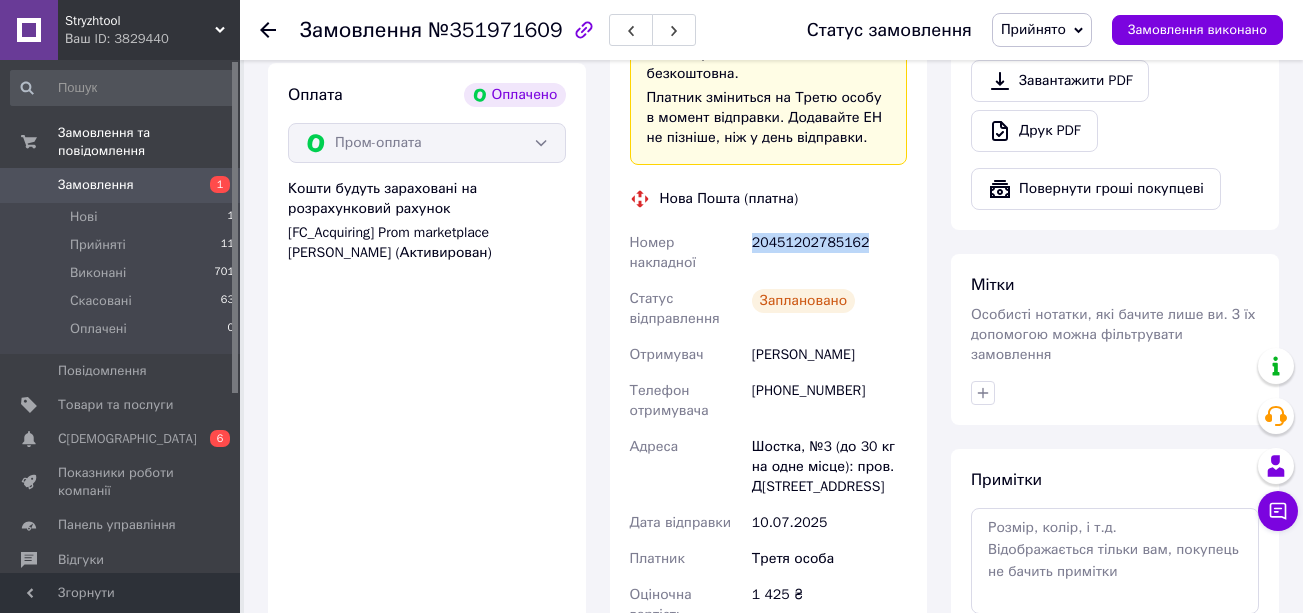 drag, startPoint x: 880, startPoint y: 179, endPoint x: 755, endPoint y: 184, distance: 125.09996 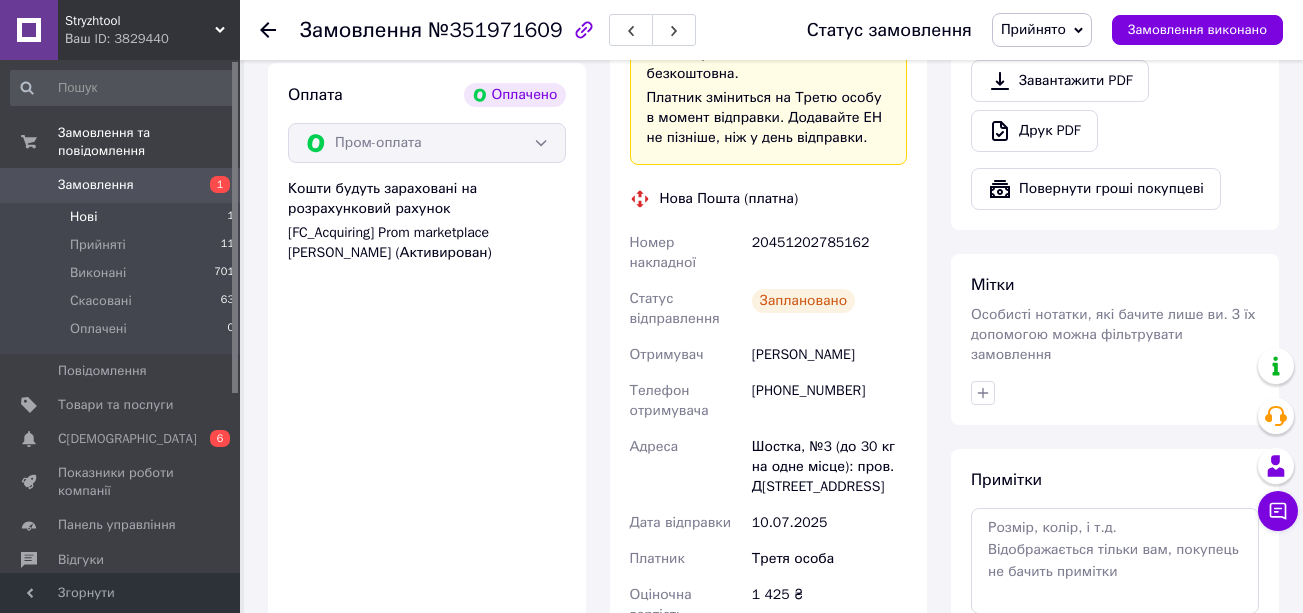 click on "Нові" at bounding box center (83, 217) 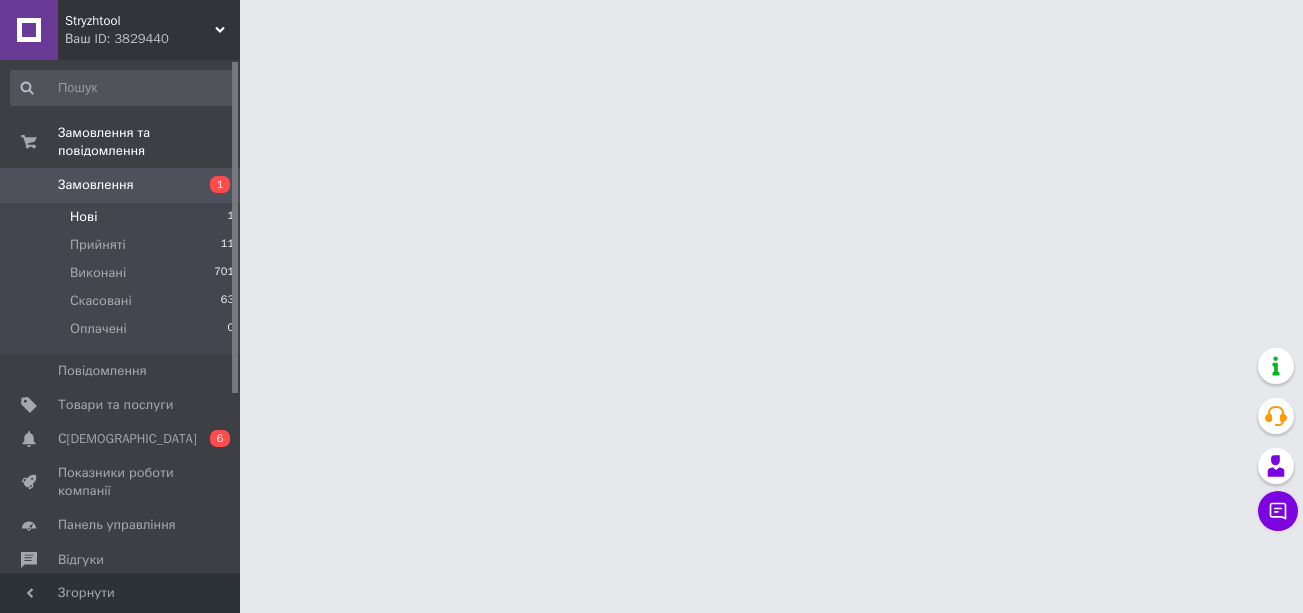 scroll, scrollTop: 0, scrollLeft: 0, axis: both 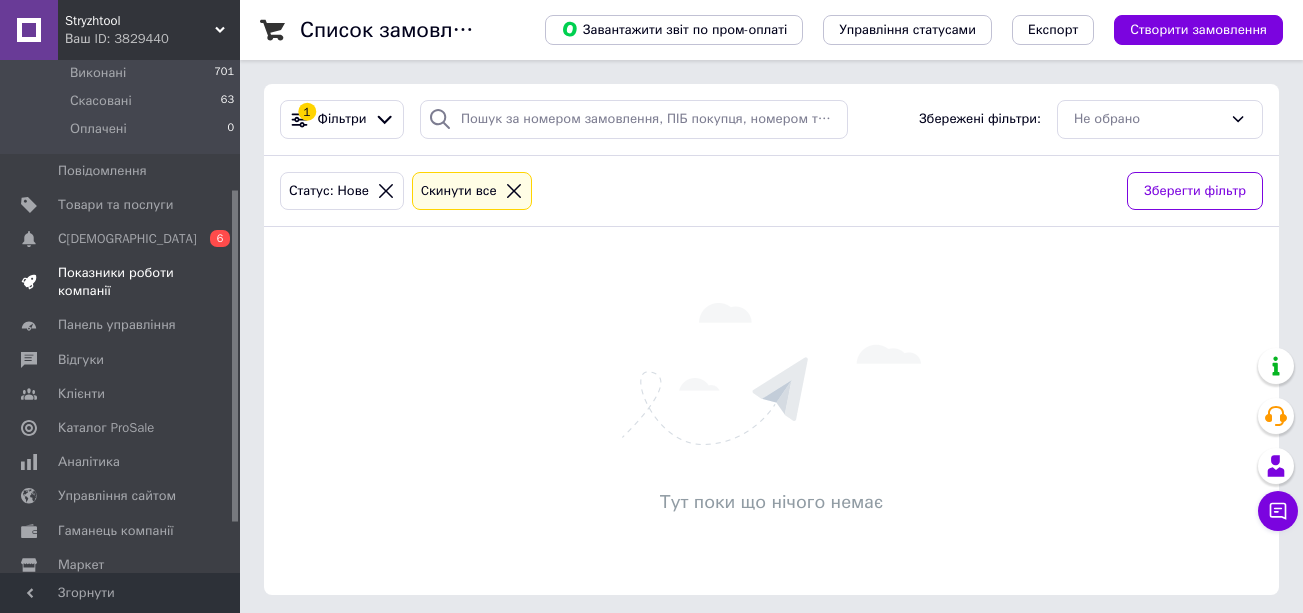 click on "Показники роботи компанії" at bounding box center (121, 282) 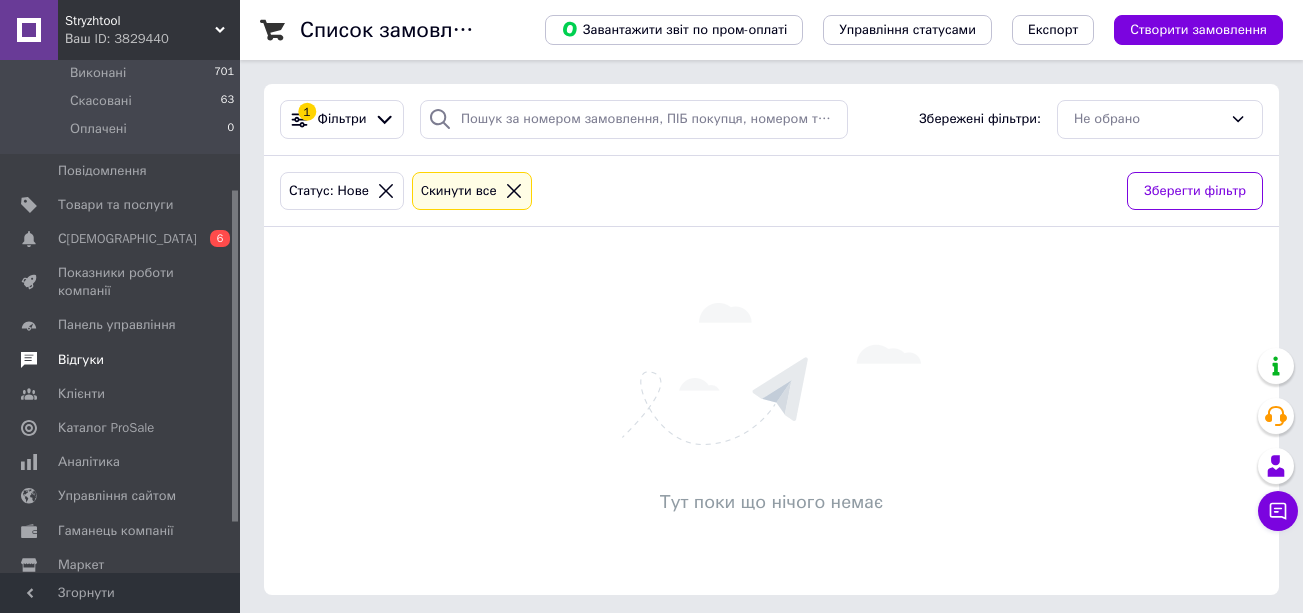 scroll, scrollTop: 76, scrollLeft: 0, axis: vertical 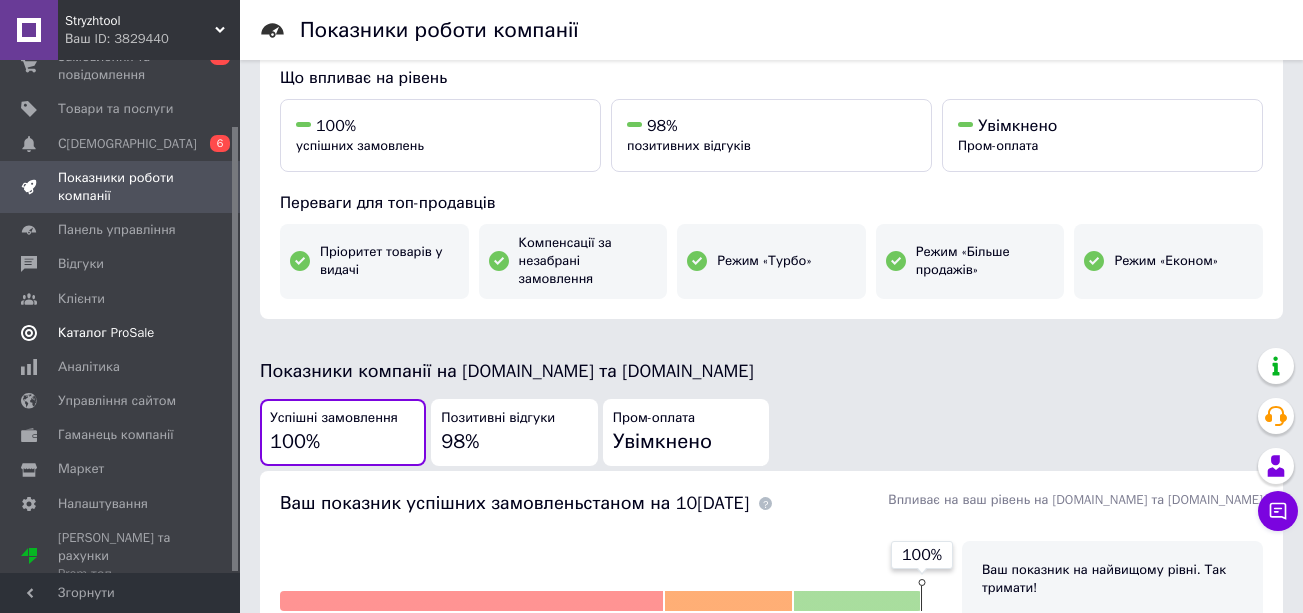 click on "Каталог ProSale" at bounding box center (106, 333) 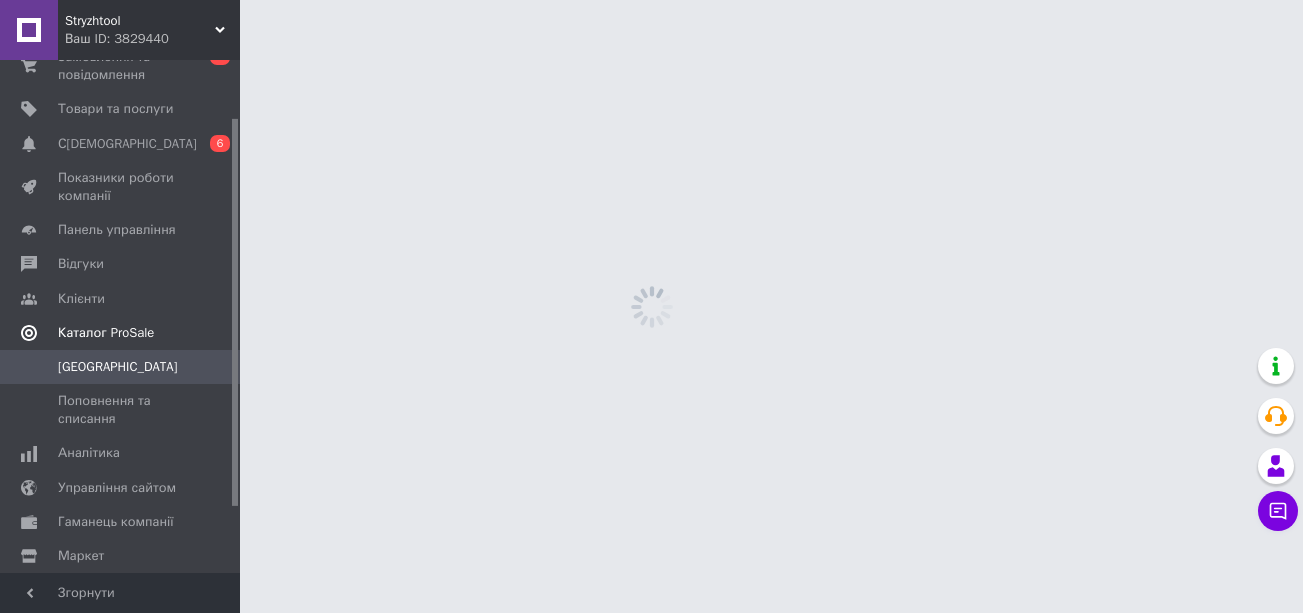 scroll, scrollTop: 0, scrollLeft: 0, axis: both 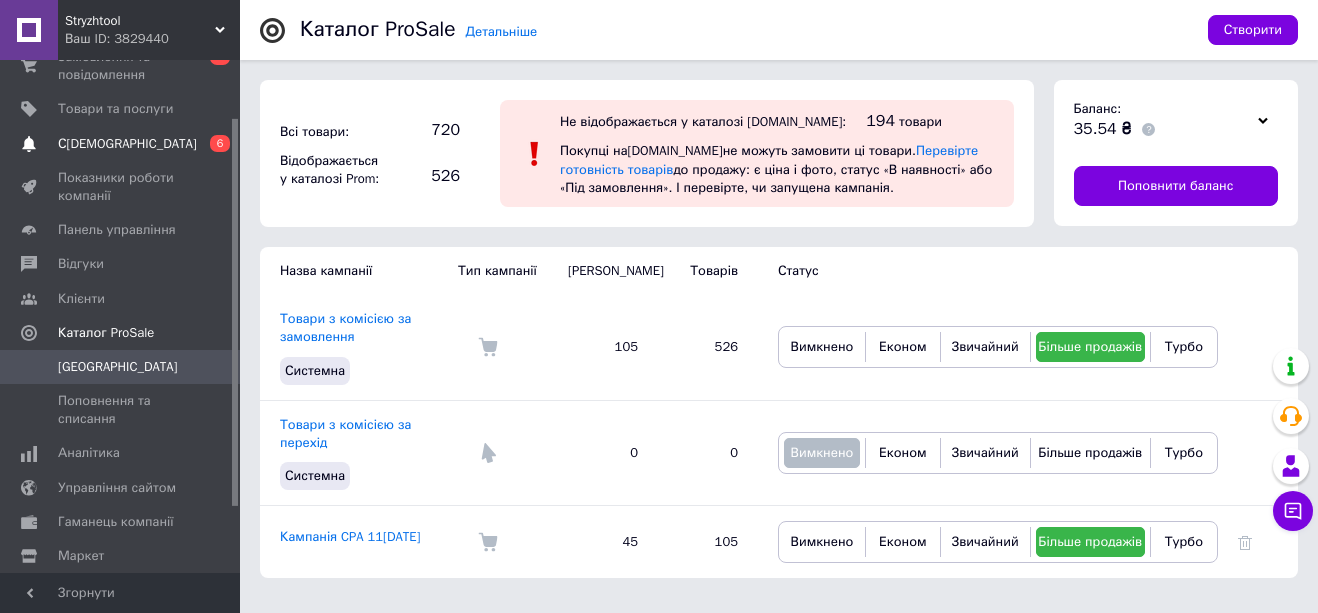 click on "С[DEMOGRAPHIC_DATA]" at bounding box center (127, 144) 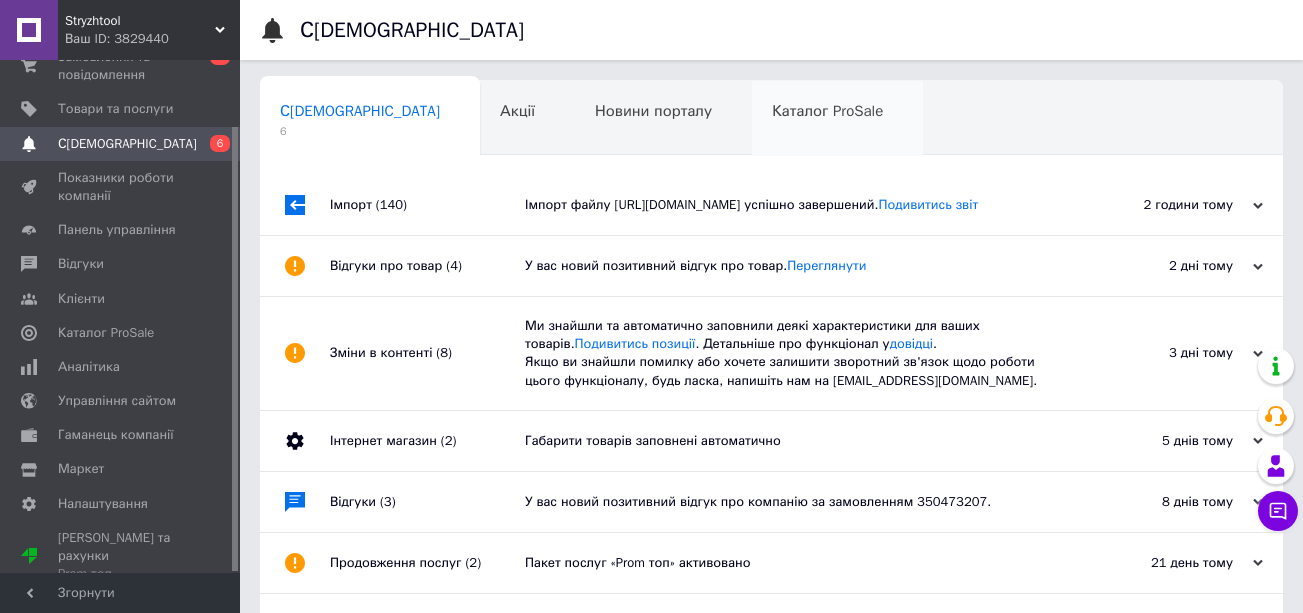 click on "Каталог ProSale" at bounding box center [827, 111] 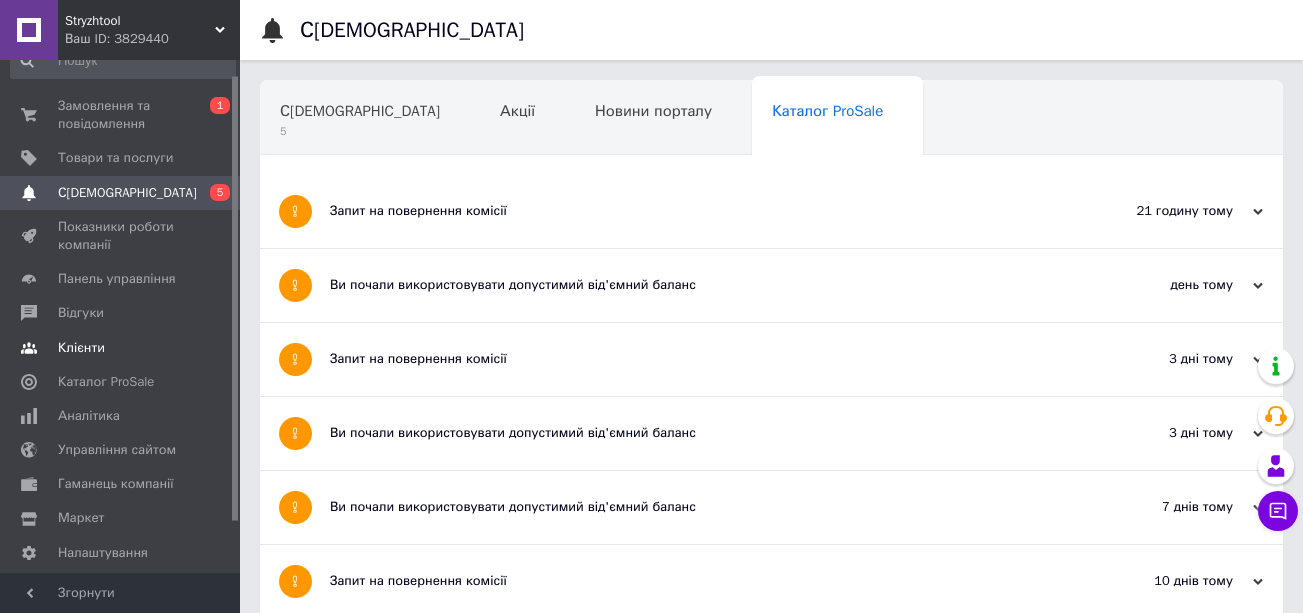 scroll, scrollTop: 0, scrollLeft: 0, axis: both 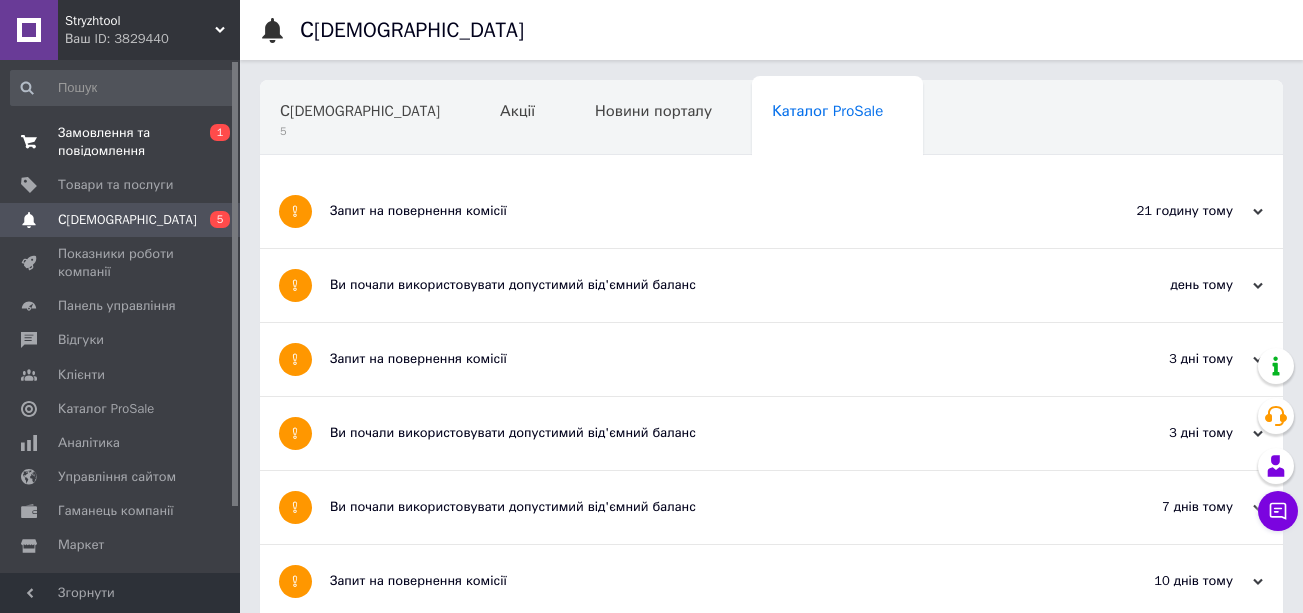 click on "Замовлення та повідомлення" at bounding box center [121, 142] 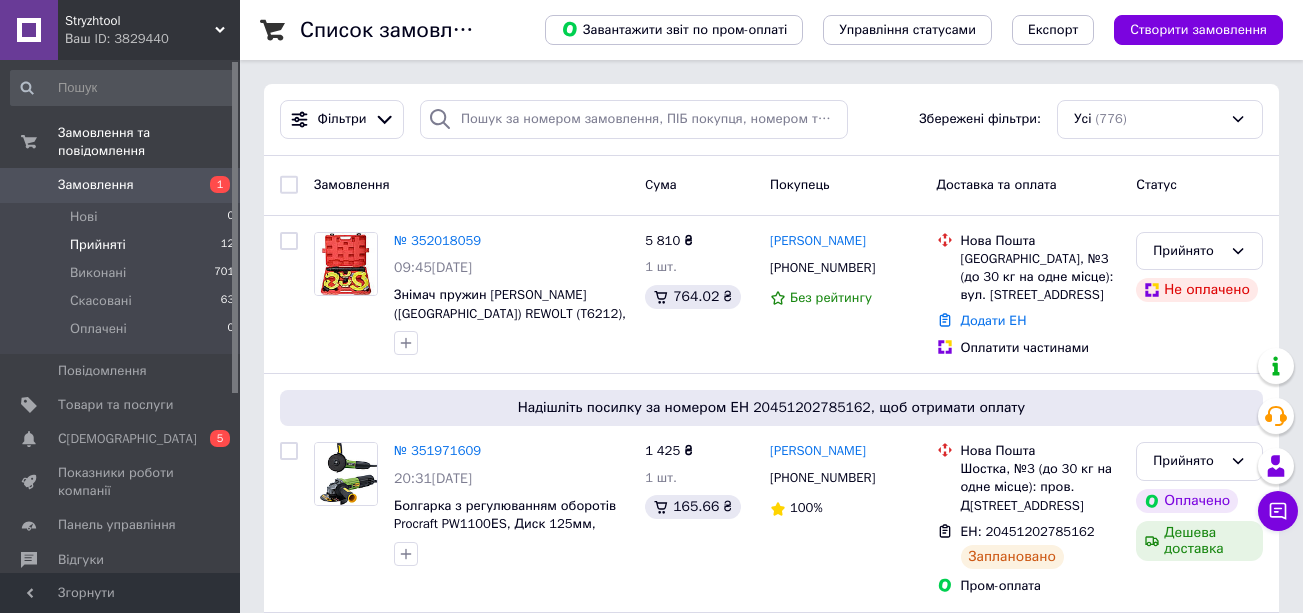 click on "Прийняті" at bounding box center [98, 245] 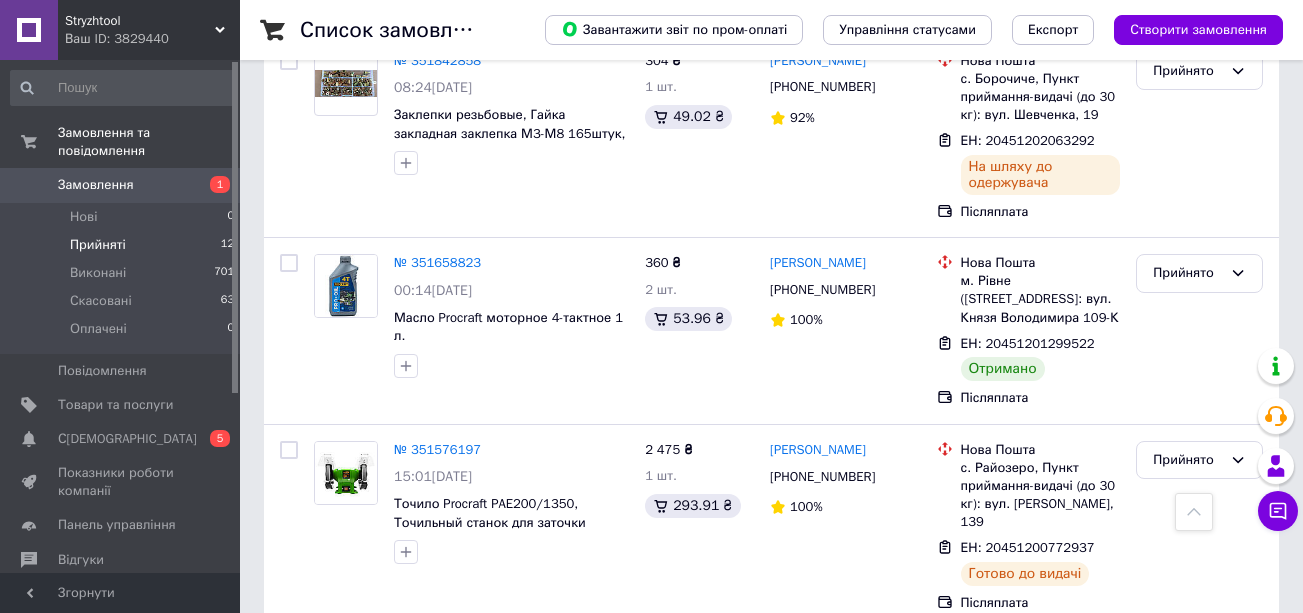 scroll, scrollTop: 900, scrollLeft: 0, axis: vertical 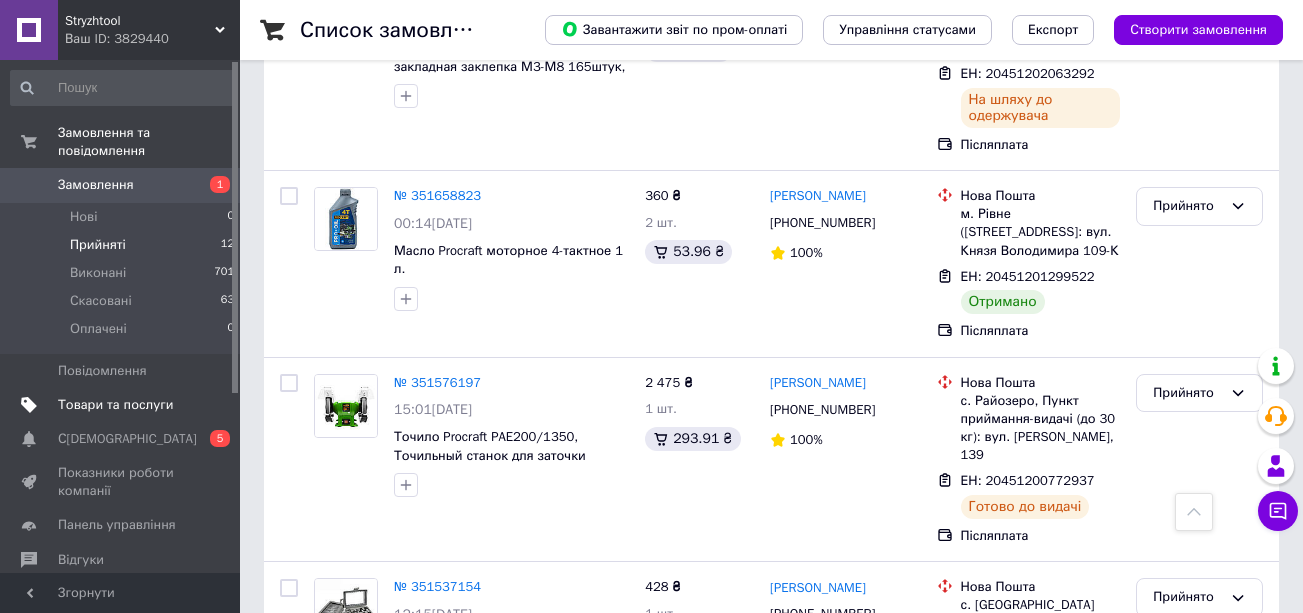 click on "Товари та послуги" at bounding box center [115, 405] 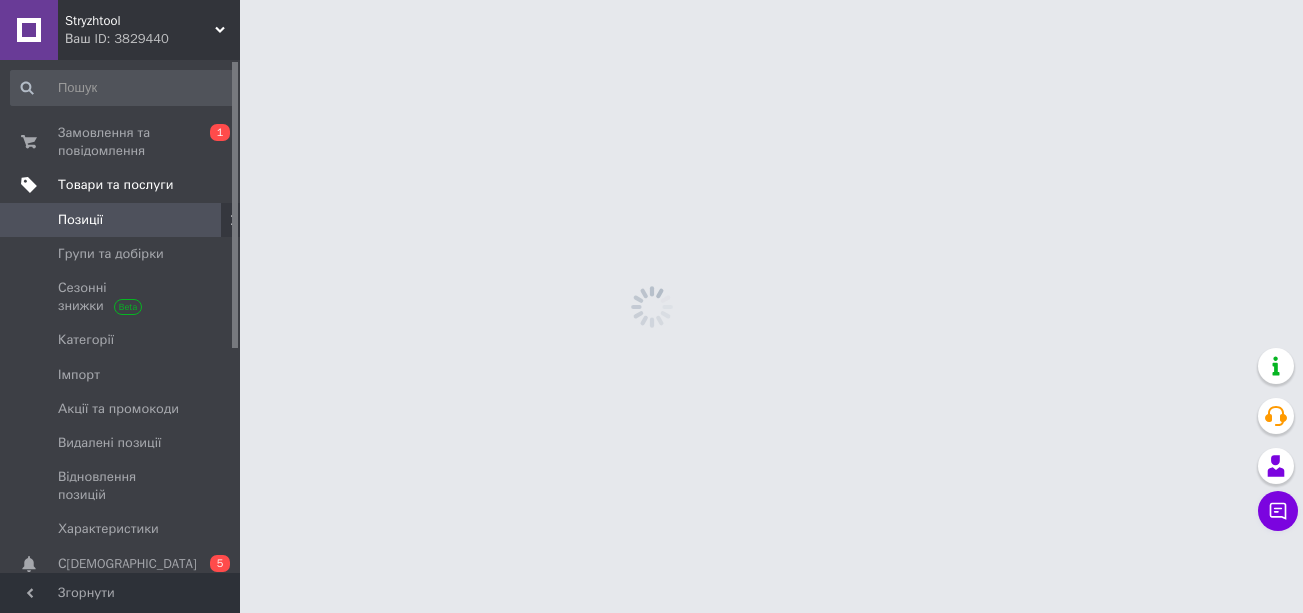 scroll, scrollTop: 0, scrollLeft: 0, axis: both 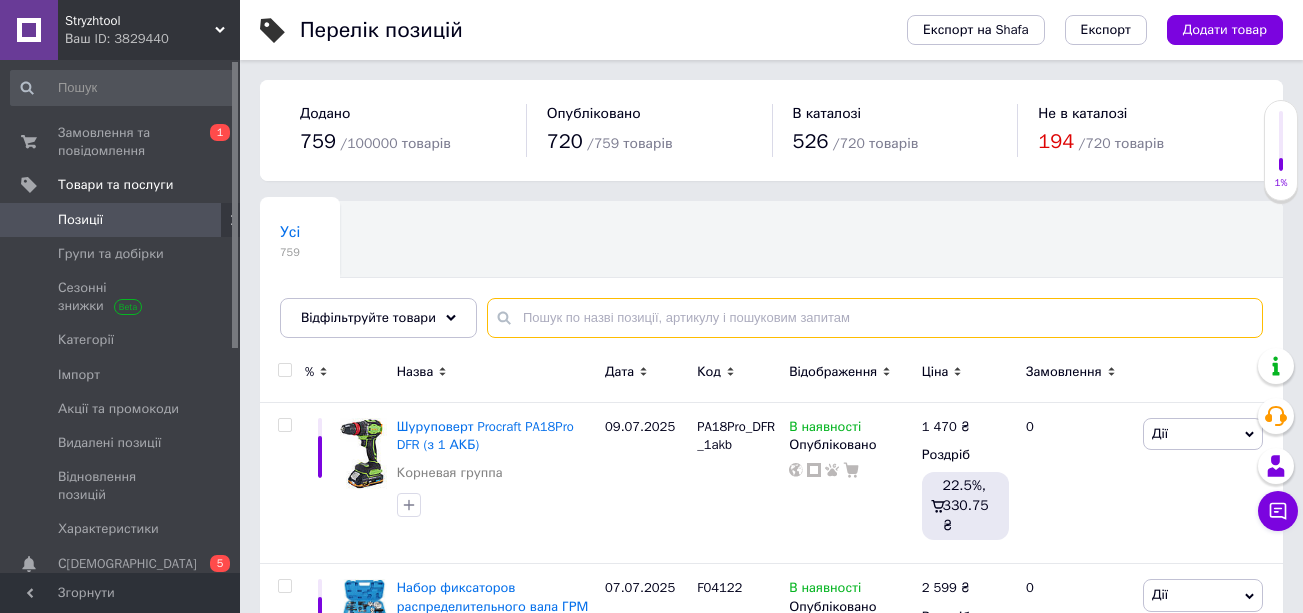 click at bounding box center (875, 318) 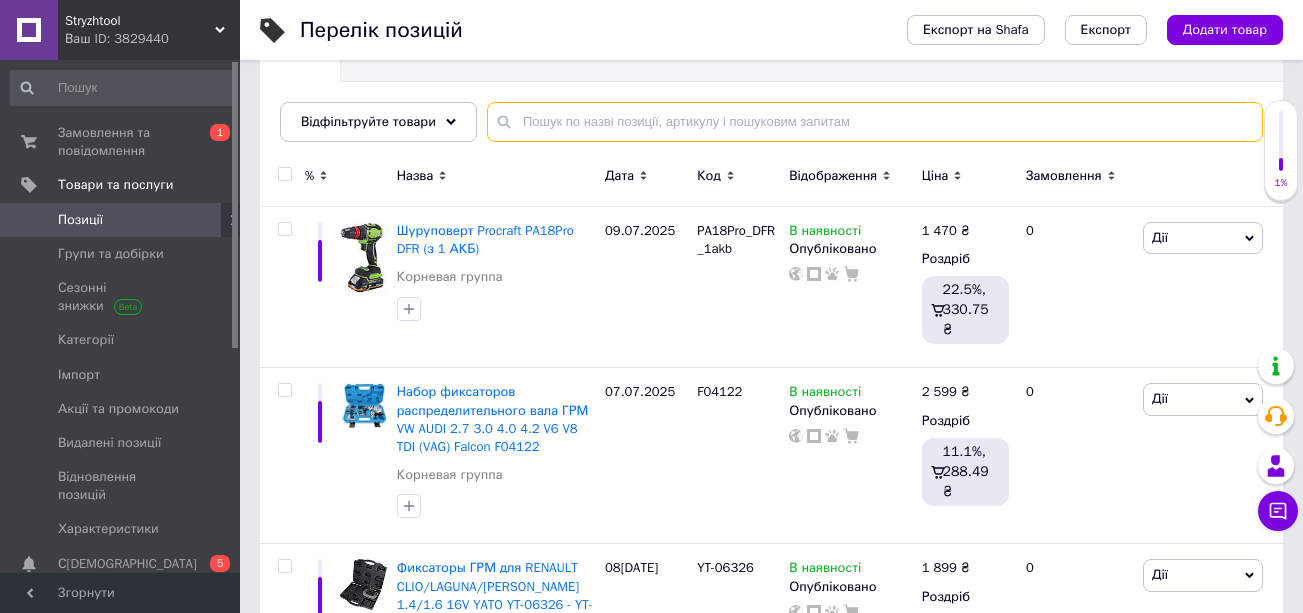 scroll, scrollTop: 200, scrollLeft: 0, axis: vertical 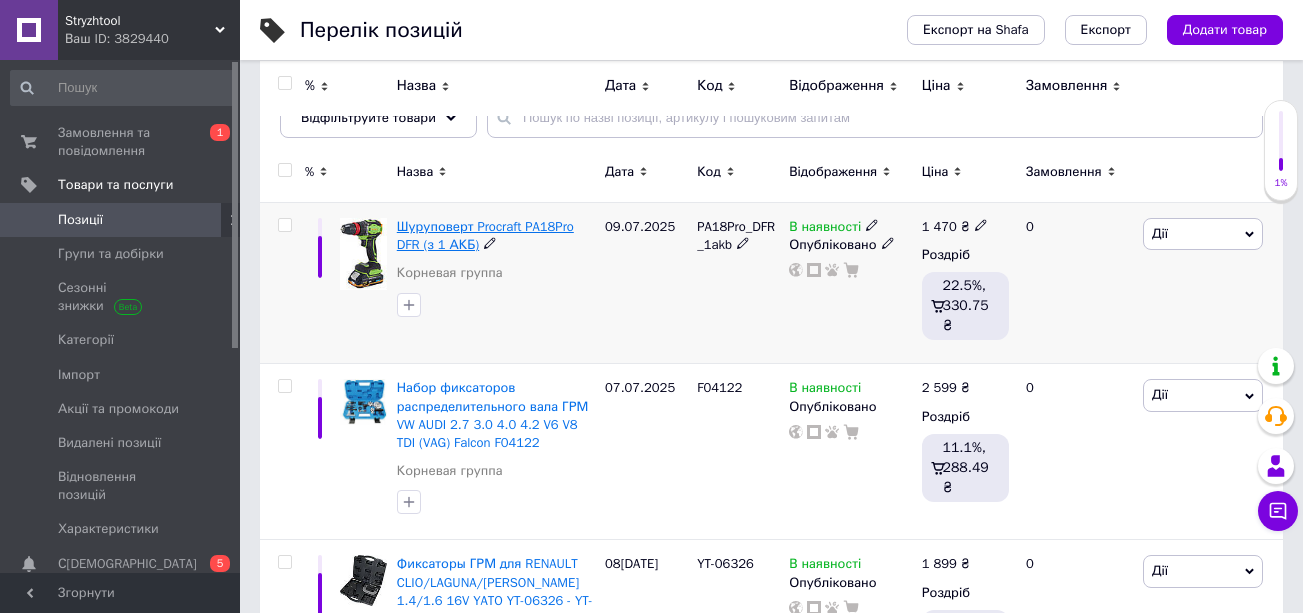 click on "Шуруповерт Procraft PA18Pro DFR (з 1 АКБ)" at bounding box center (485, 235) 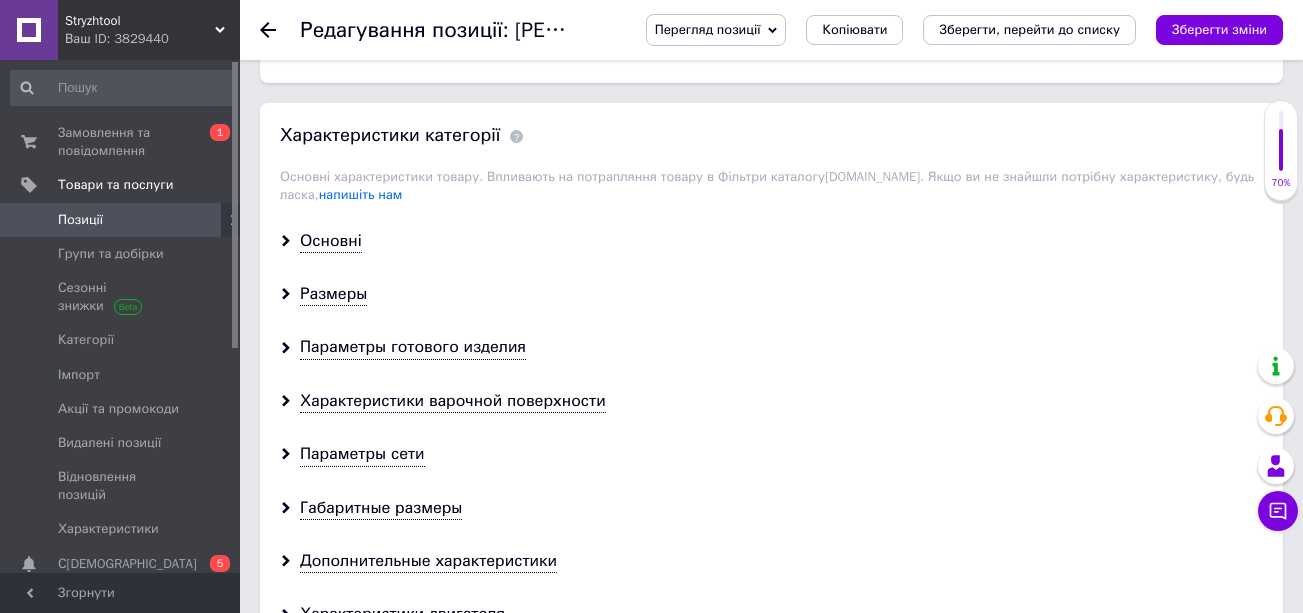 scroll, scrollTop: 1300, scrollLeft: 0, axis: vertical 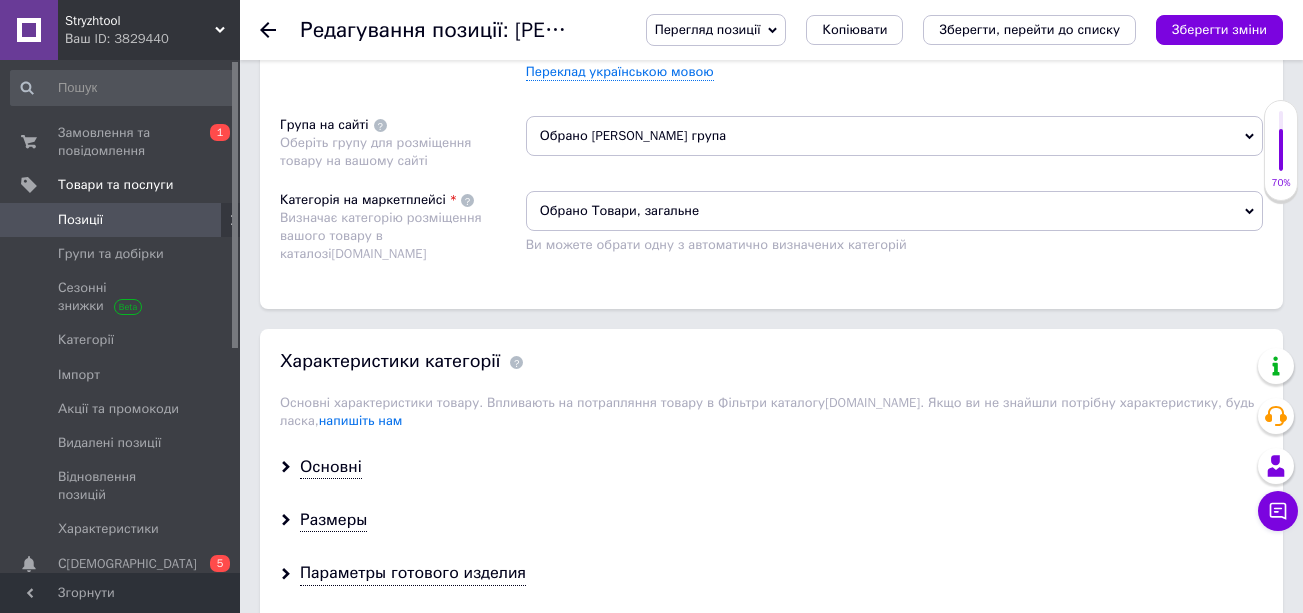 click on "Обрано Товари, загальне" at bounding box center [894, 211] 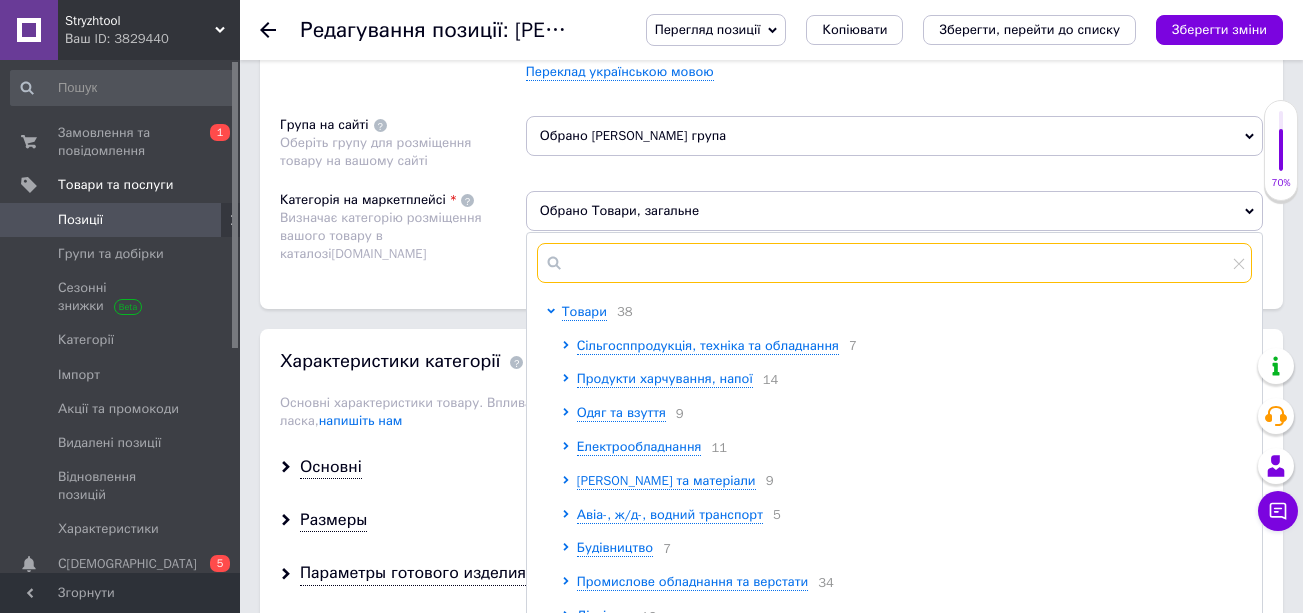 click at bounding box center (894, 263) 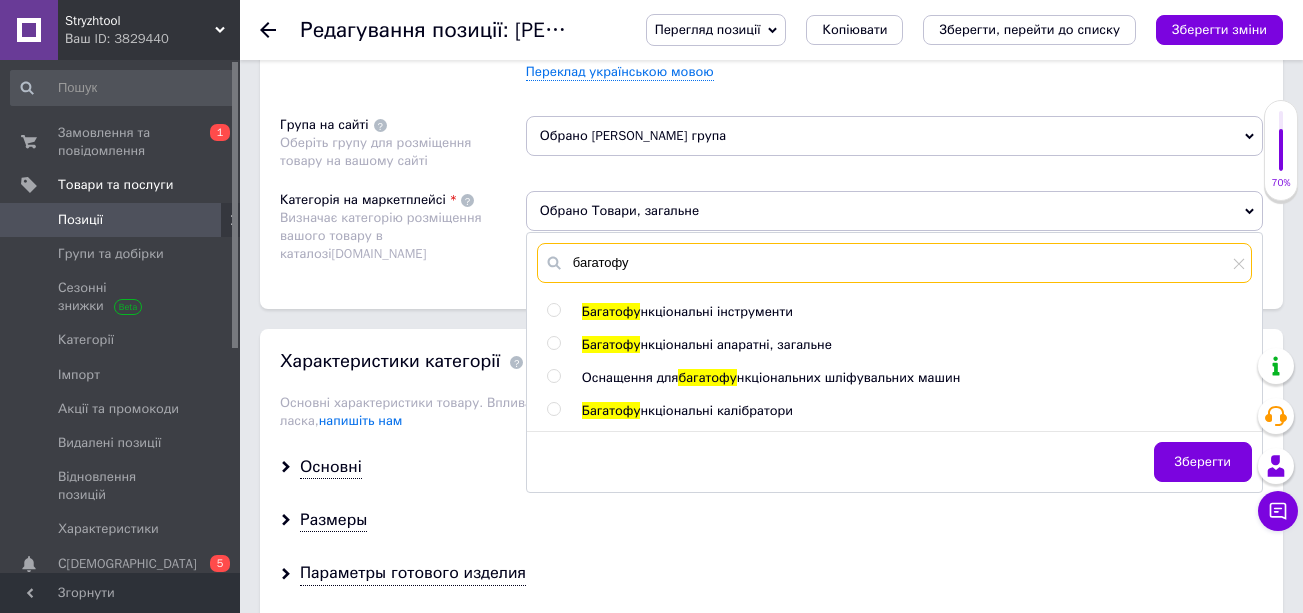 type on "багатофу" 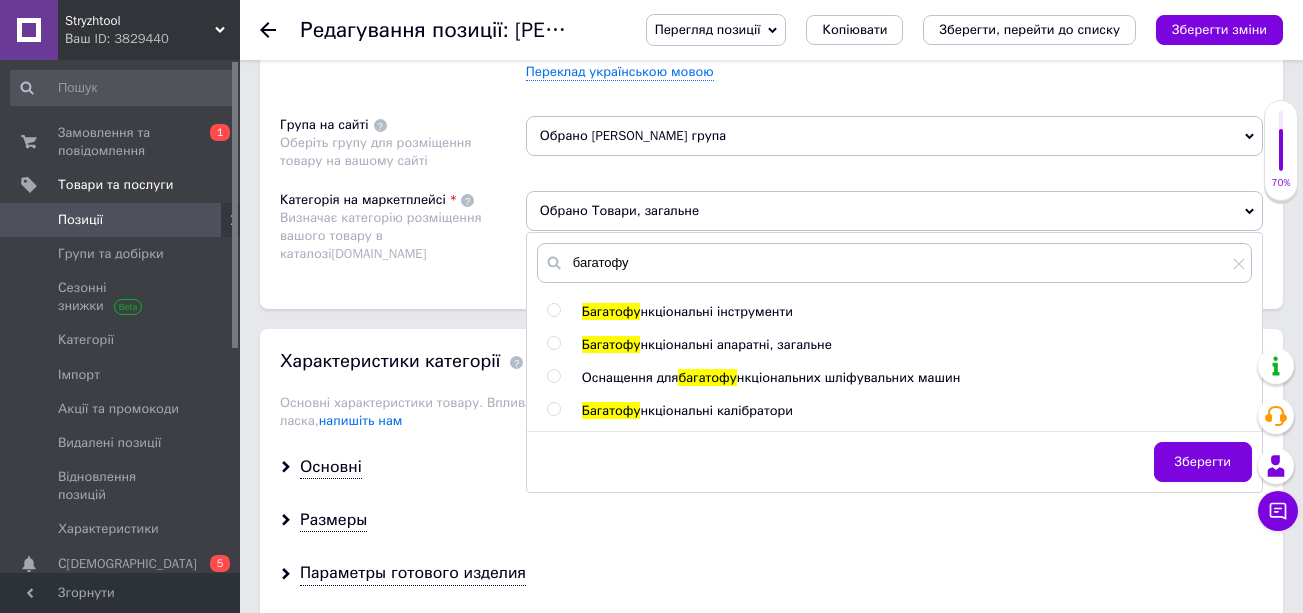 click at bounding box center (553, 310) 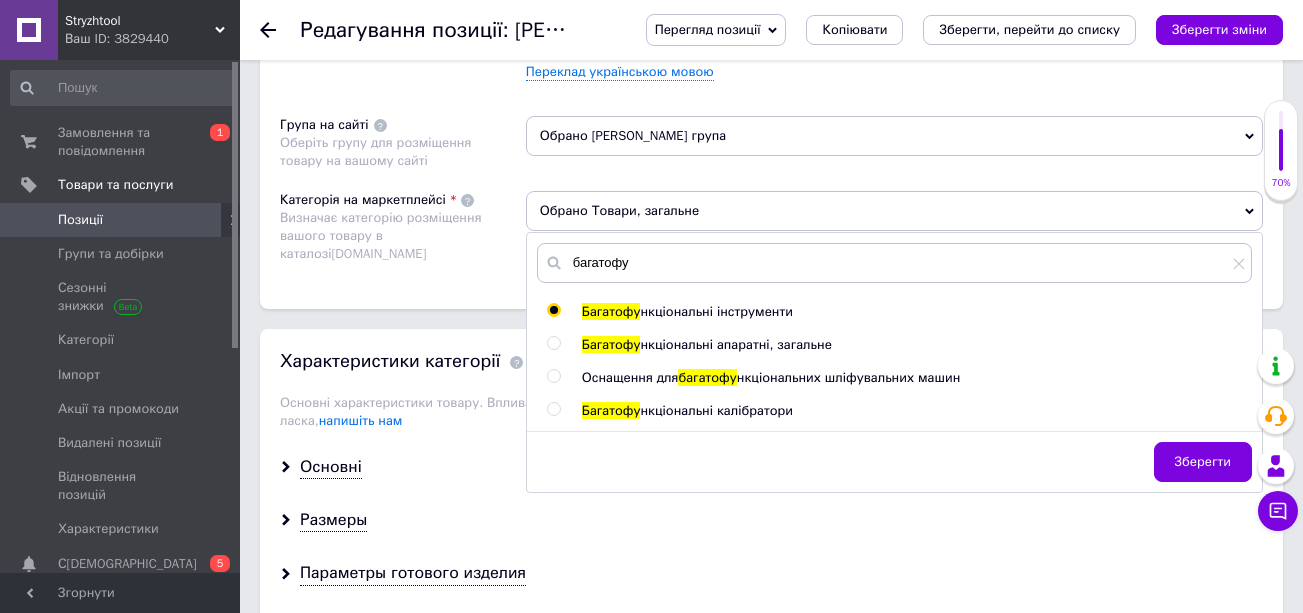 radio on "true" 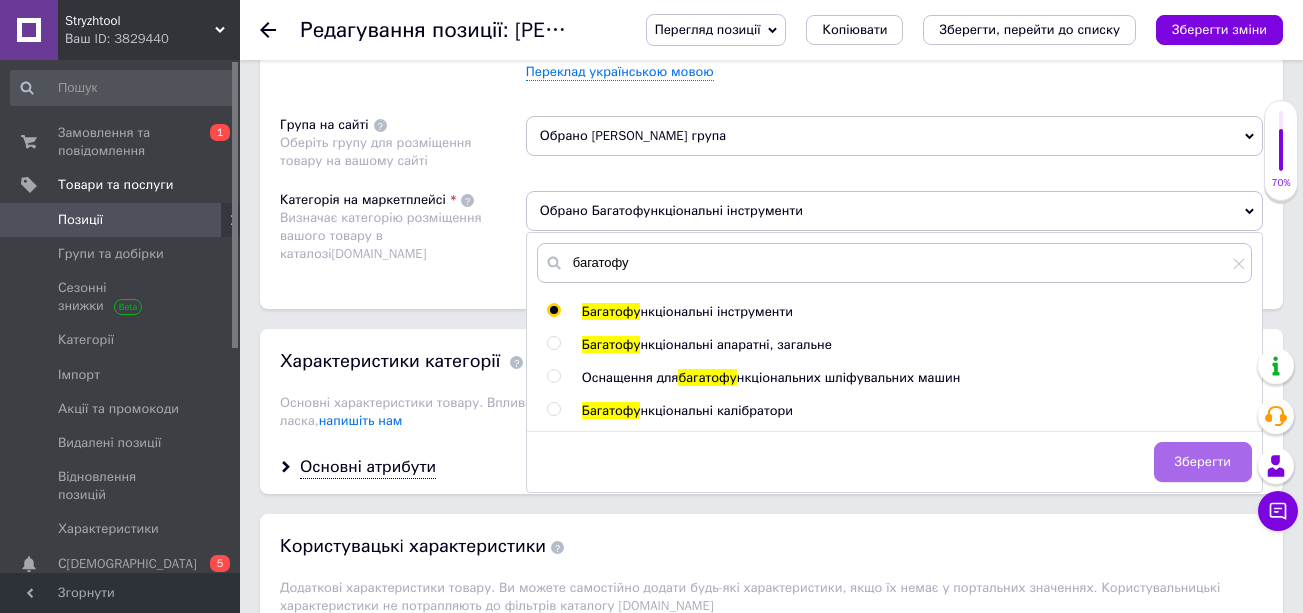 click on "Зберегти" at bounding box center (1203, 462) 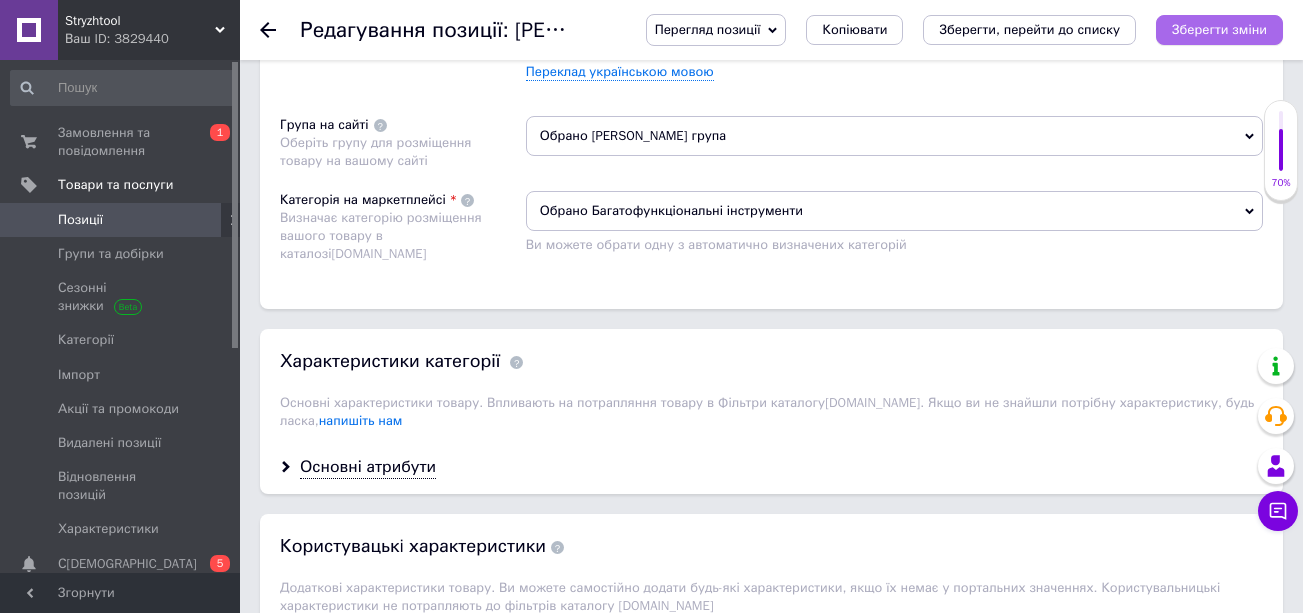 click on "Зберегти зміни" at bounding box center [1219, 29] 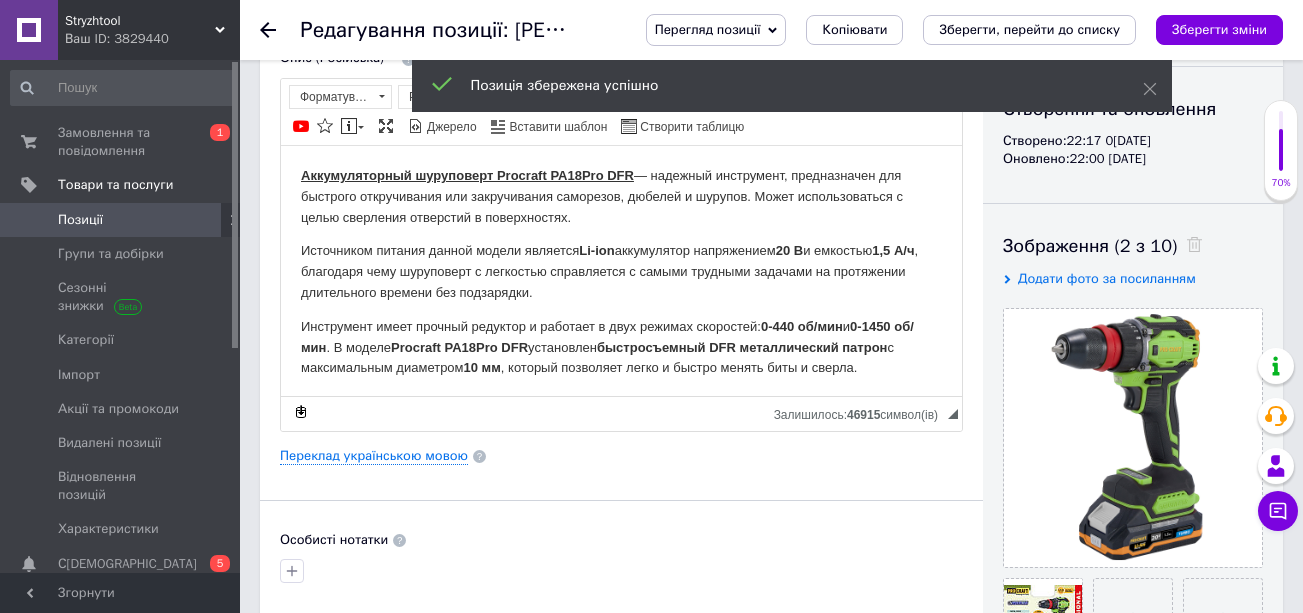 scroll, scrollTop: 0, scrollLeft: 0, axis: both 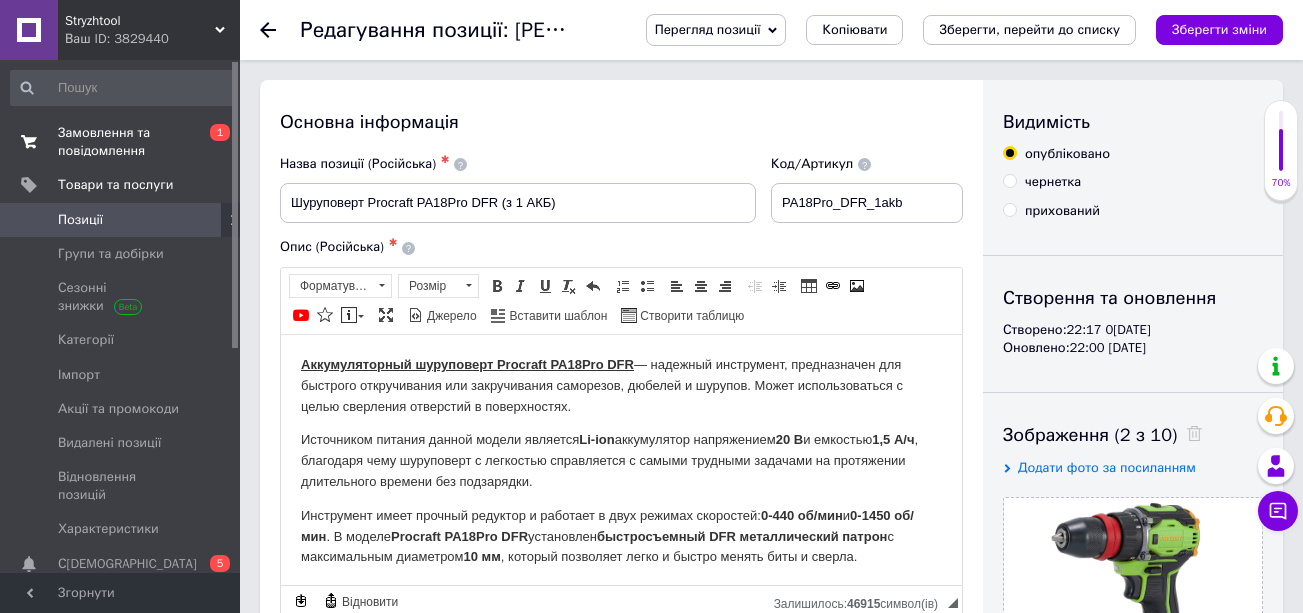 click on "Замовлення та повідомлення" at bounding box center (121, 142) 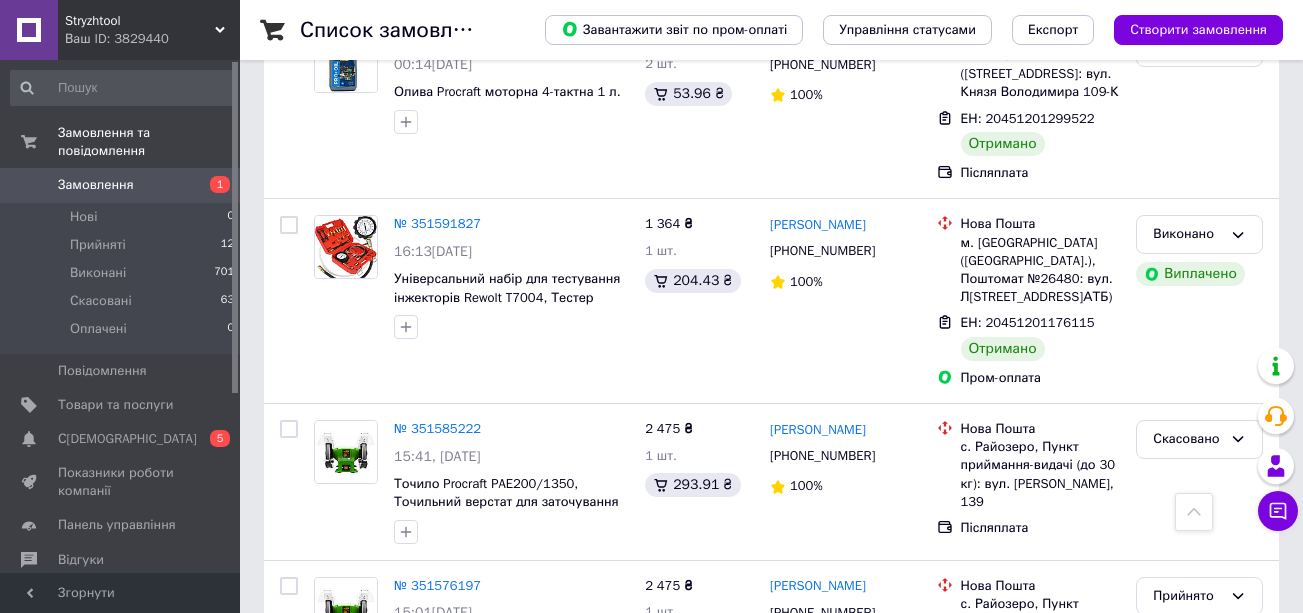 scroll, scrollTop: 1100, scrollLeft: 0, axis: vertical 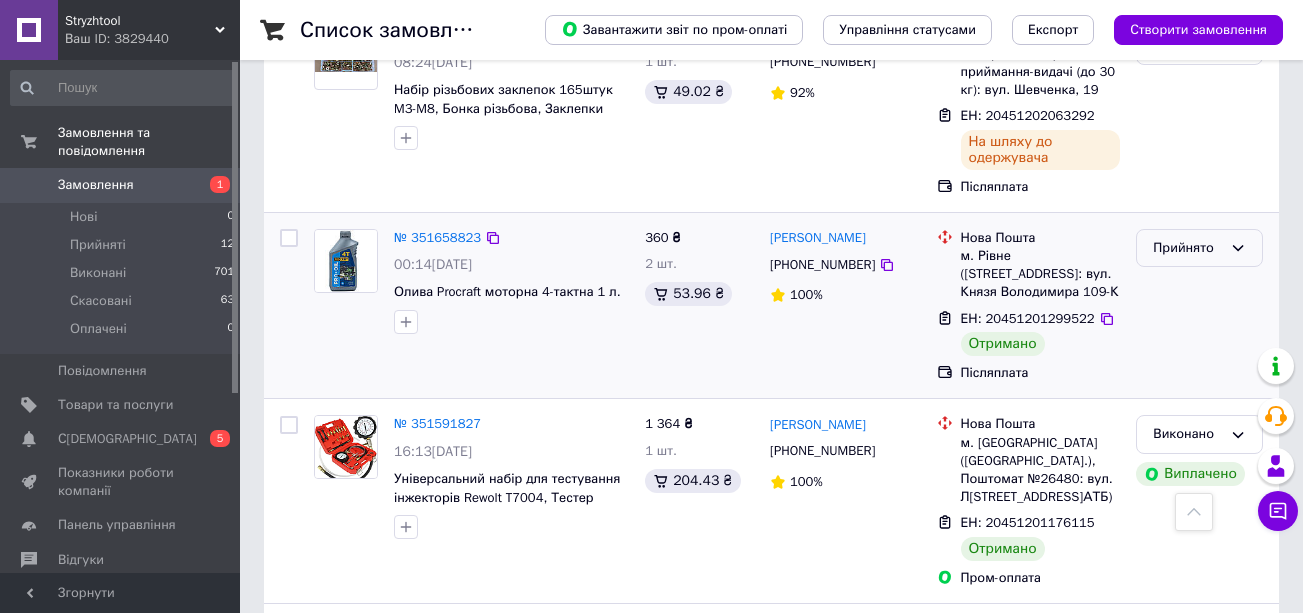 click on "Прийнято" at bounding box center (1199, 248) 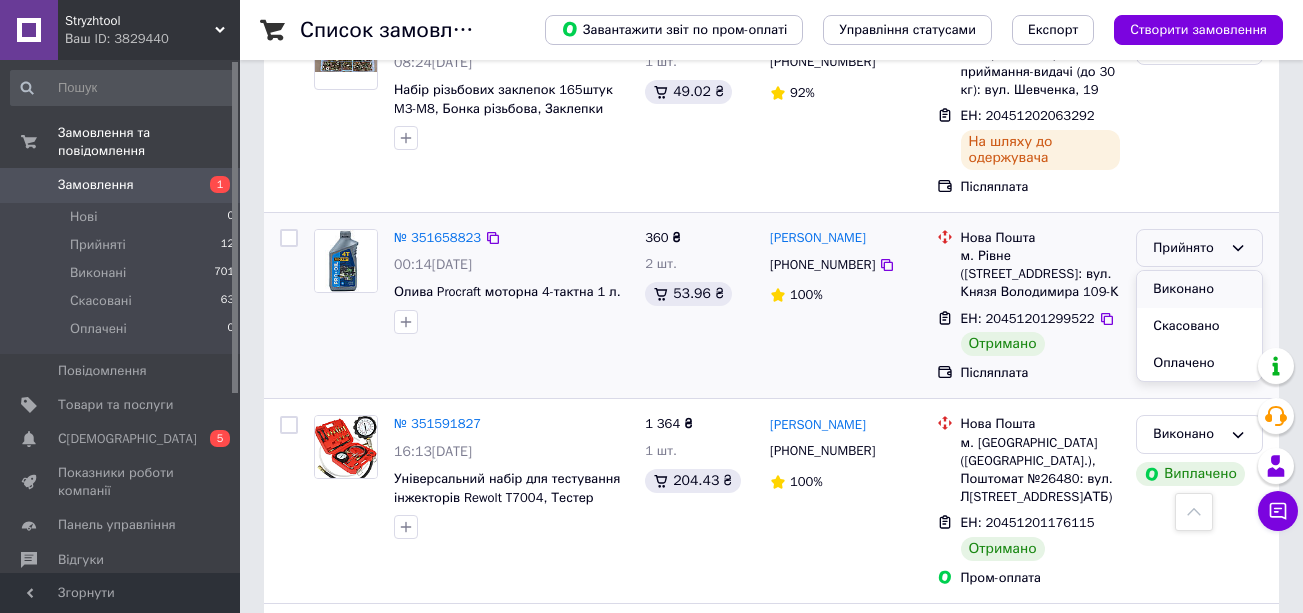 click on "Виконано" at bounding box center (1199, 289) 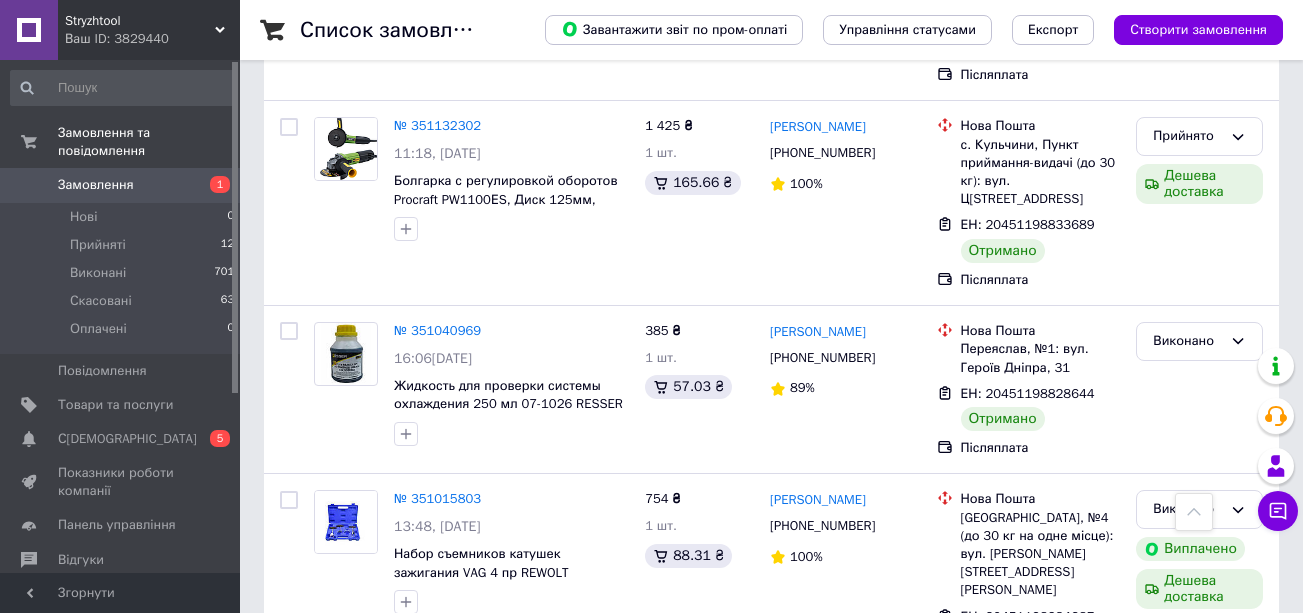 scroll, scrollTop: 2152, scrollLeft: 0, axis: vertical 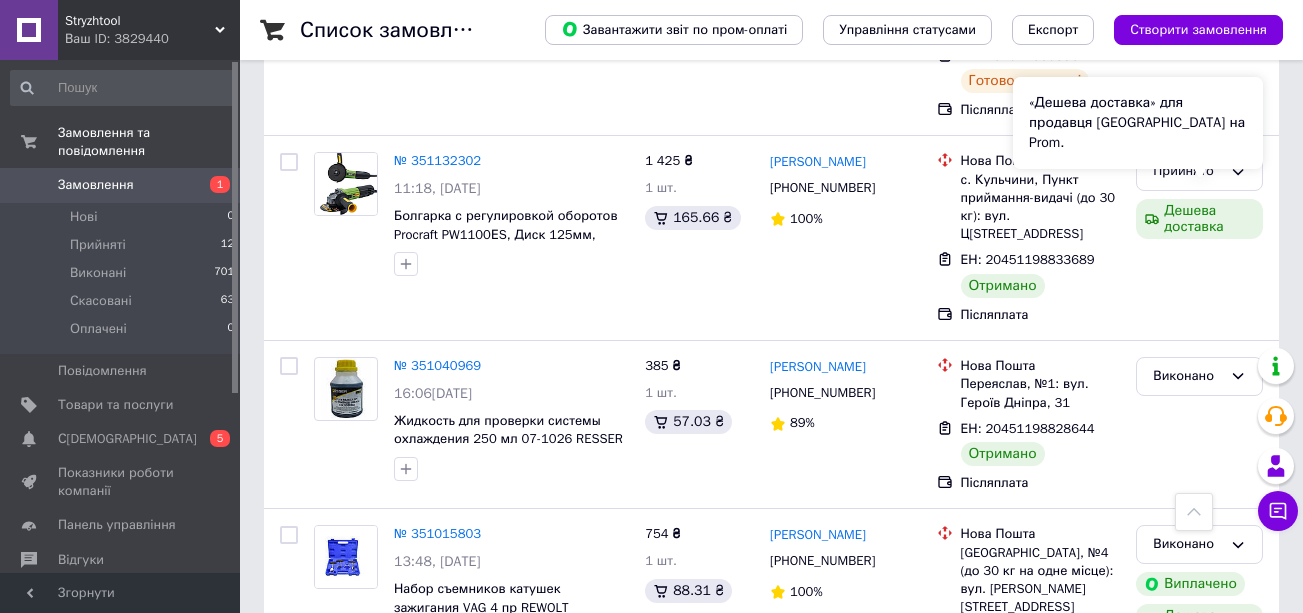 click on "«Дешева доставка» для продавця [GEOGRAPHIC_DATA] на Prom." at bounding box center [1138, 123] 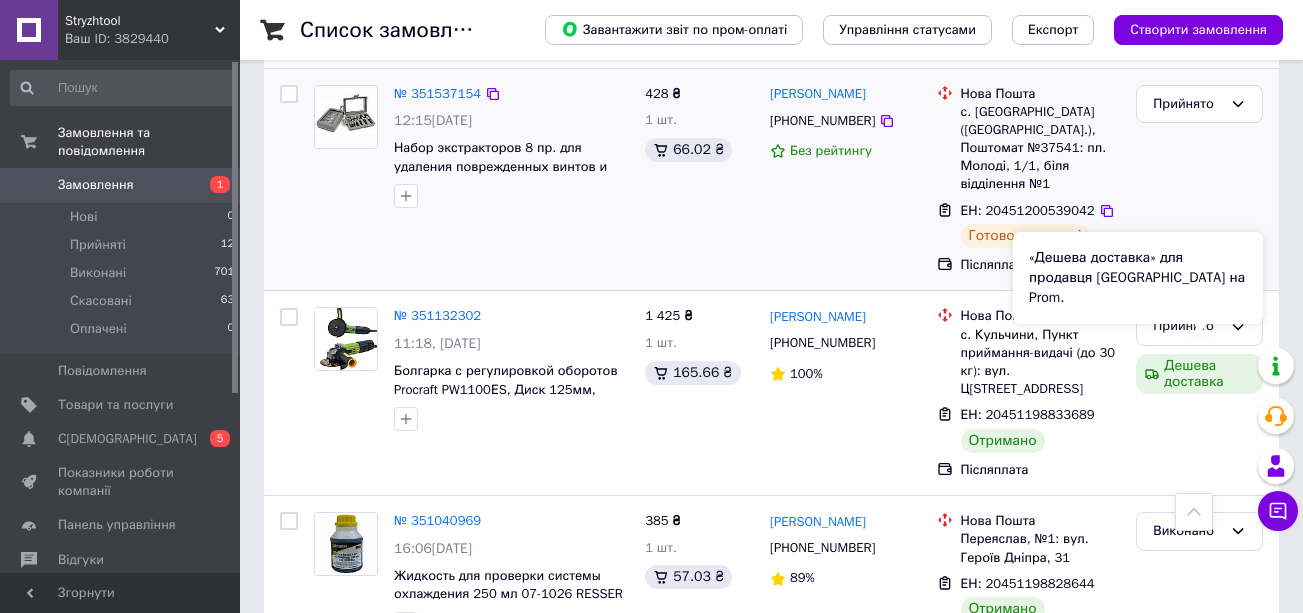 scroll, scrollTop: 1952, scrollLeft: 0, axis: vertical 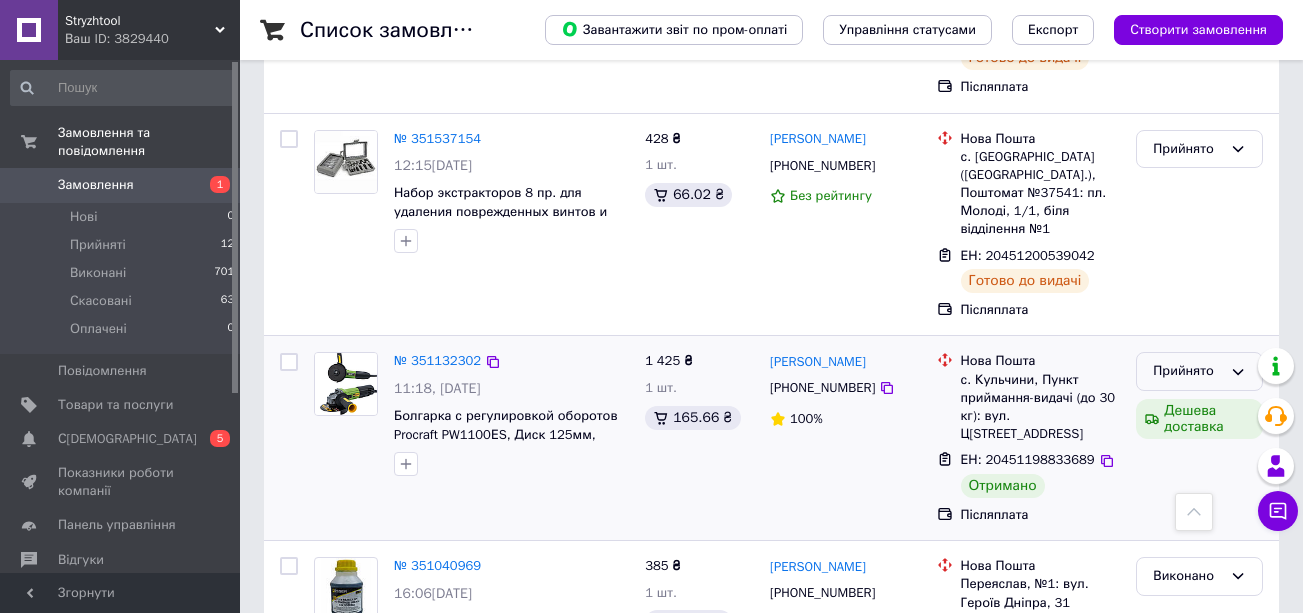 click 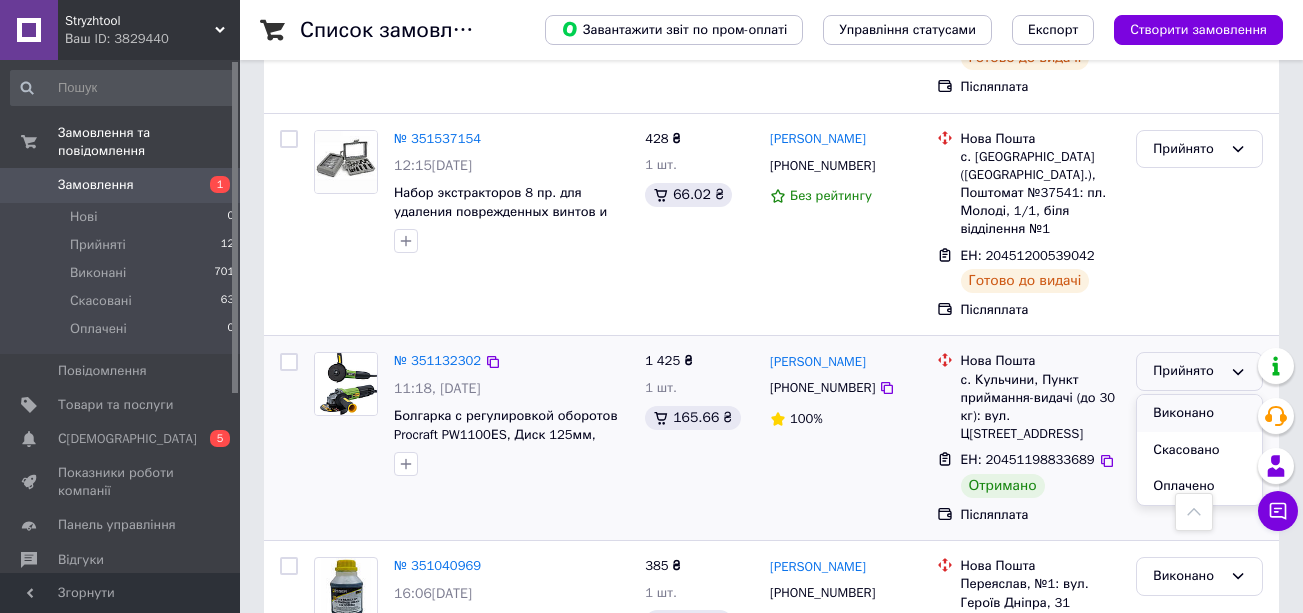 click on "Виконано" at bounding box center [1199, 413] 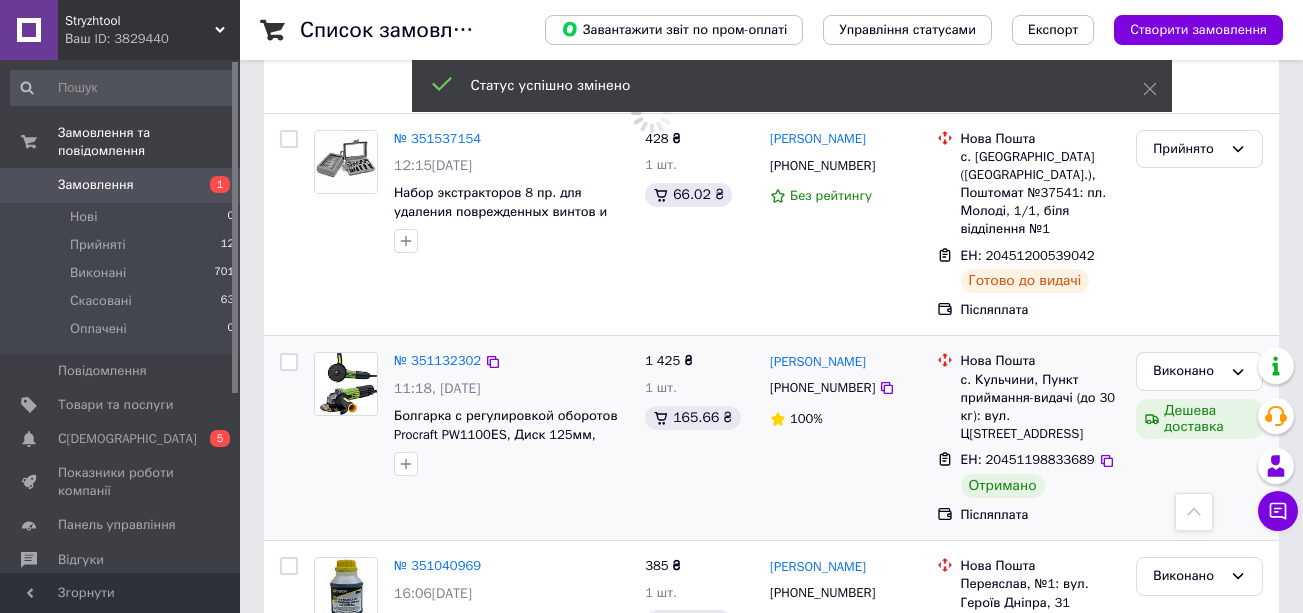 scroll, scrollTop: 1852, scrollLeft: 0, axis: vertical 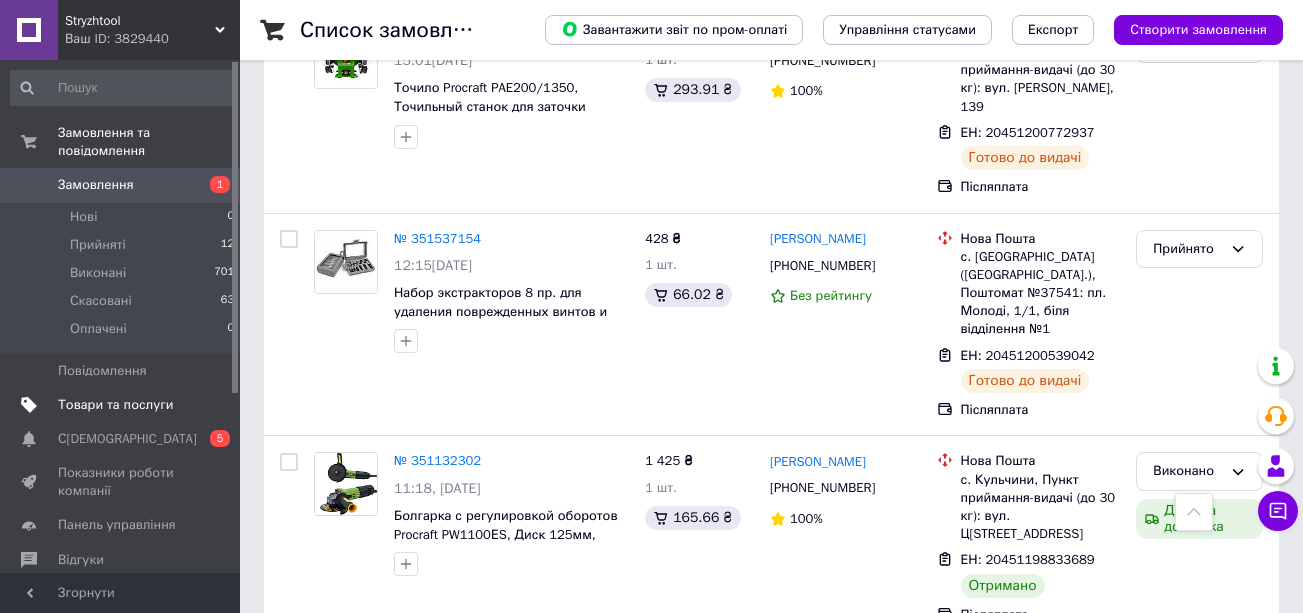 click on "Товари та послуги" at bounding box center (115, 405) 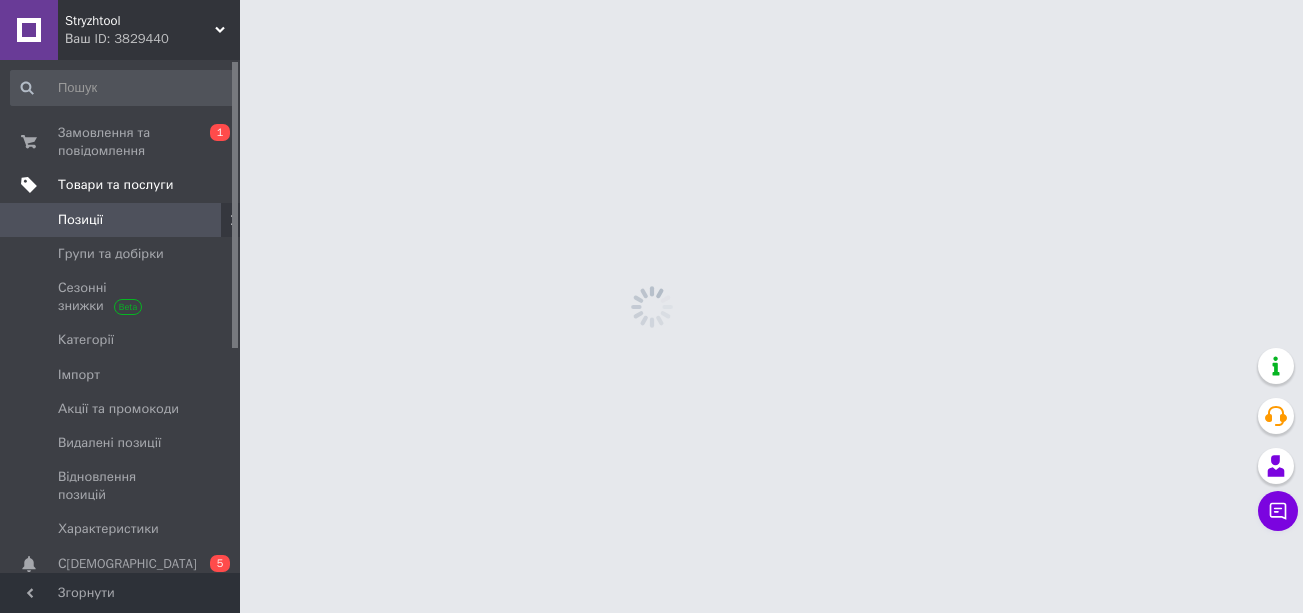 scroll, scrollTop: 0, scrollLeft: 0, axis: both 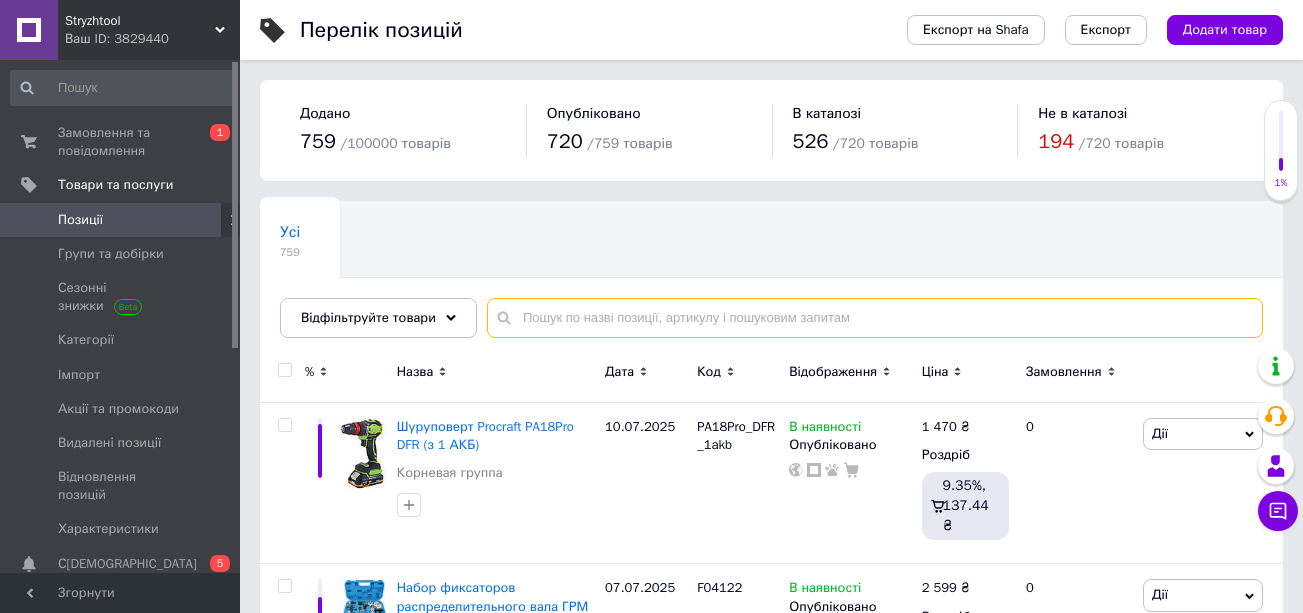 click at bounding box center (875, 318) 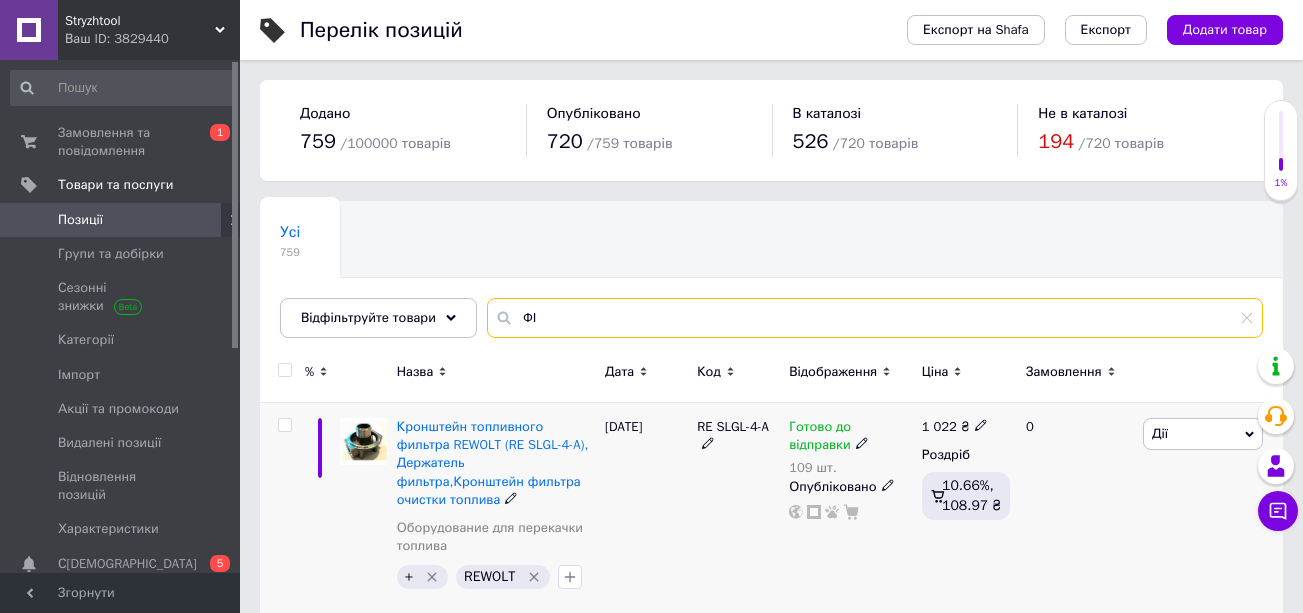 type on "Ф" 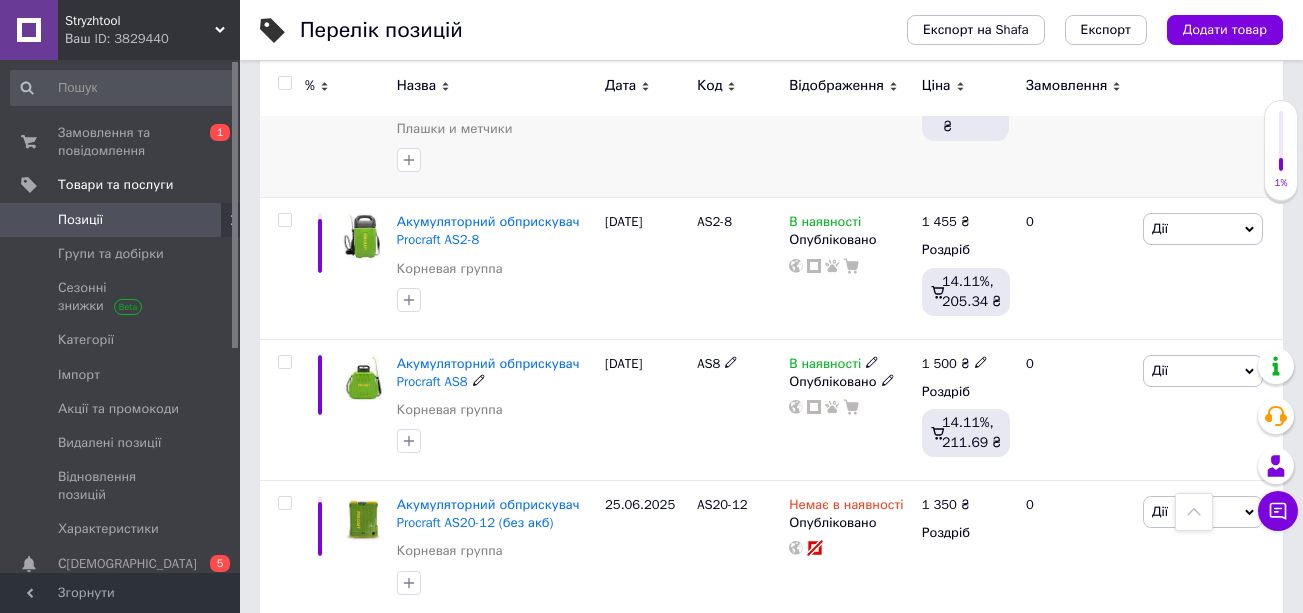 scroll, scrollTop: 400, scrollLeft: 0, axis: vertical 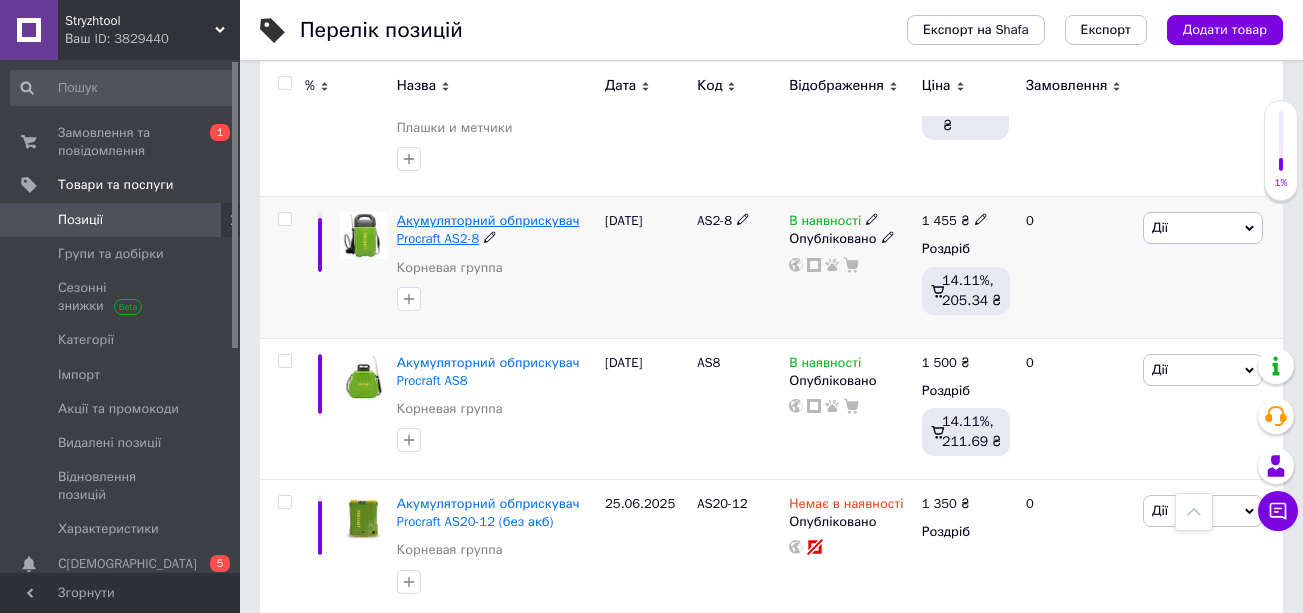 type on "AS16" 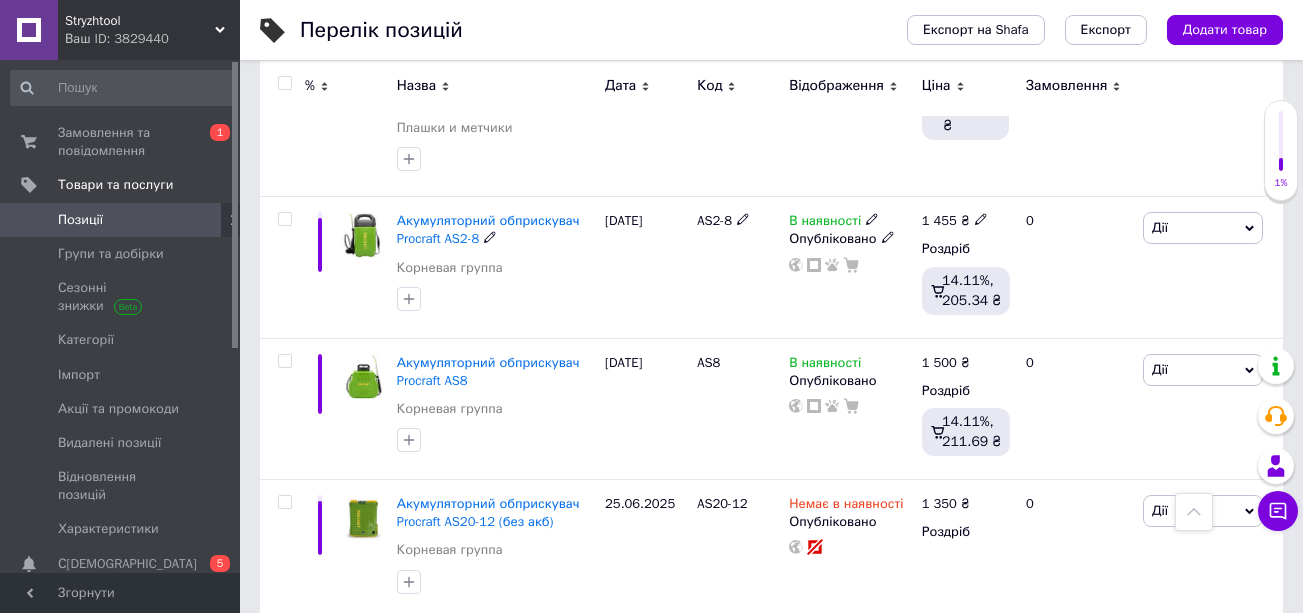 click on "Акумуляторний обприскувач Procraft AS2-8" at bounding box center [488, 229] 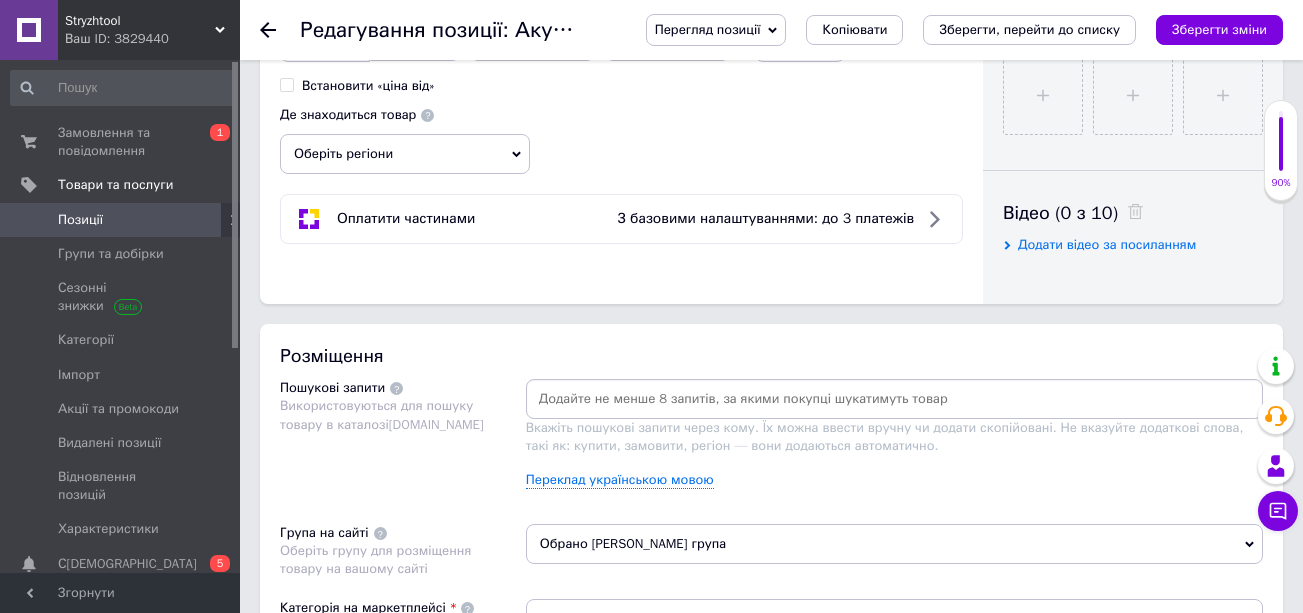 scroll, scrollTop: 900, scrollLeft: 0, axis: vertical 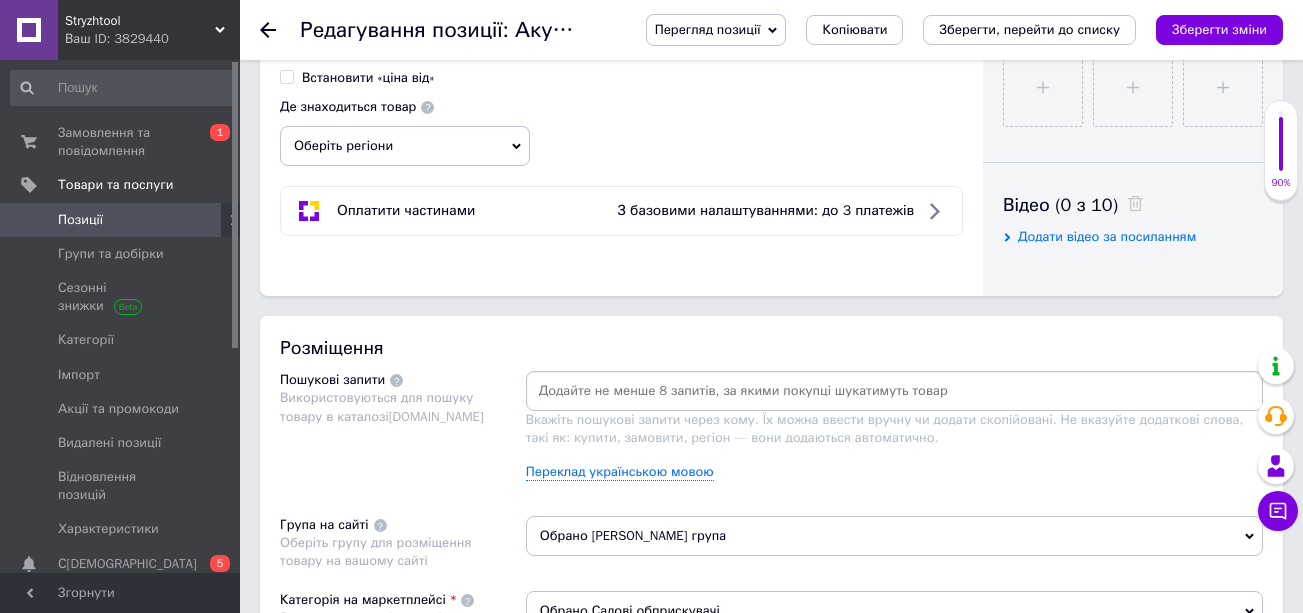 click at bounding box center [894, 391] 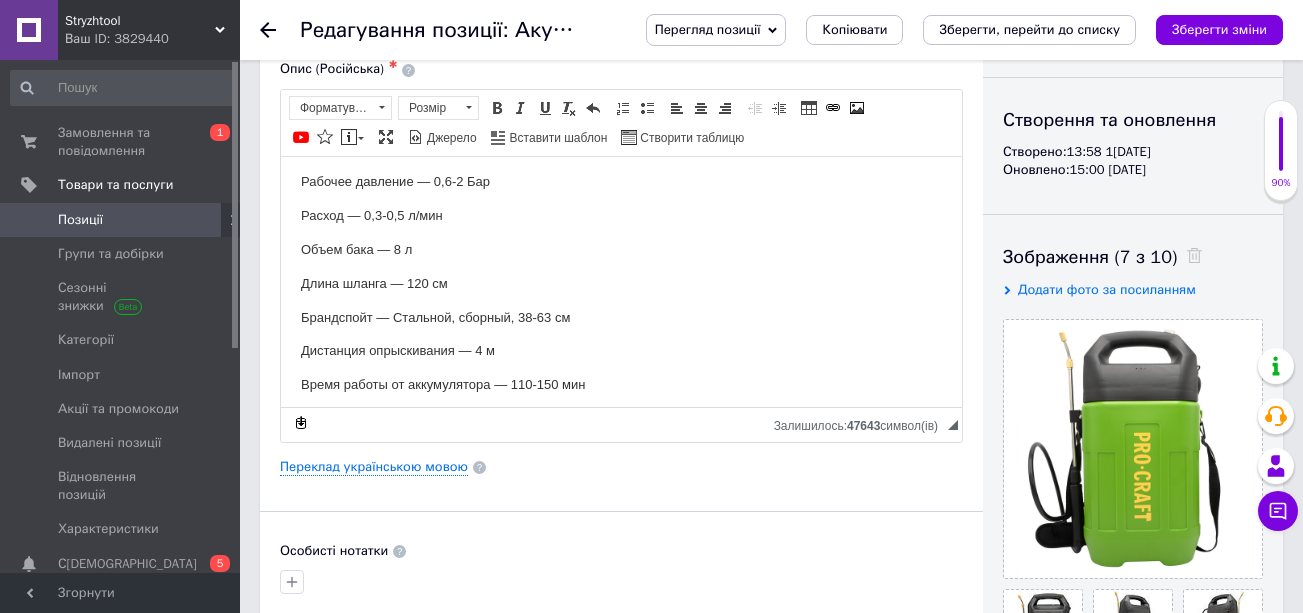 scroll, scrollTop: 0, scrollLeft: 0, axis: both 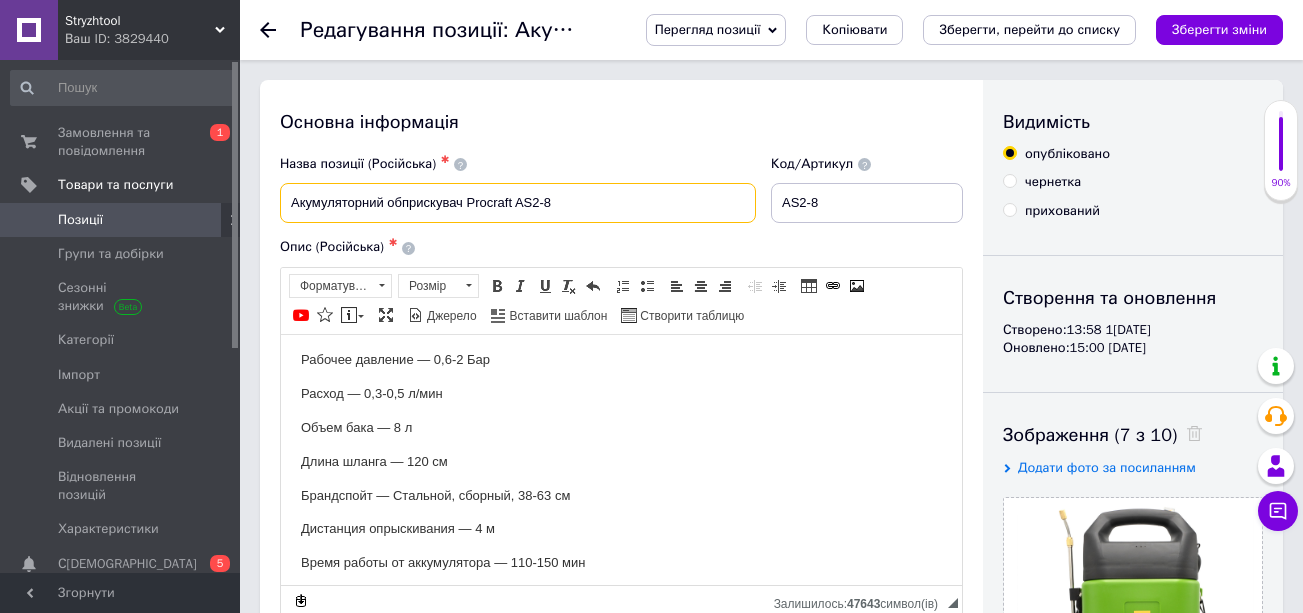 drag, startPoint x: 566, startPoint y: 202, endPoint x: 284, endPoint y: 190, distance: 282.25522 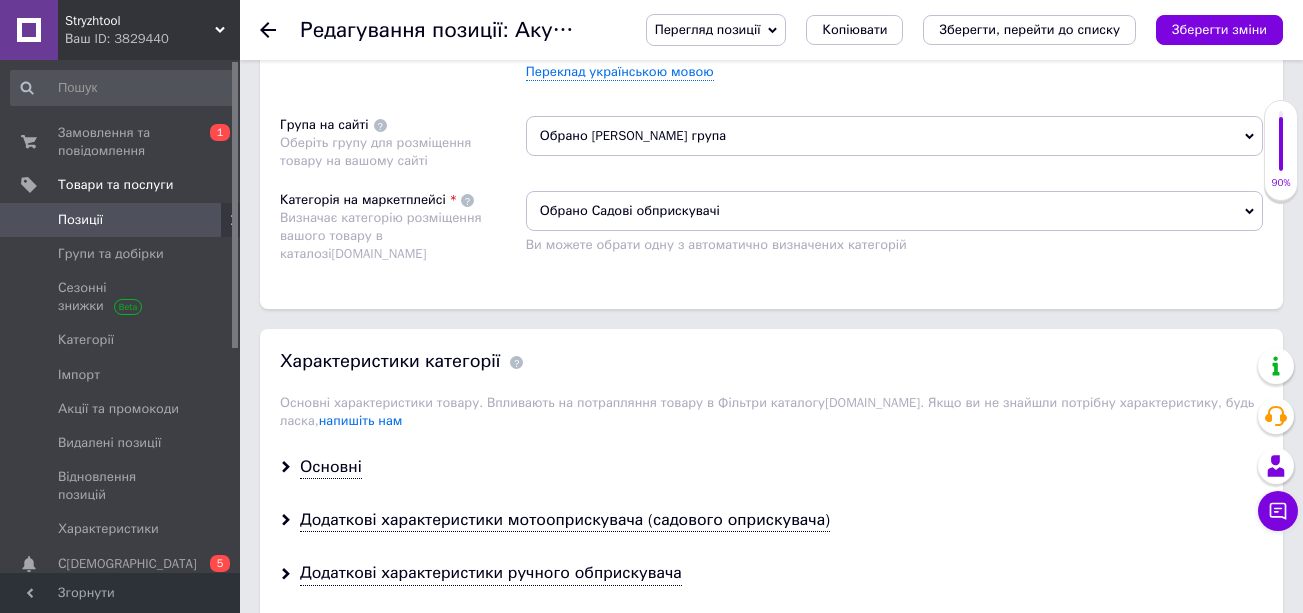 scroll, scrollTop: 1000, scrollLeft: 0, axis: vertical 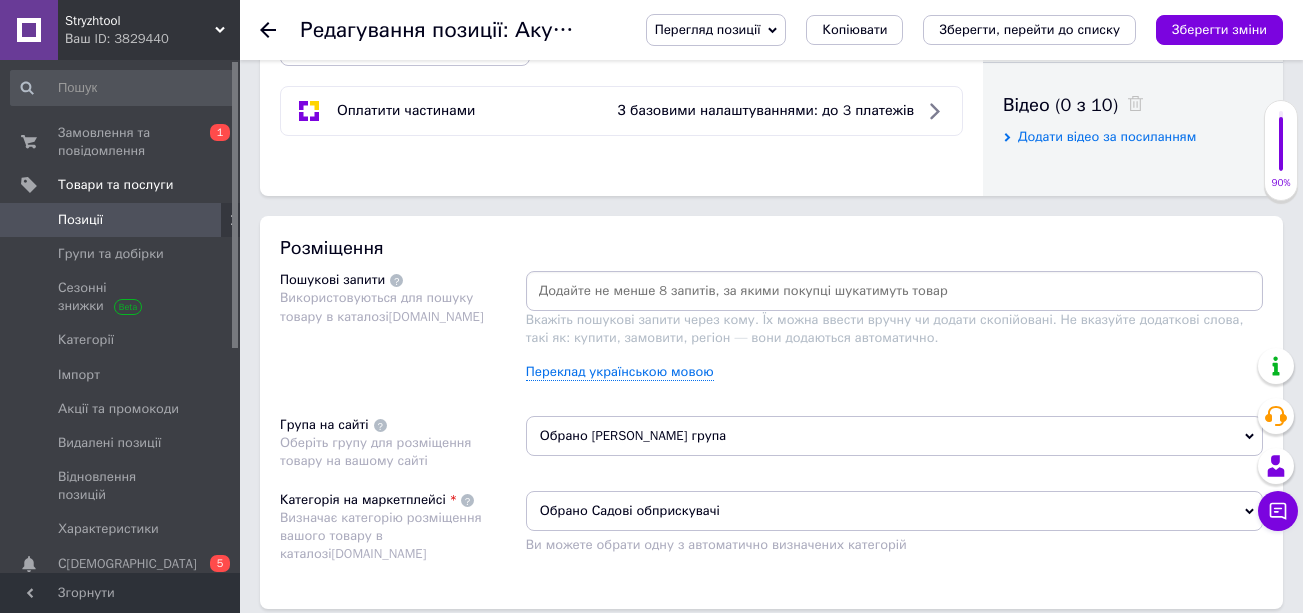 click at bounding box center [894, 291] 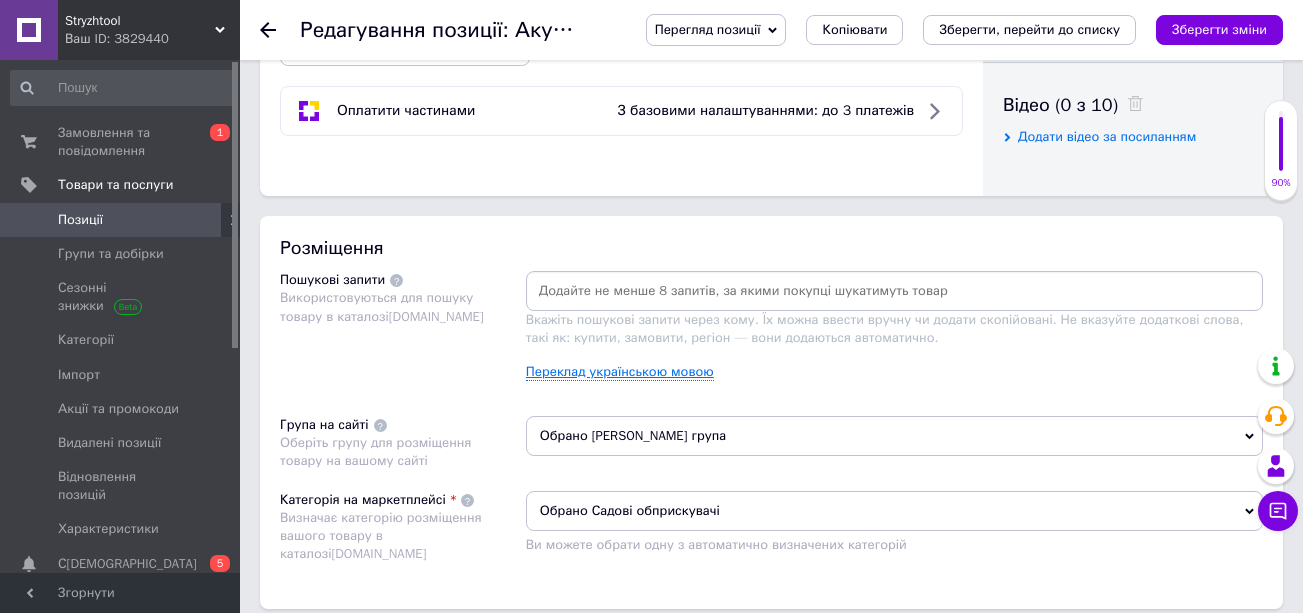 click on "Переклад українською мовою" at bounding box center [620, 372] 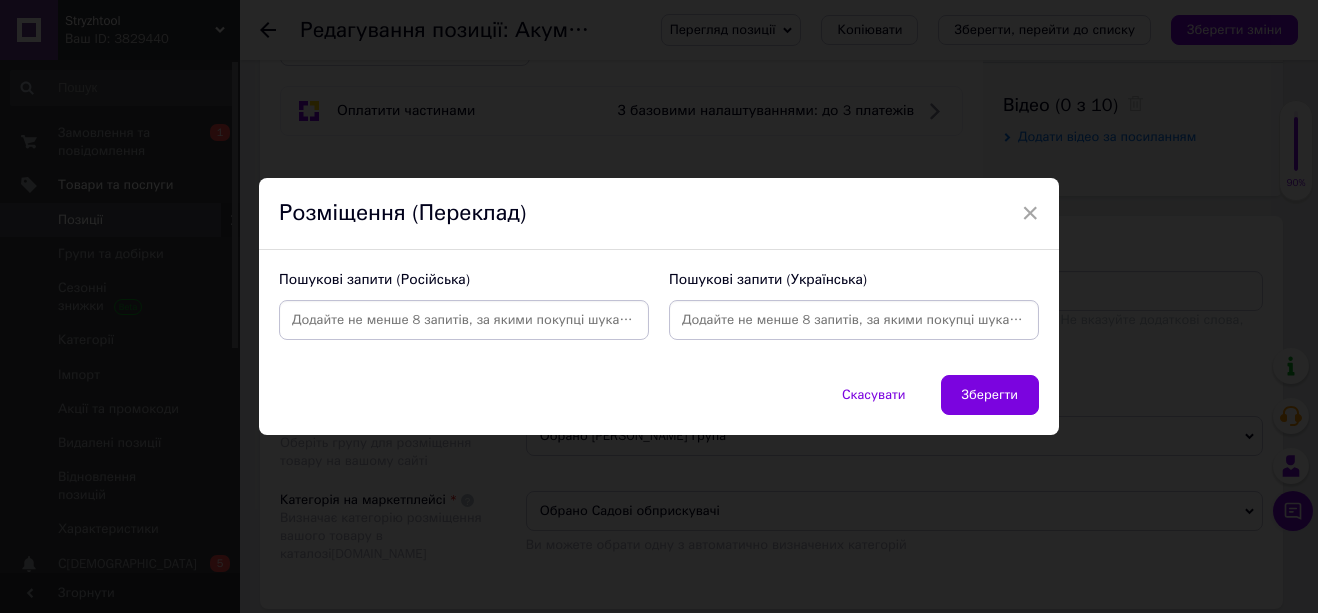 click at bounding box center [854, 320] 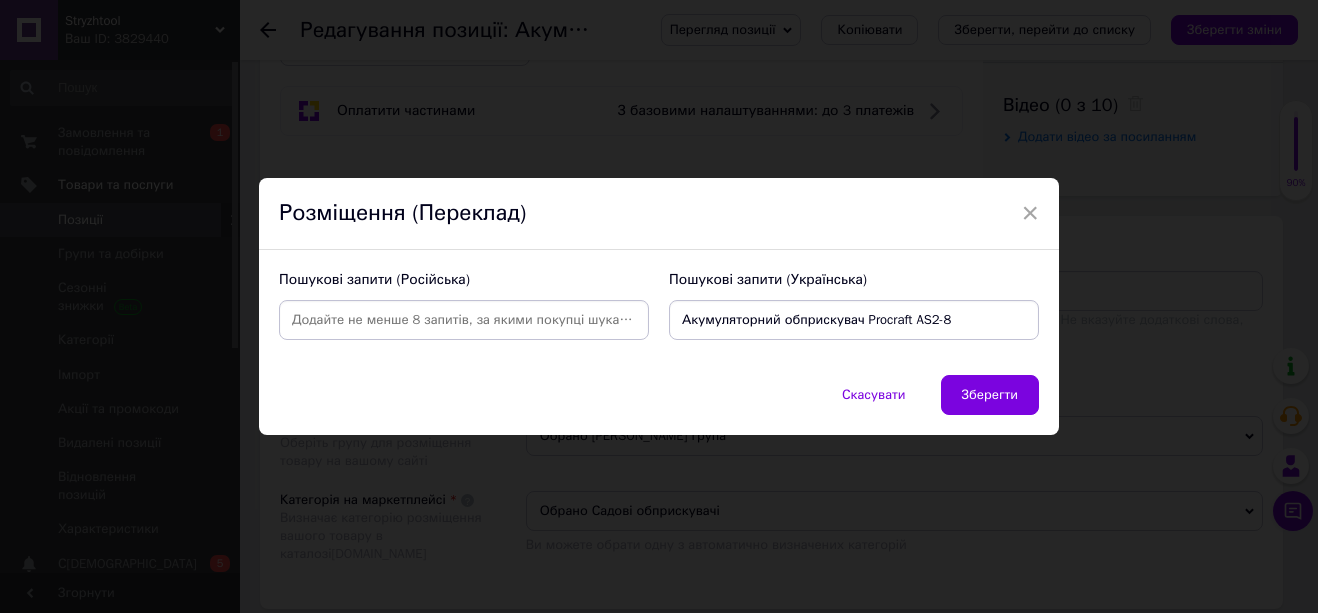 drag, startPoint x: 856, startPoint y: 320, endPoint x: 672, endPoint y: 323, distance: 184.02446 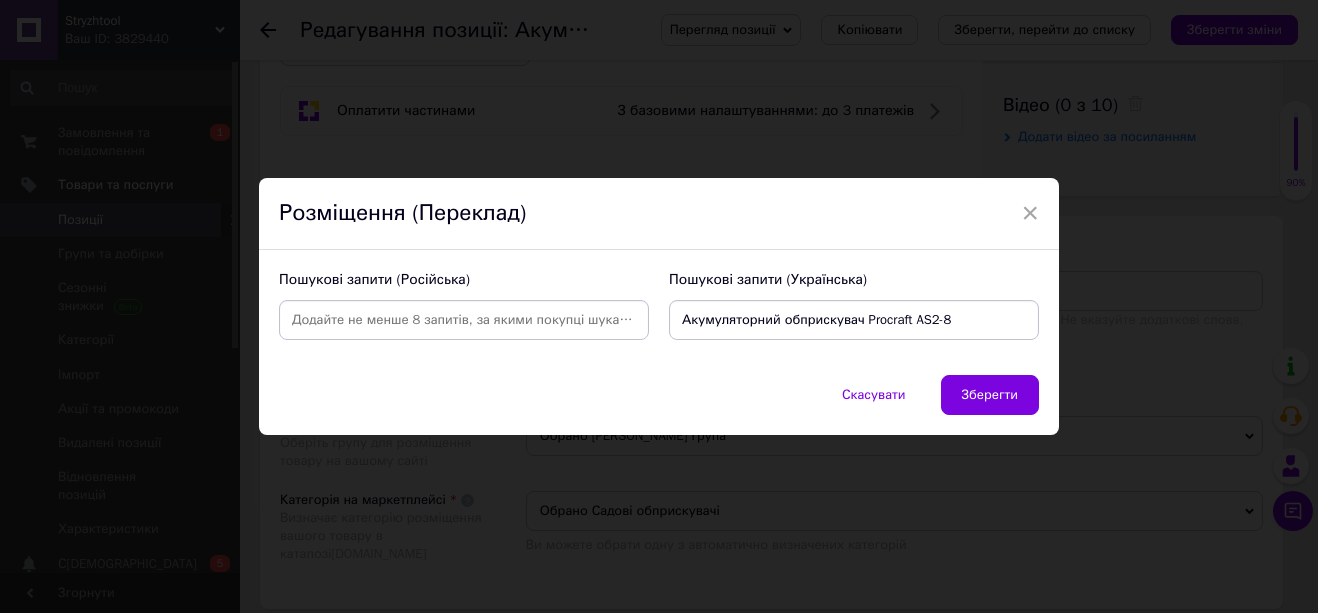click on "Акумуляторний обприскувач Procraft AS2-8" at bounding box center (854, 320) 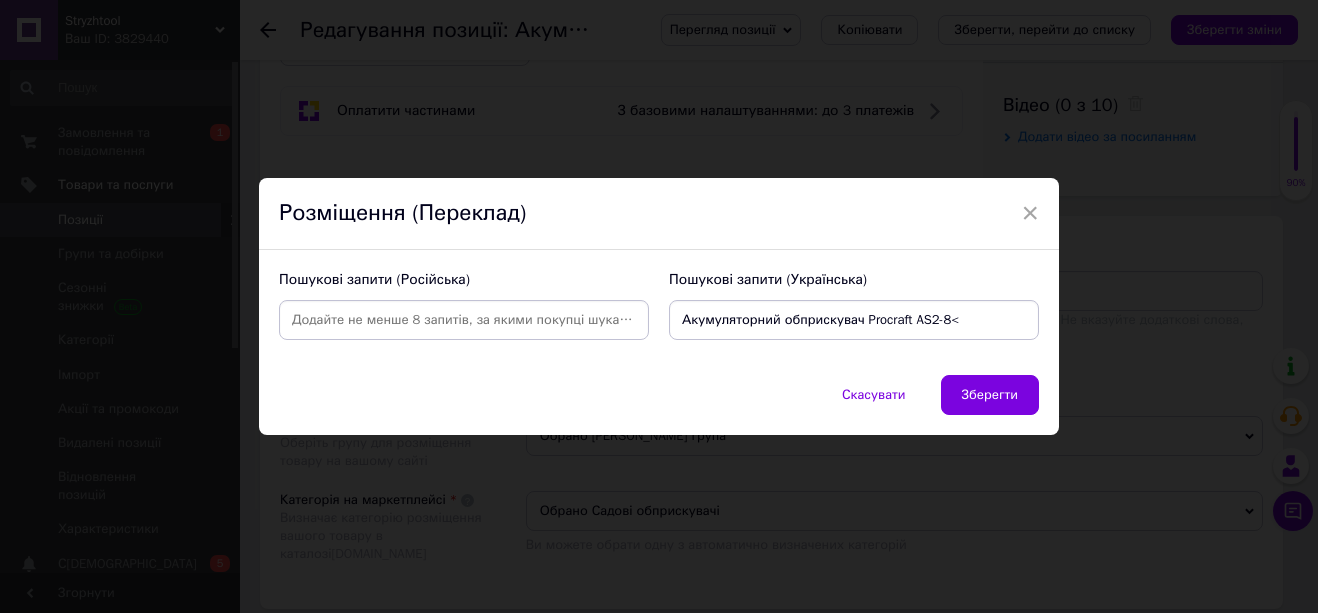 type on "Акумуляторний обприскувач Procraft AS2-8" 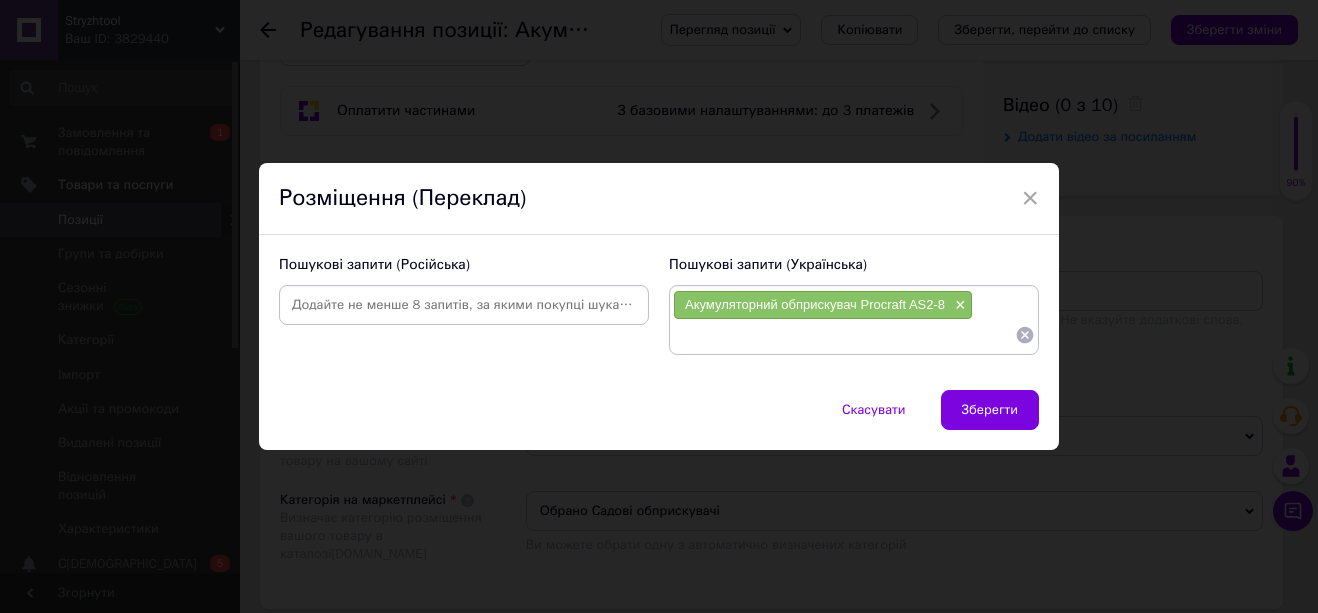 paste on "Акумуляторний обприскувач" 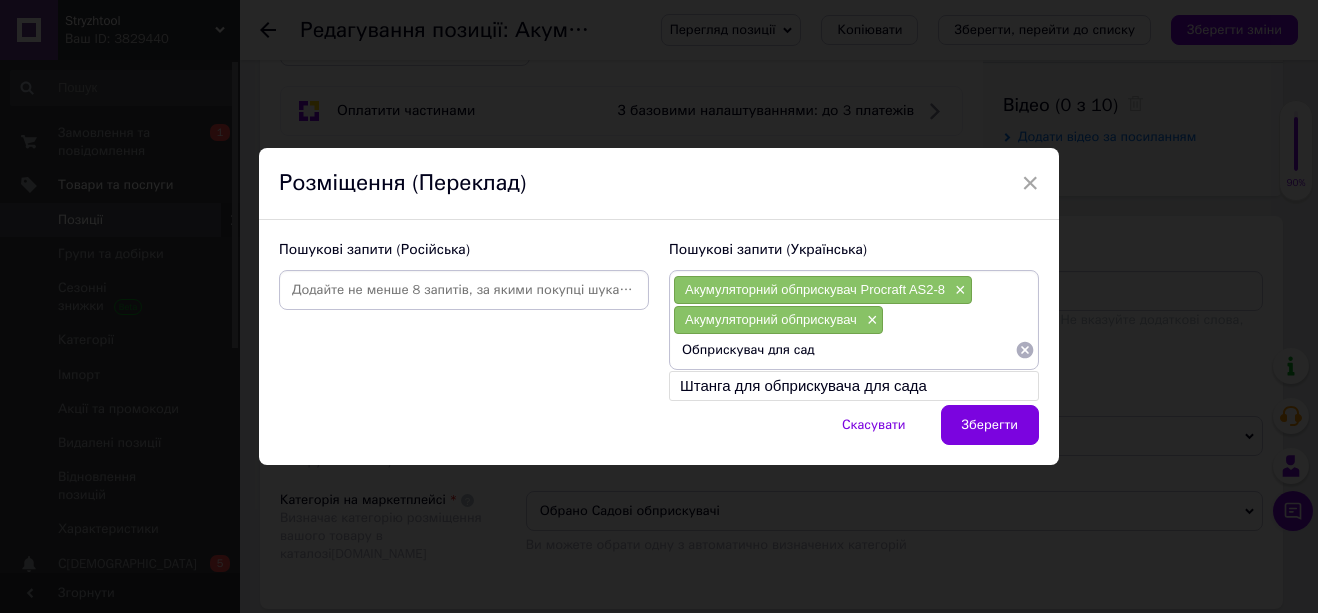 type on "Обприскувач для саду" 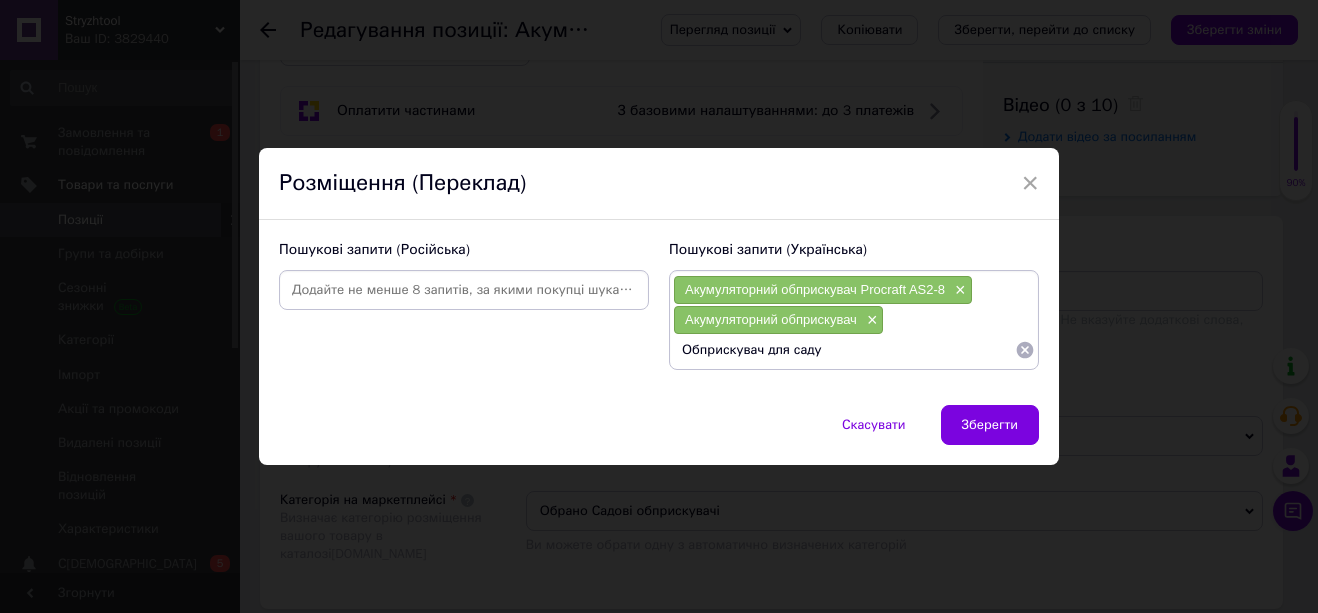 type 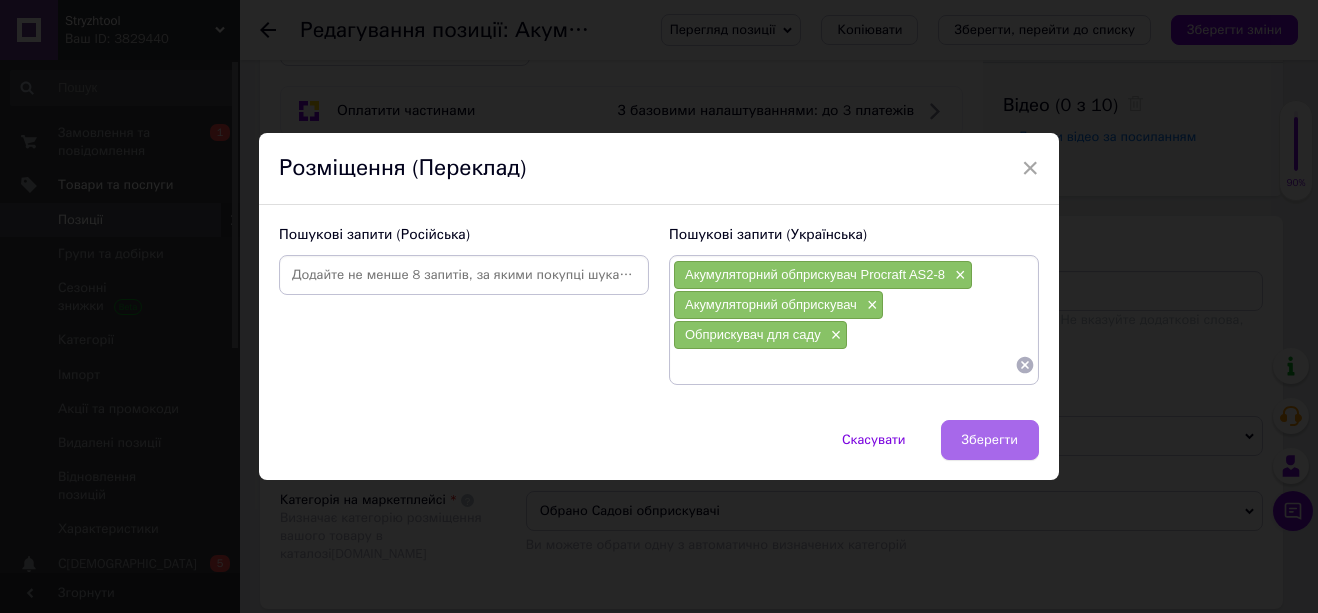 click on "Зберегти" at bounding box center [990, 440] 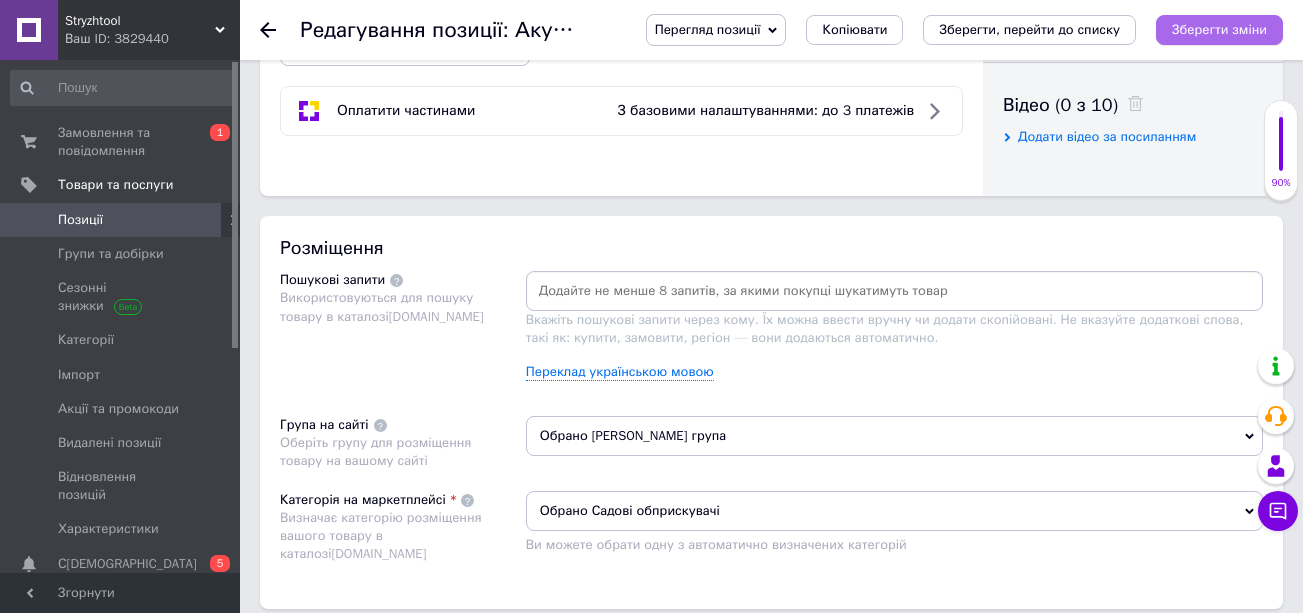 click on "Зберегти зміни" at bounding box center [1219, 30] 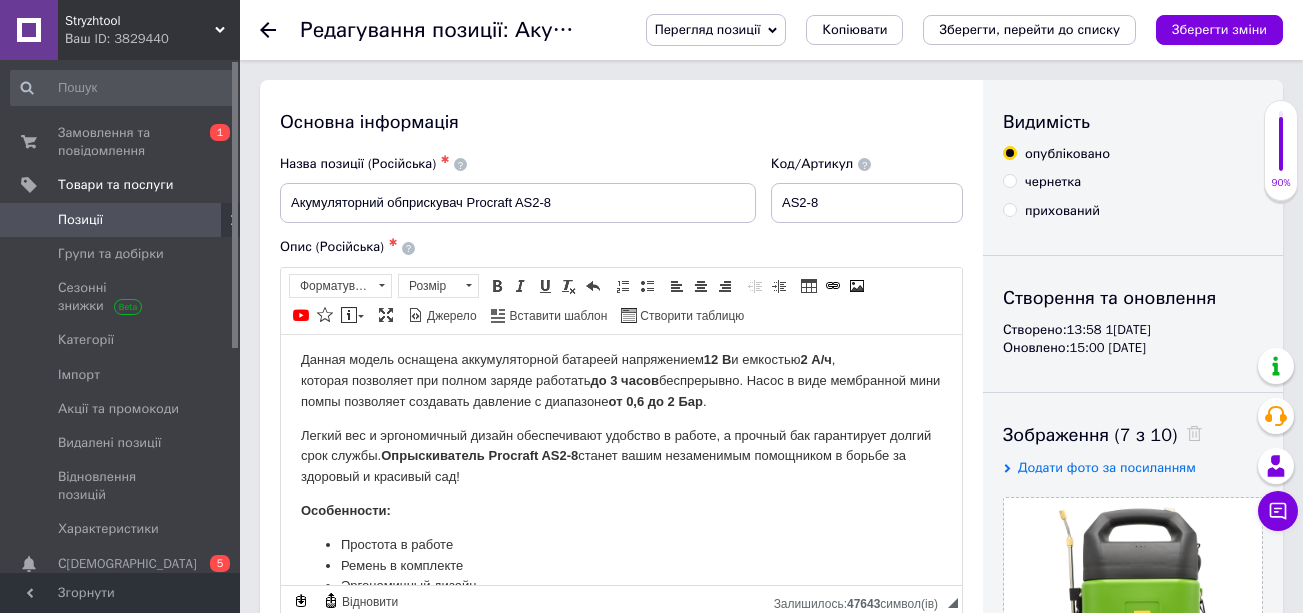 scroll, scrollTop: 0, scrollLeft: 0, axis: both 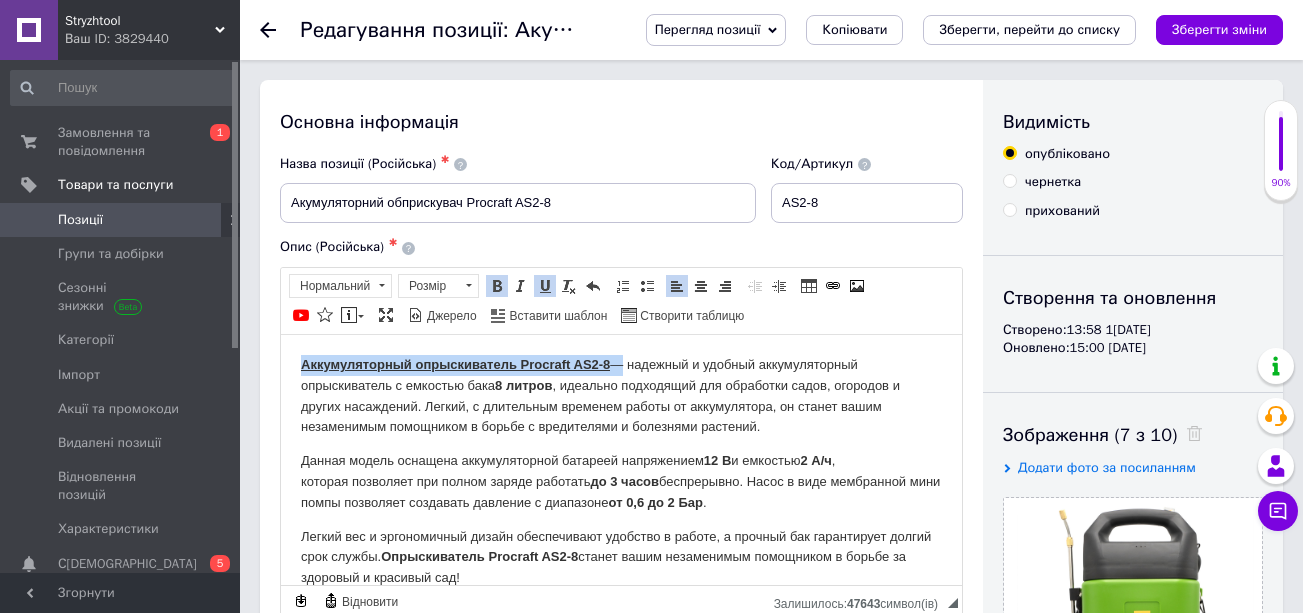 drag, startPoint x: 613, startPoint y: 361, endPoint x: 290, endPoint y: 349, distance: 323.22284 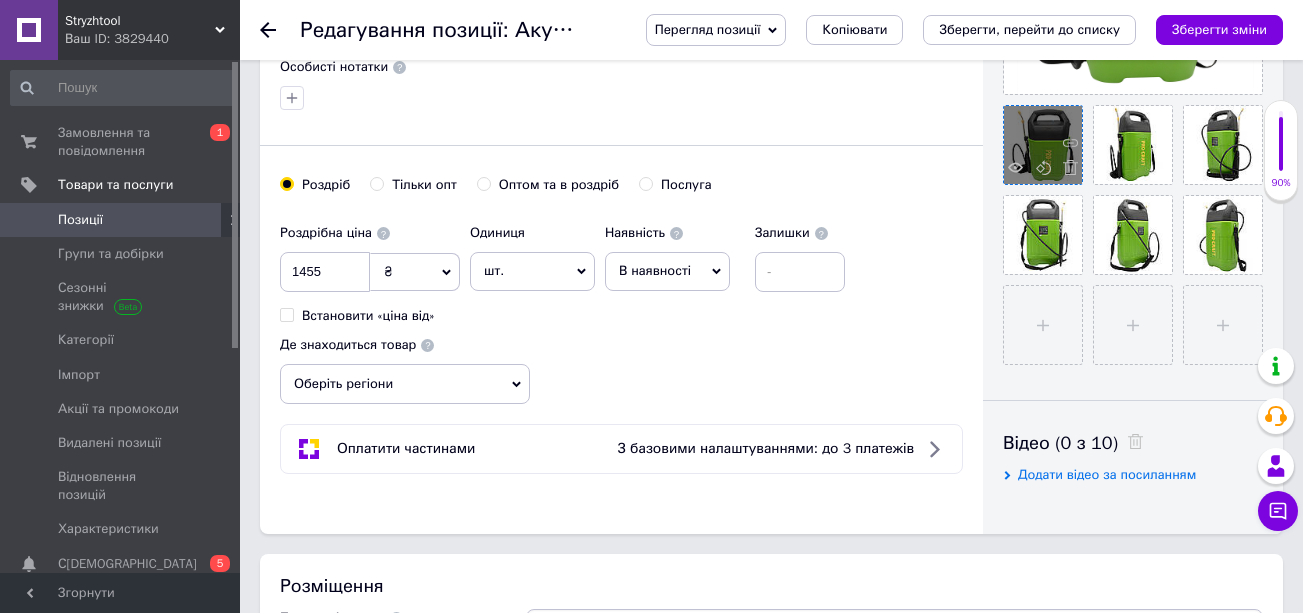 scroll, scrollTop: 1000, scrollLeft: 0, axis: vertical 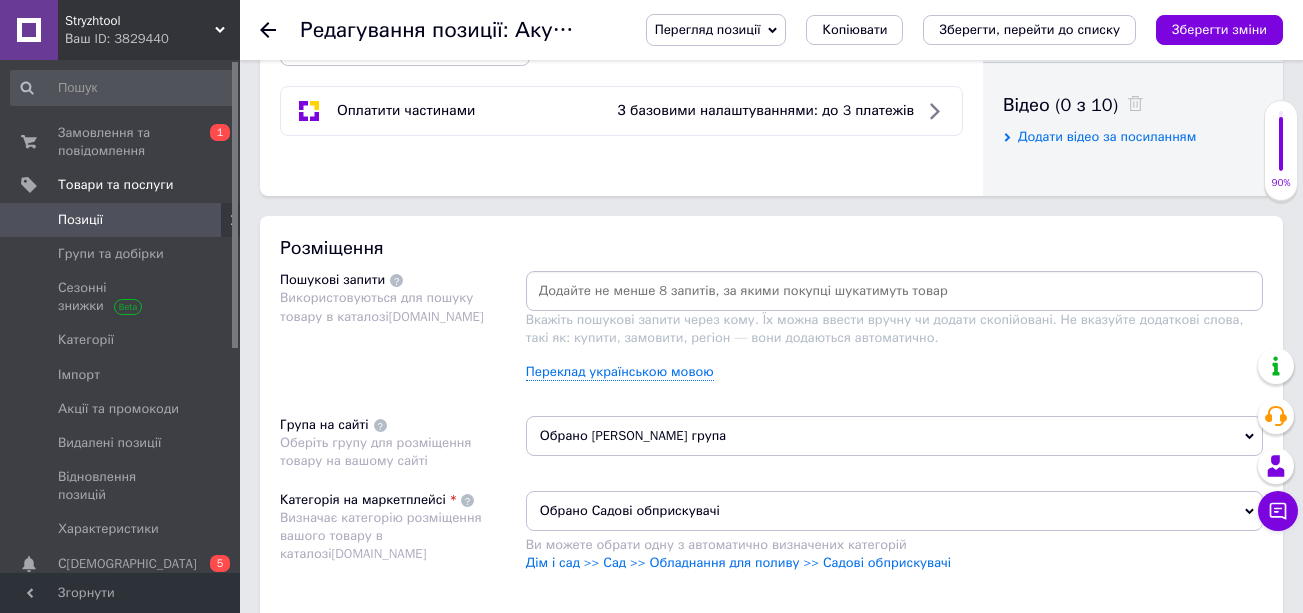 click at bounding box center (894, 291) 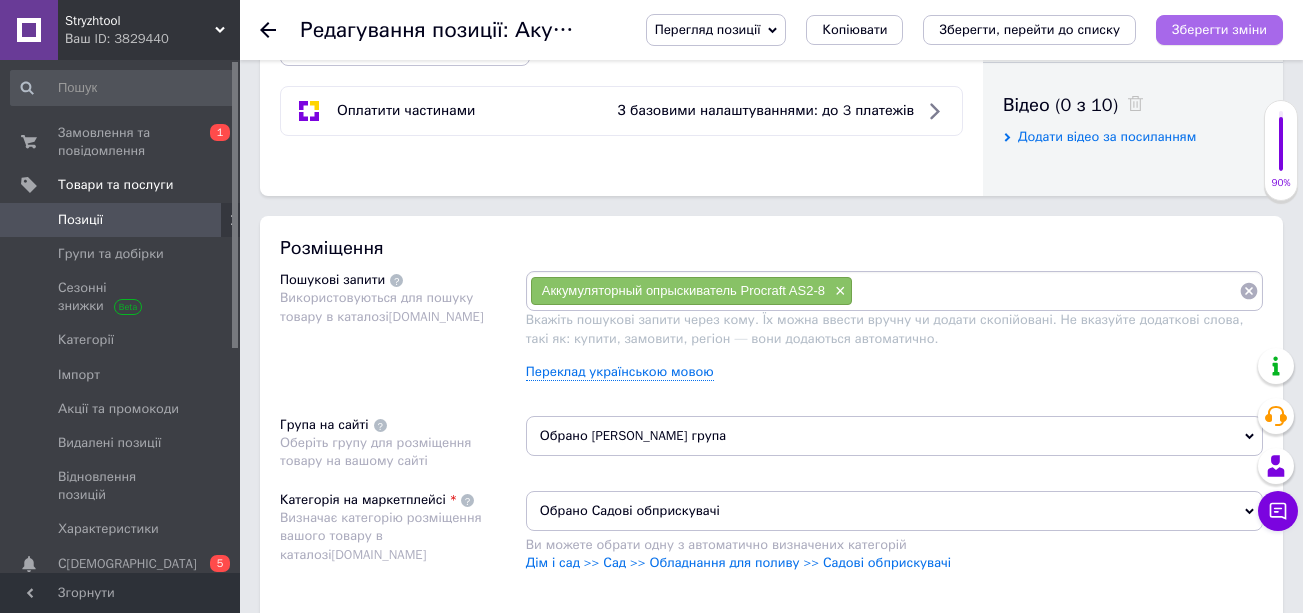 click on "Зберегти зміни" at bounding box center (1219, 29) 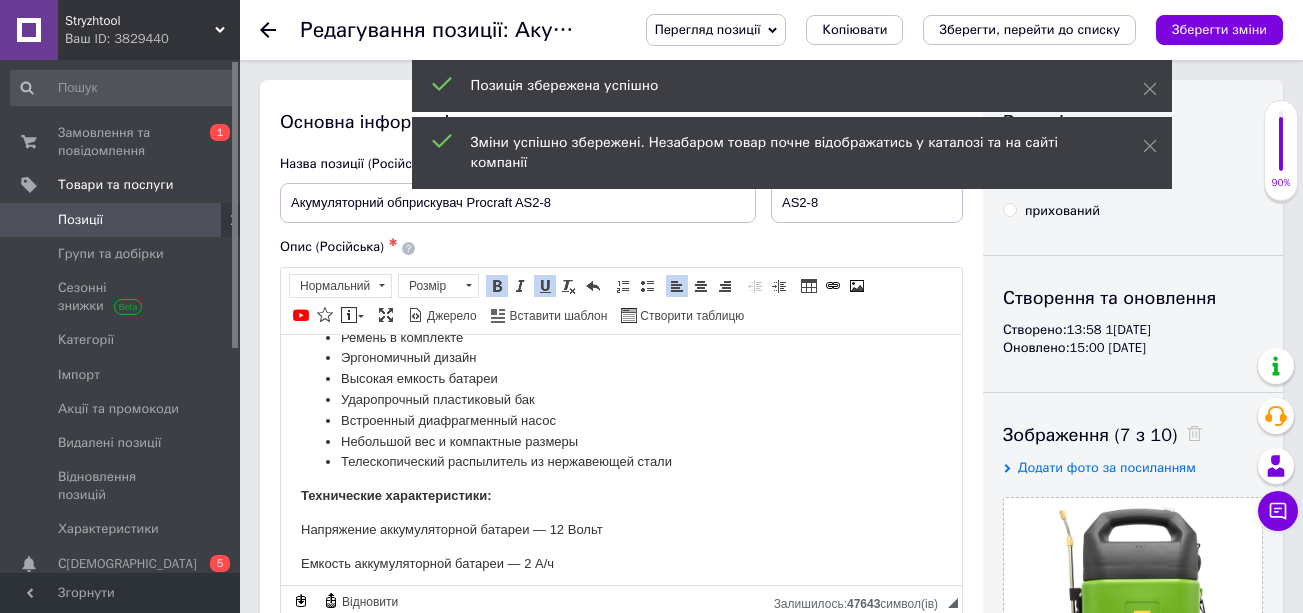 scroll, scrollTop: 0, scrollLeft: 0, axis: both 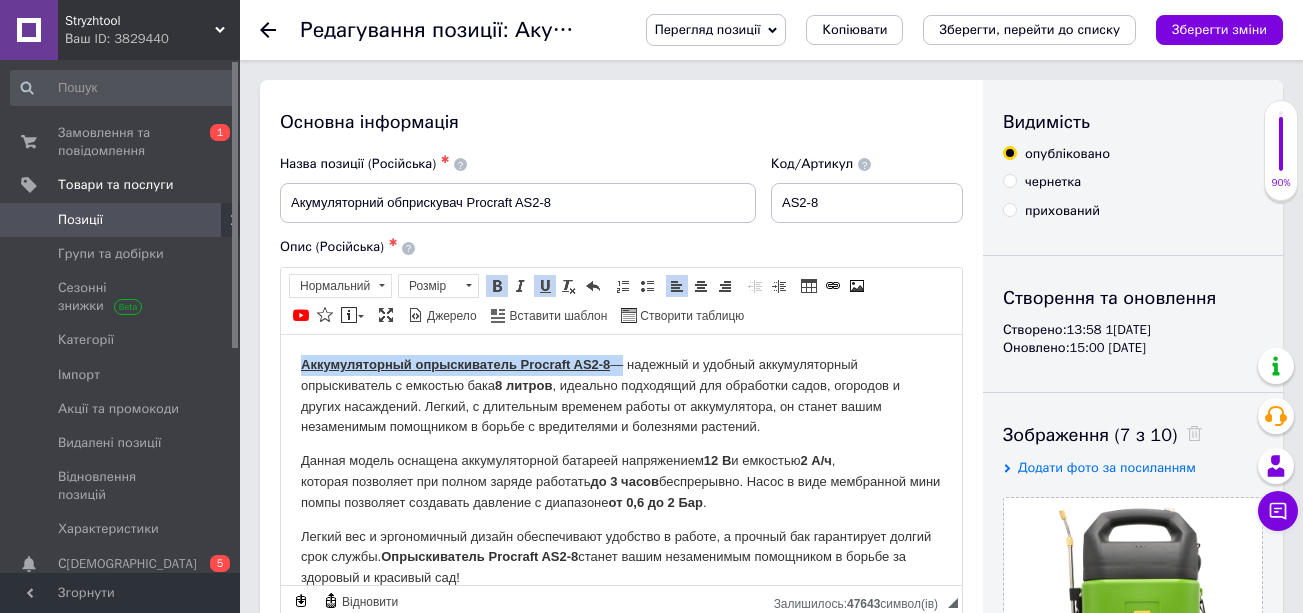 click on "Аккумуляторный опрыскиватель Procraft AS2-8  ― надежный и удобный аккумуляторный опрыскиватель с емкостью бака  8 литров , идеально подходящий для обработки садов, огородов и других насаждений. Легкий, с длительным временем работы от аккумулятора, он станет вашим незаменимым помощником в борьбе с вредителями и болезнями растений." at bounding box center (621, 395) 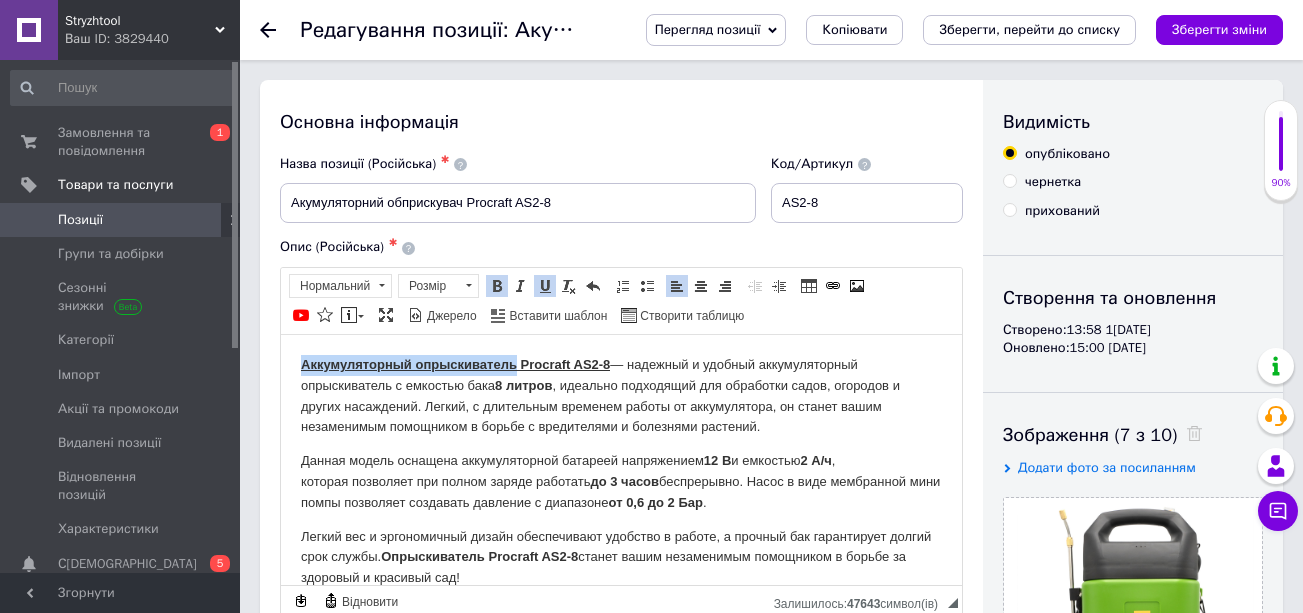 drag, startPoint x: 517, startPoint y: 362, endPoint x: 299, endPoint y: 365, distance: 218.02065 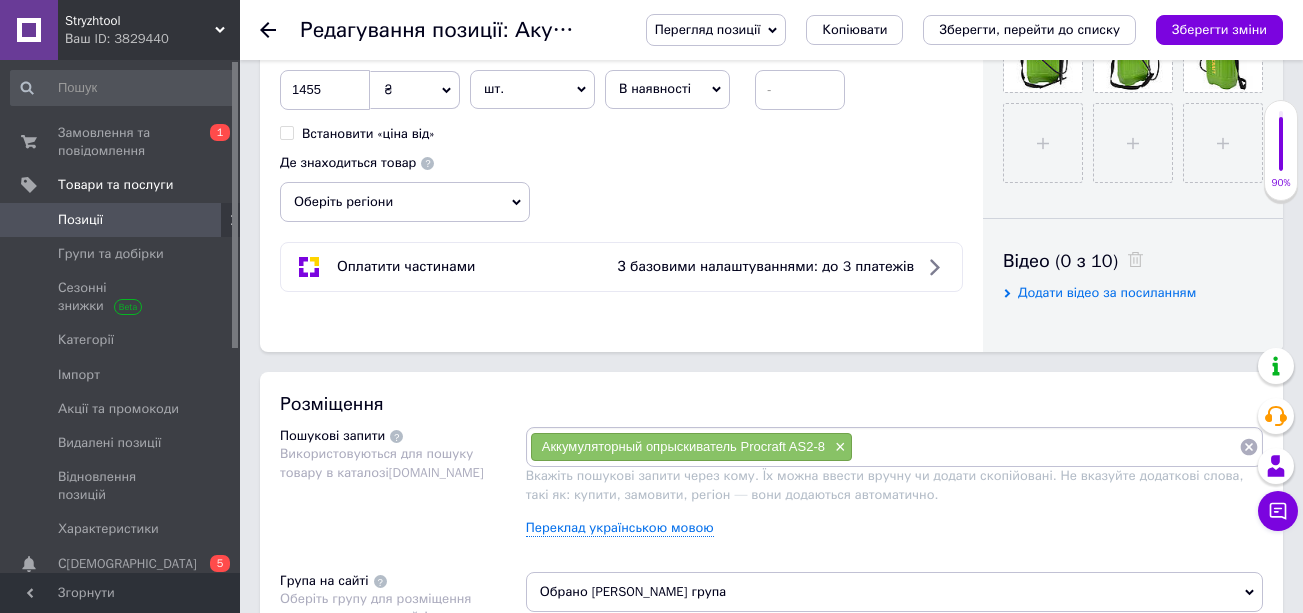 scroll, scrollTop: 1000, scrollLeft: 0, axis: vertical 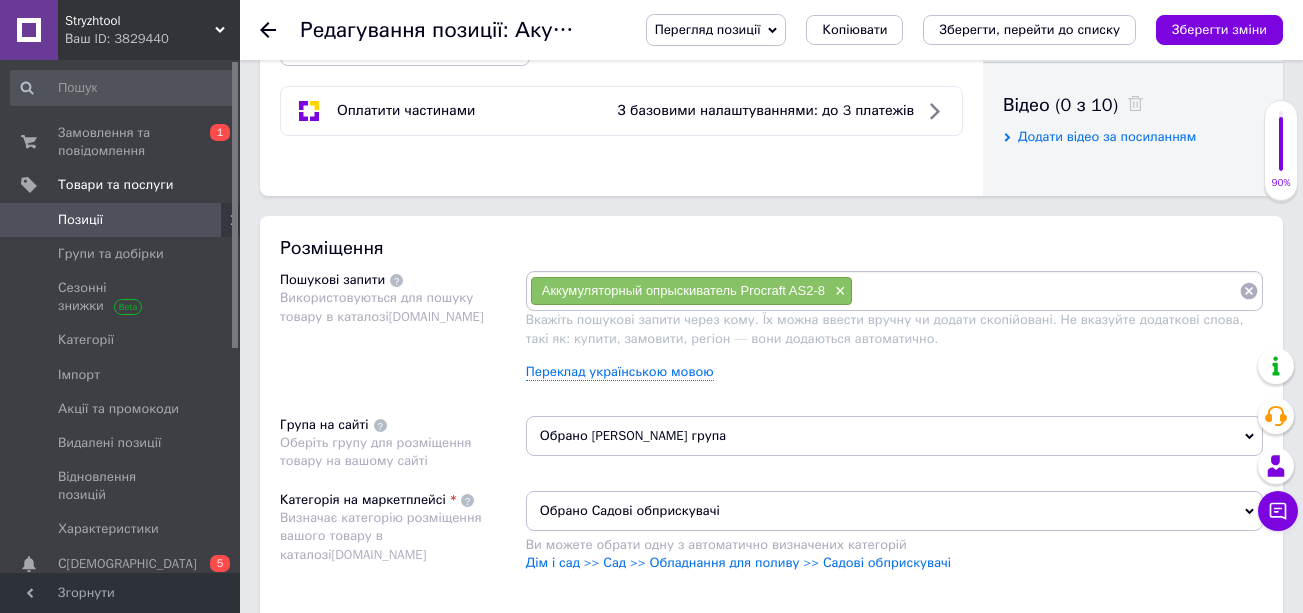 click at bounding box center [1046, 291] 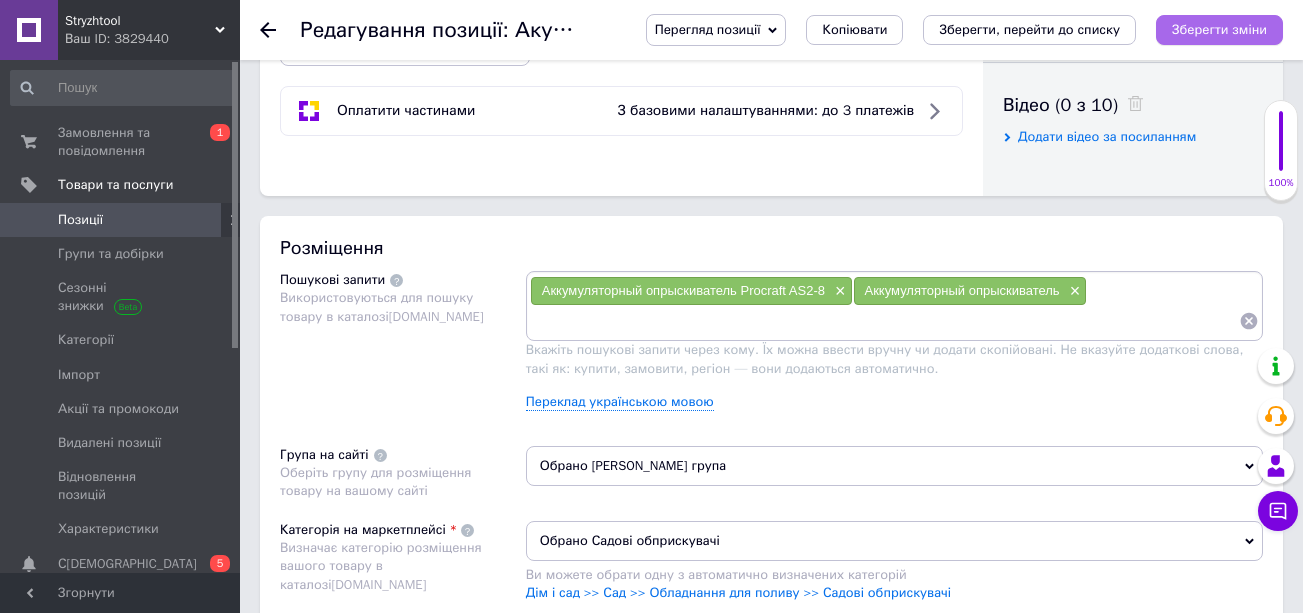 click on "Зберегти зміни" at bounding box center [1219, 29] 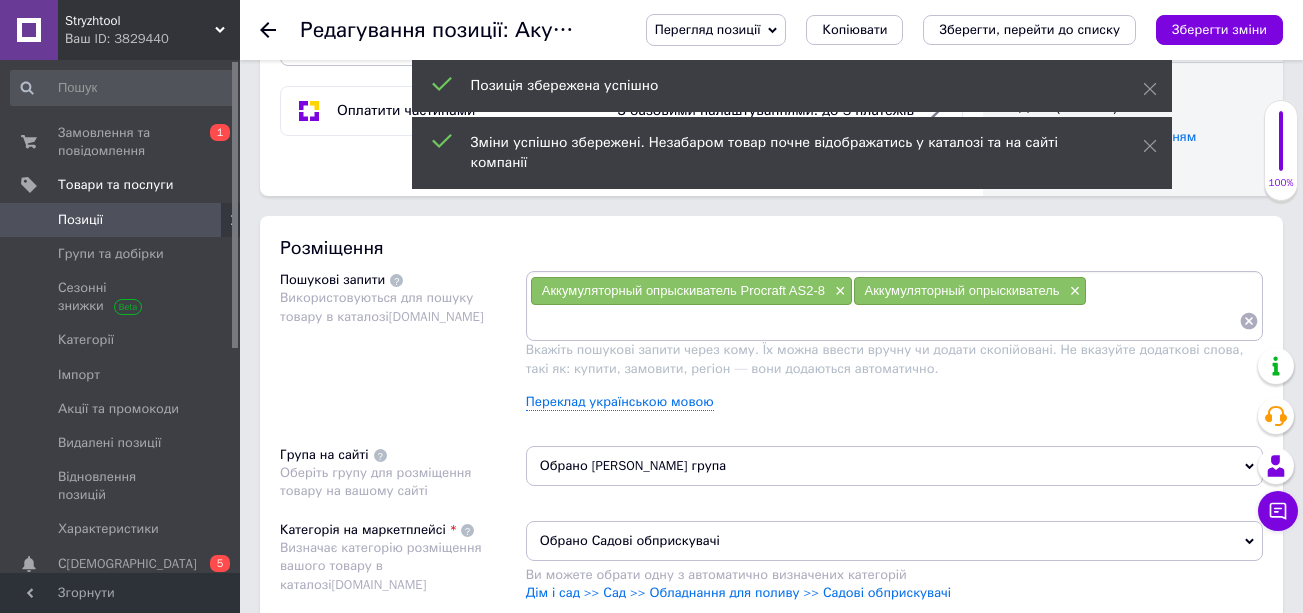 click at bounding box center (884, 321) 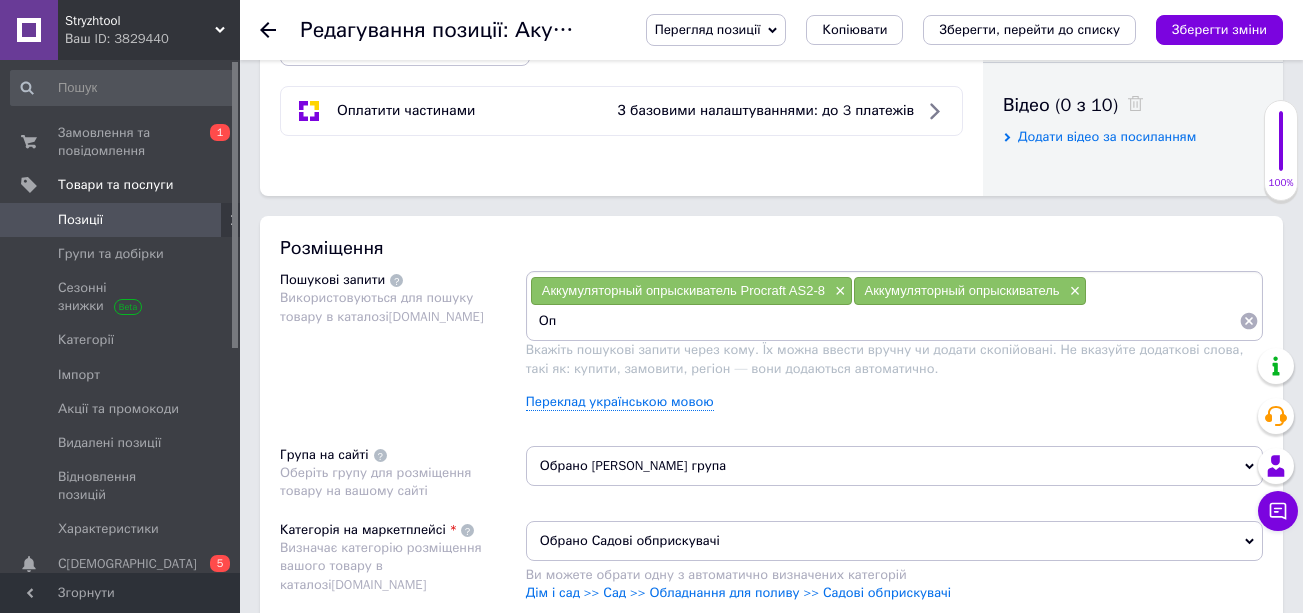 type on "О" 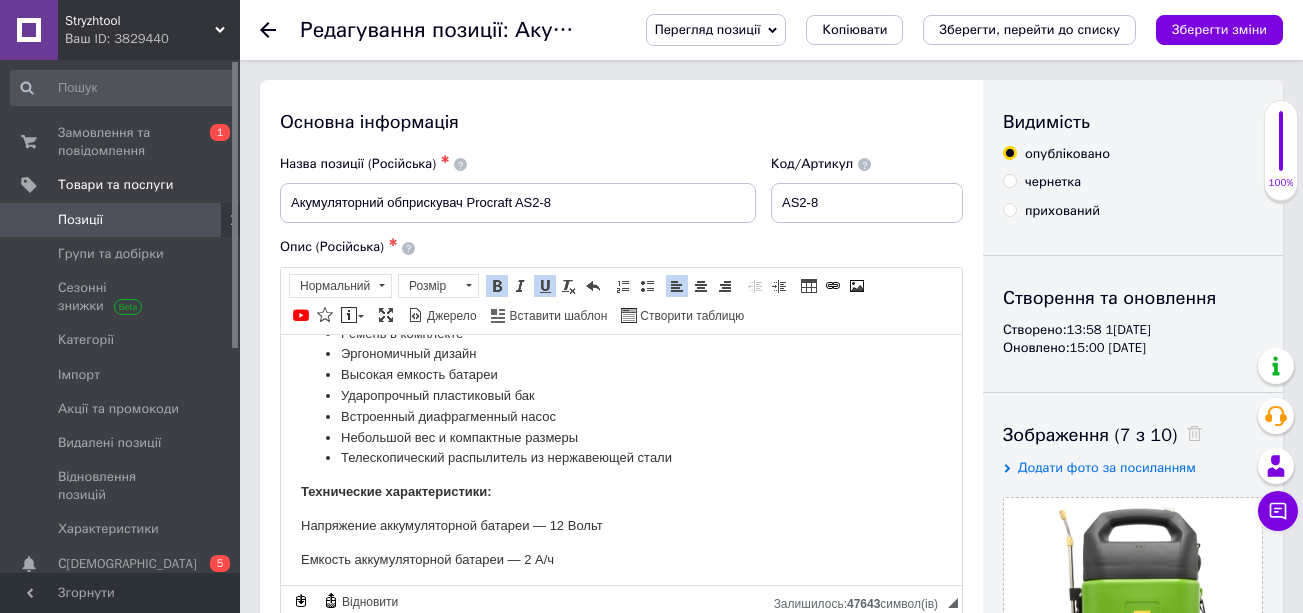 scroll, scrollTop: 0, scrollLeft: 0, axis: both 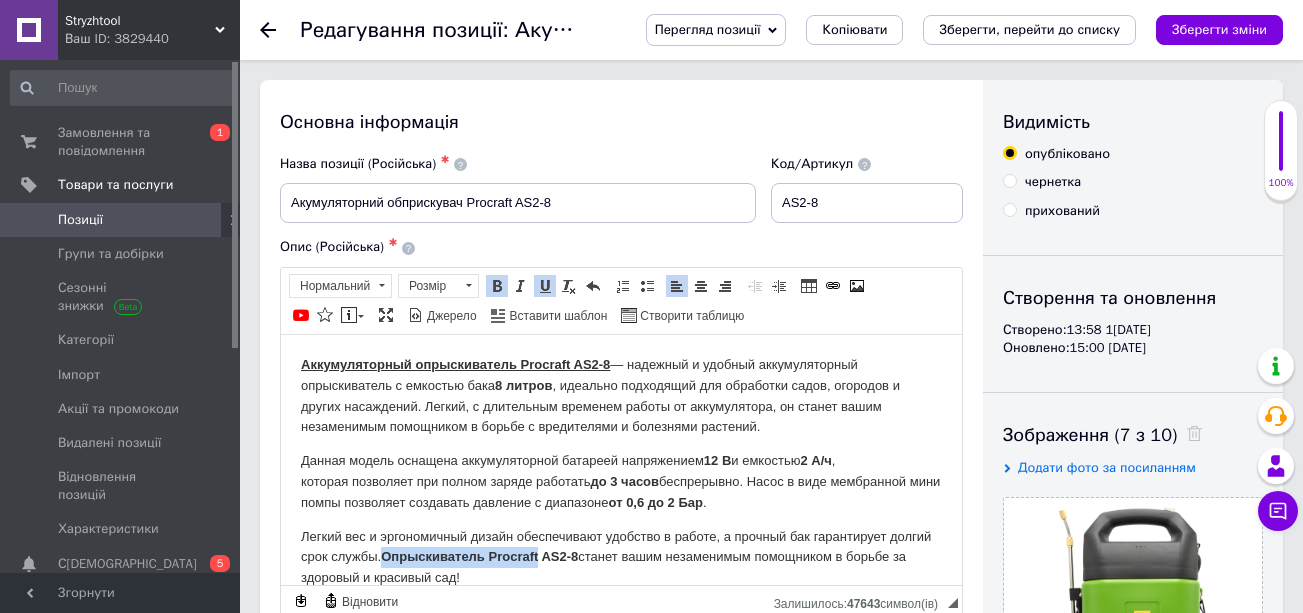 drag, startPoint x: 587, startPoint y: 556, endPoint x: 428, endPoint y: 559, distance: 159.0283 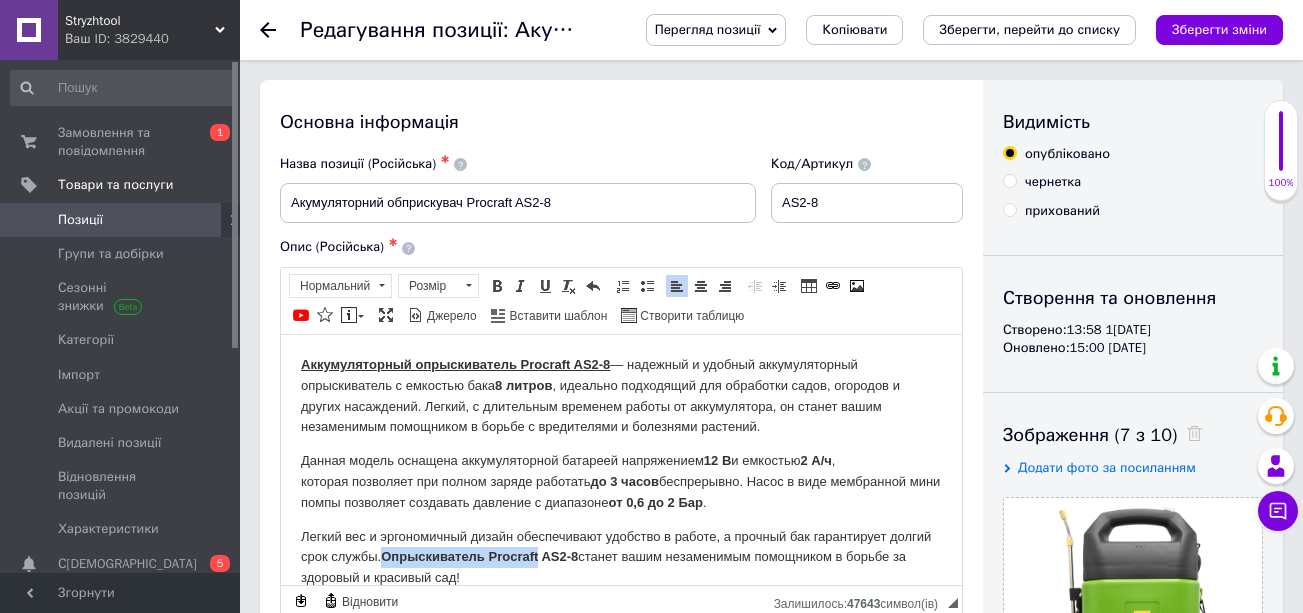 copy on "Опрыскиватель Procraft" 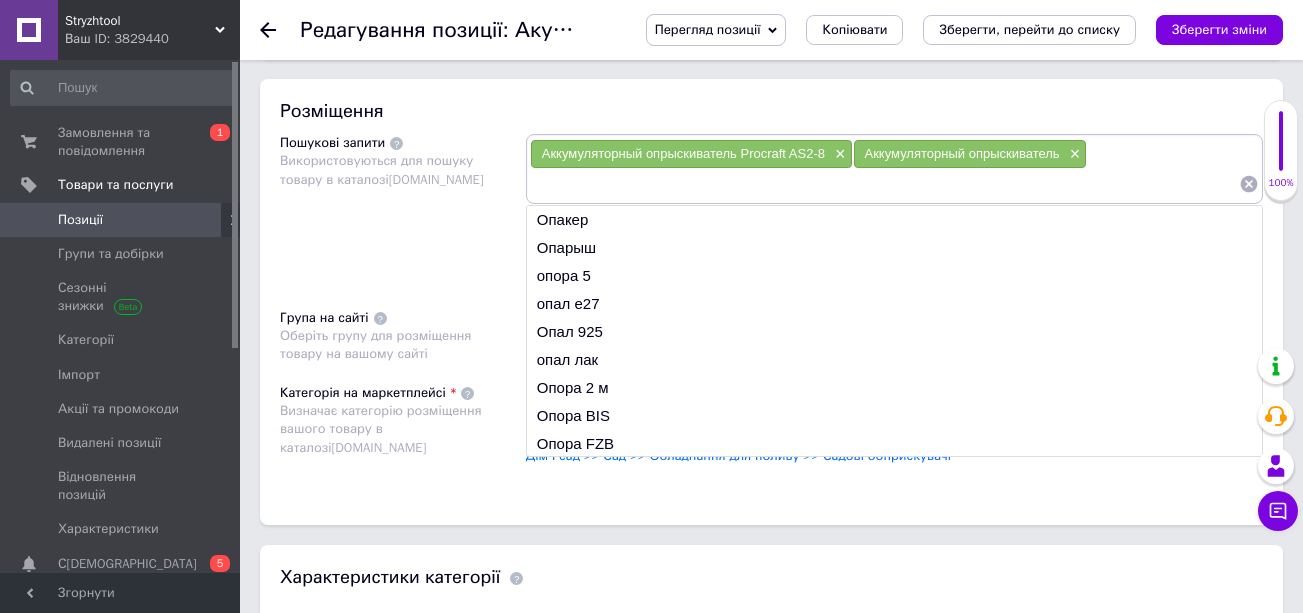 scroll, scrollTop: 900, scrollLeft: 0, axis: vertical 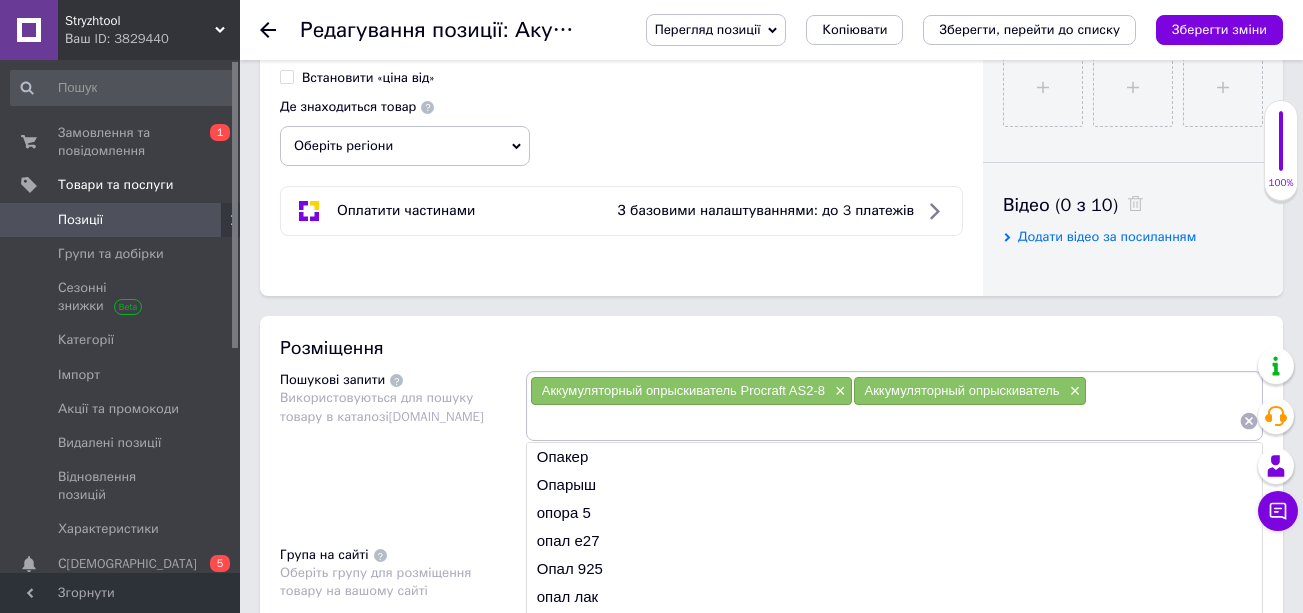 click at bounding box center (884, 421) 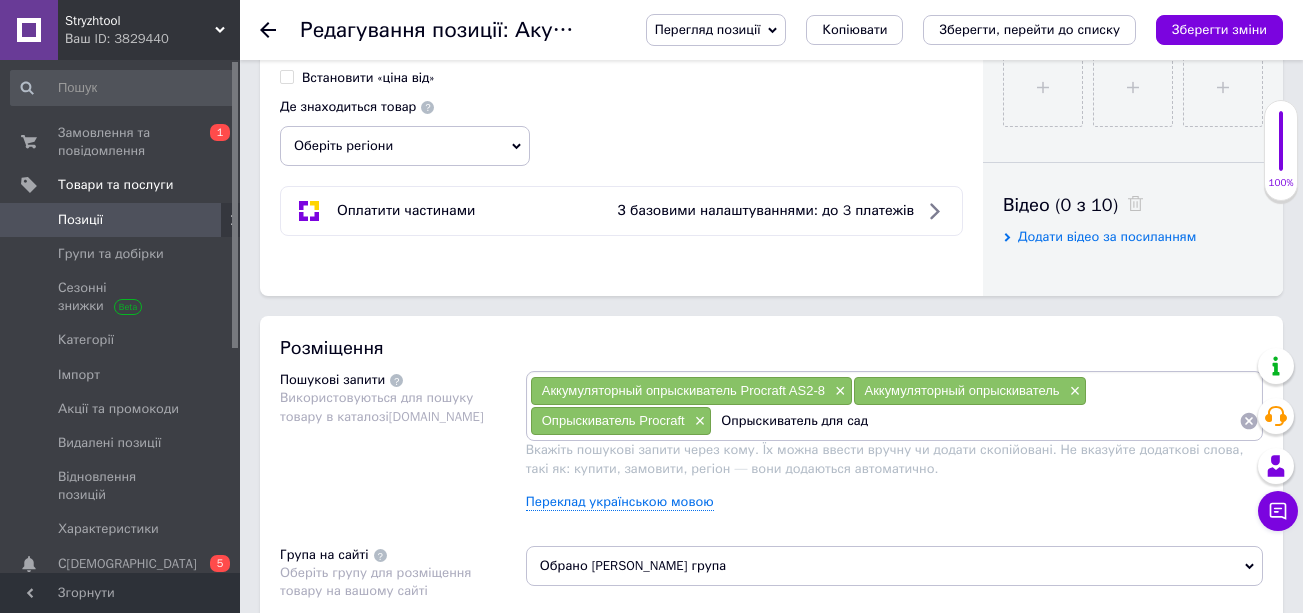 type on "Опрыскиватель для сада" 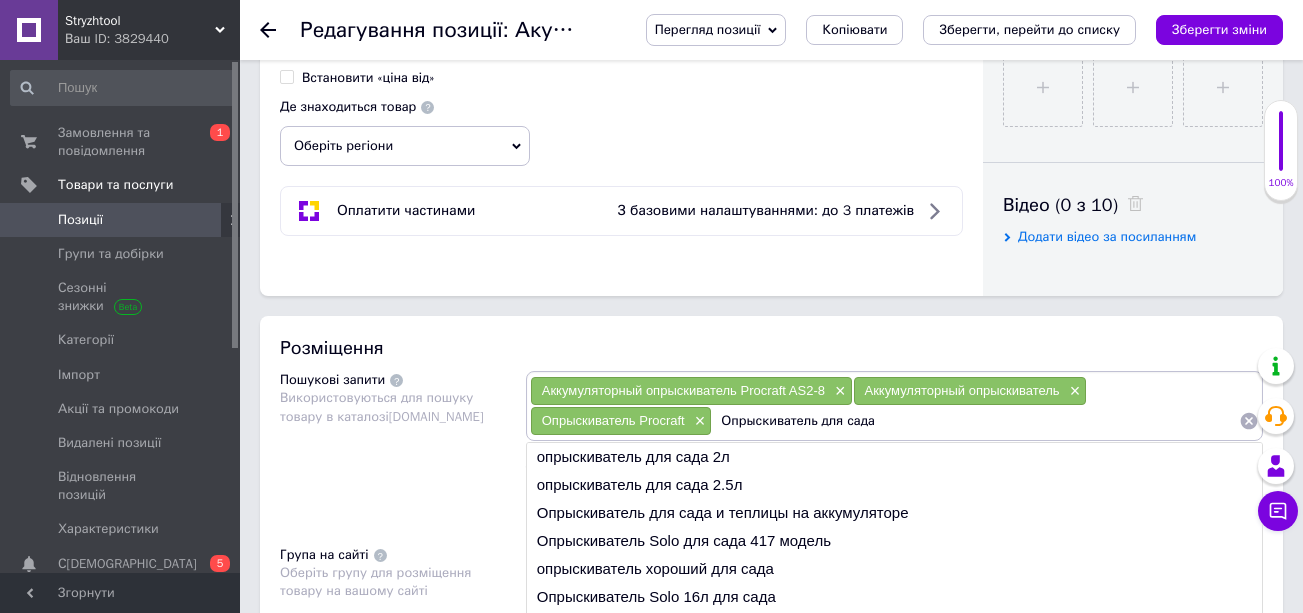 type 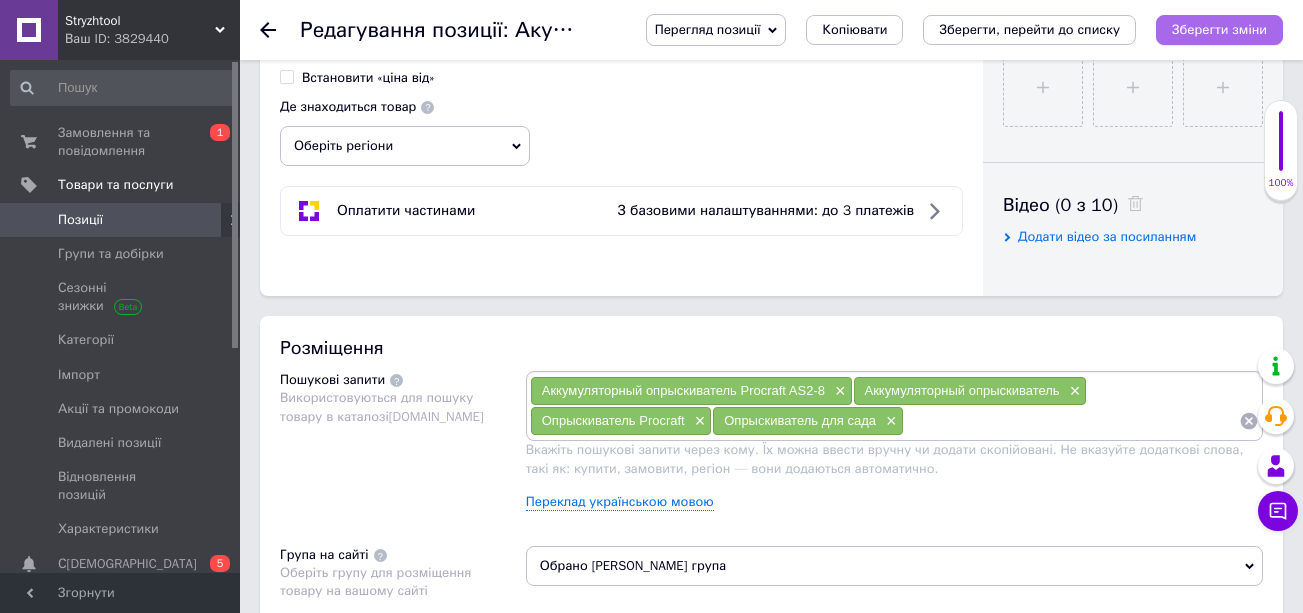 click on "Зберегти зміни" at bounding box center (1219, 29) 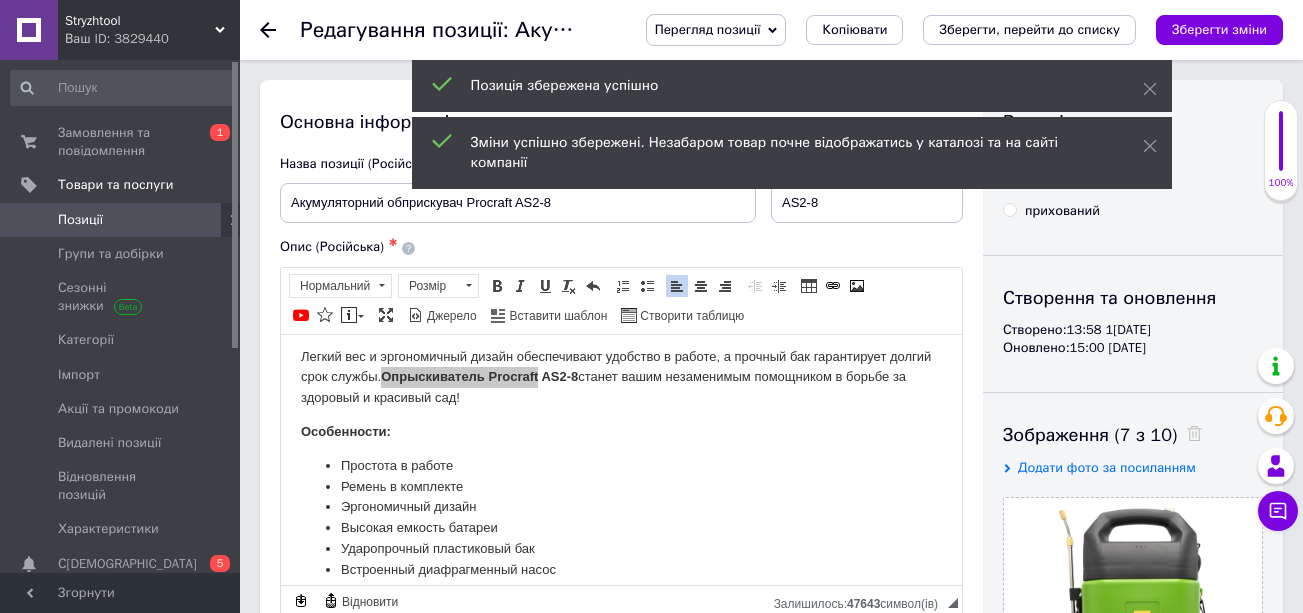 scroll, scrollTop: 0, scrollLeft: 0, axis: both 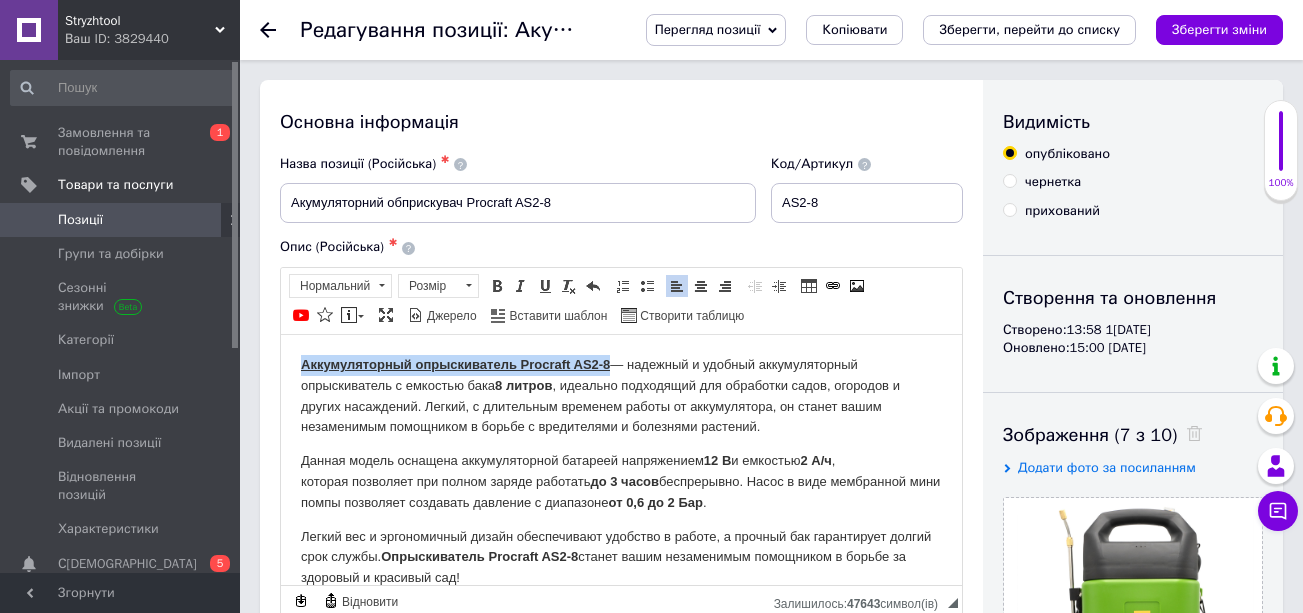 drag, startPoint x: 612, startPoint y: 360, endPoint x: 295, endPoint y: 361, distance: 317.0016 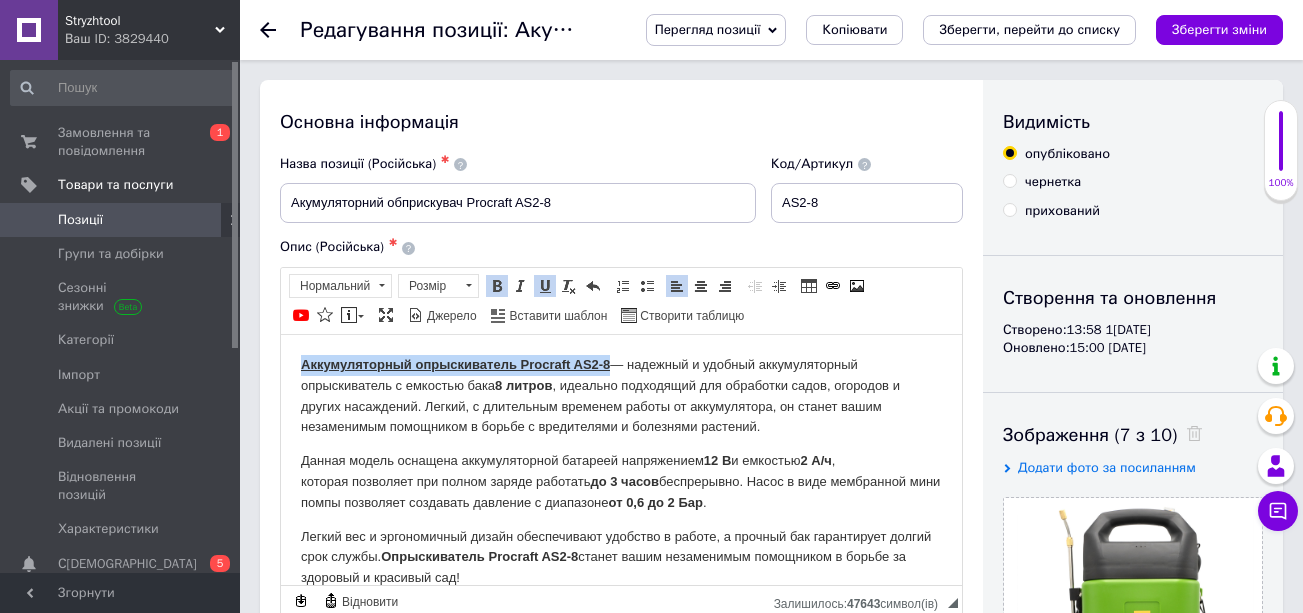 copy on "Аккумуляторный опрыскиватель Procraft AS2-8" 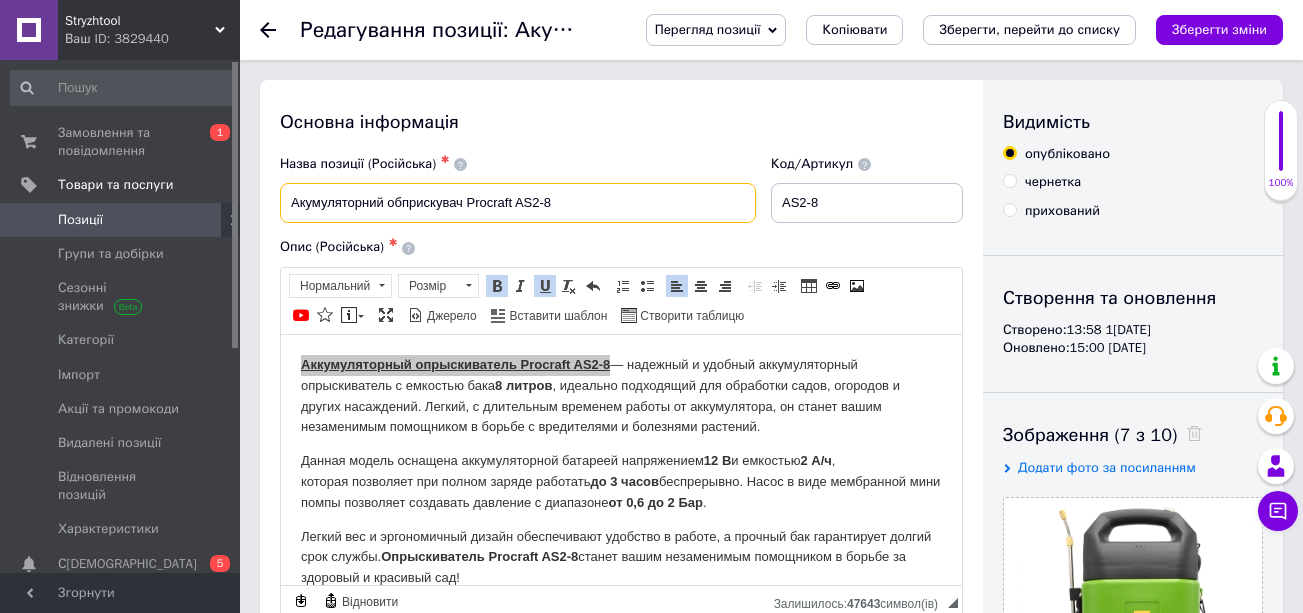 drag, startPoint x: 575, startPoint y: 209, endPoint x: 273, endPoint y: 211, distance: 302.00662 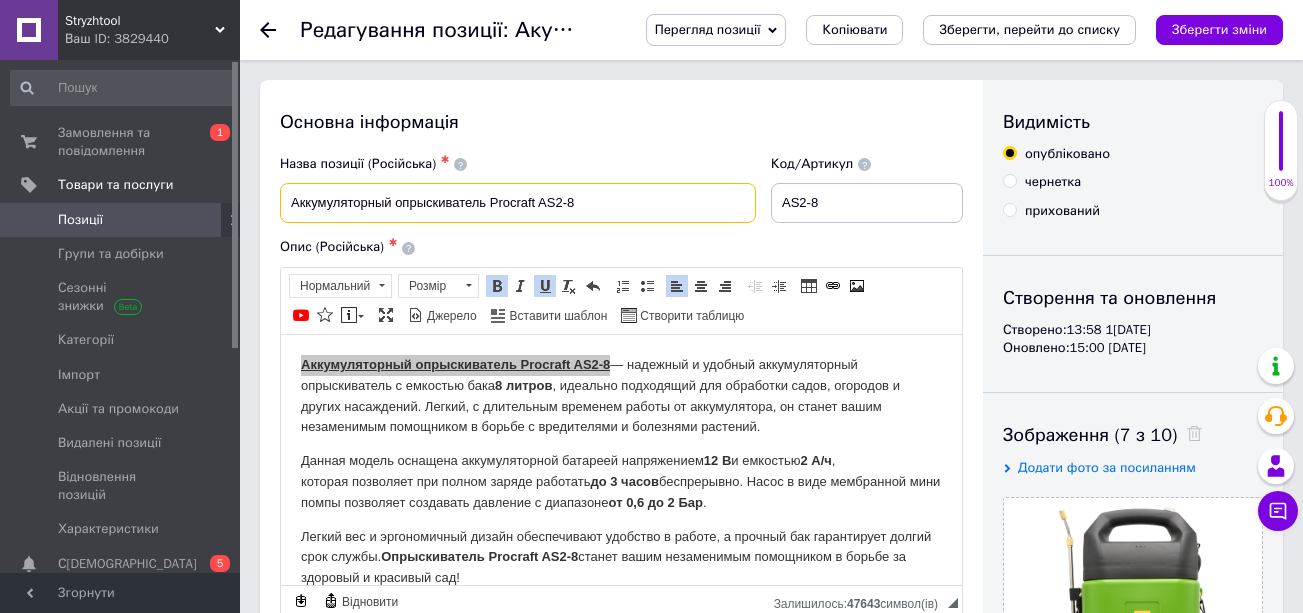 type on "Аккумуляторный опрыскиватель Procraft AS2-8" 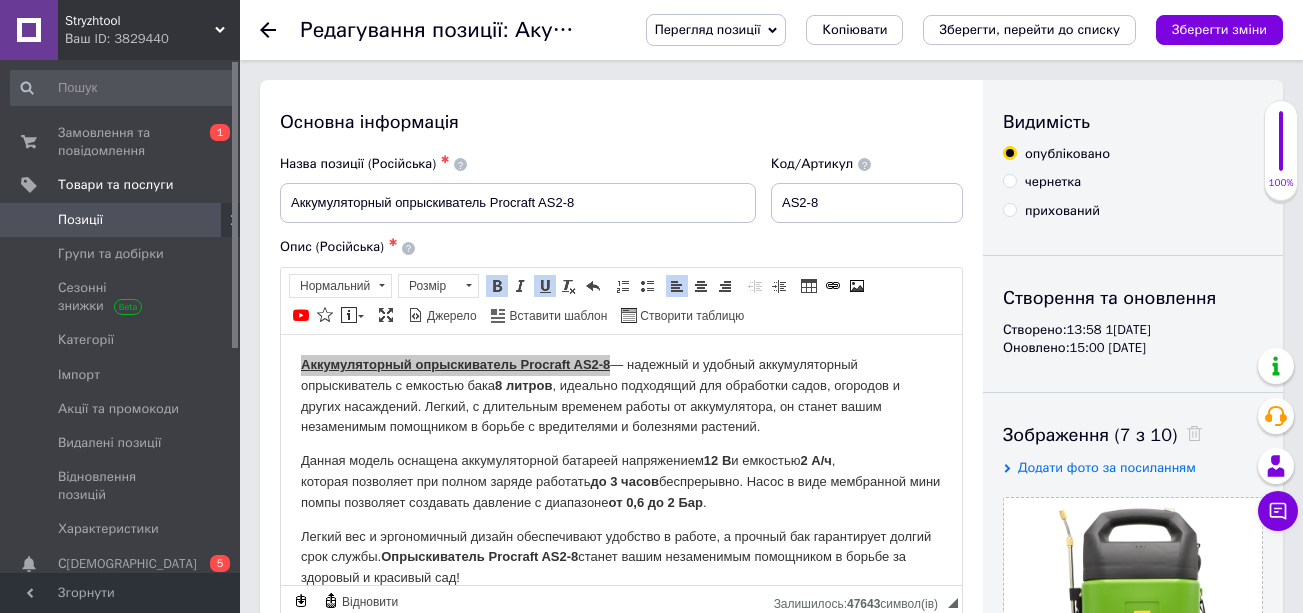click on "Зберегти зміни" at bounding box center [1219, 29] 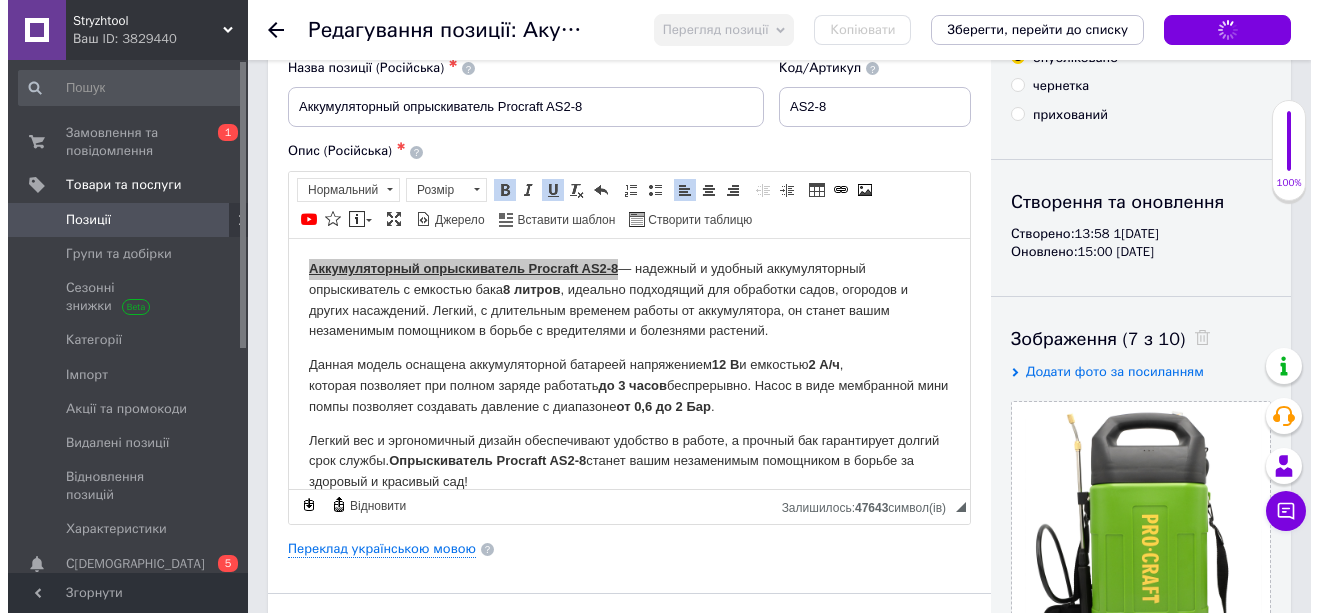 scroll, scrollTop: 300, scrollLeft: 0, axis: vertical 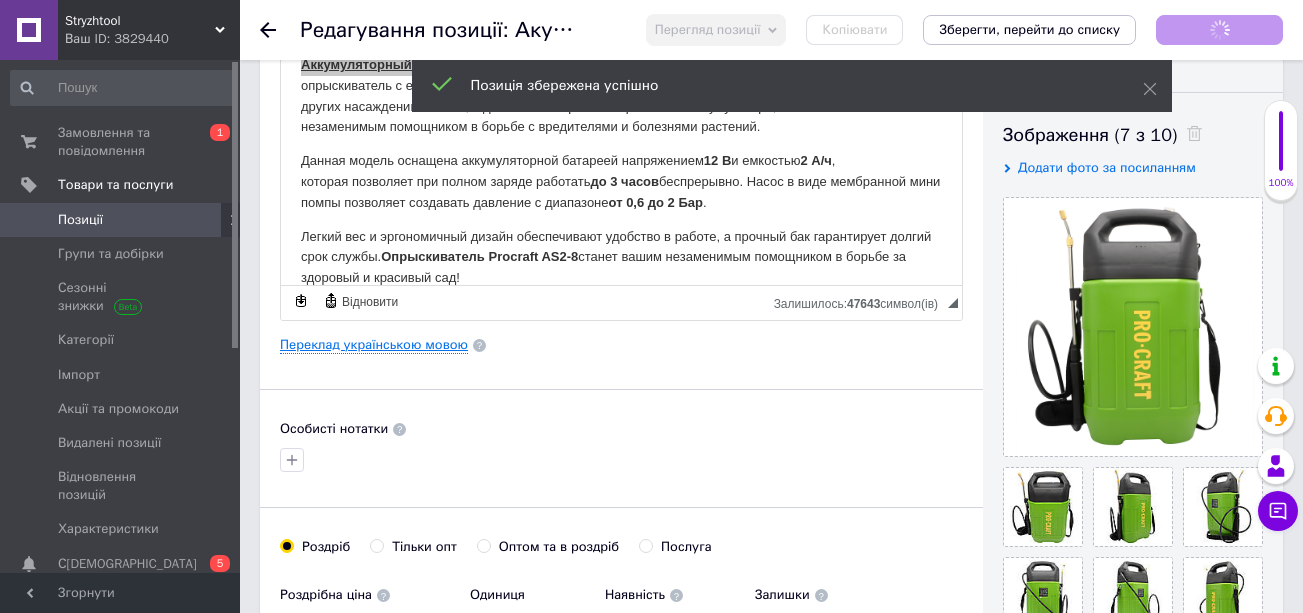 click on "Переклад українською мовою" at bounding box center (374, 345) 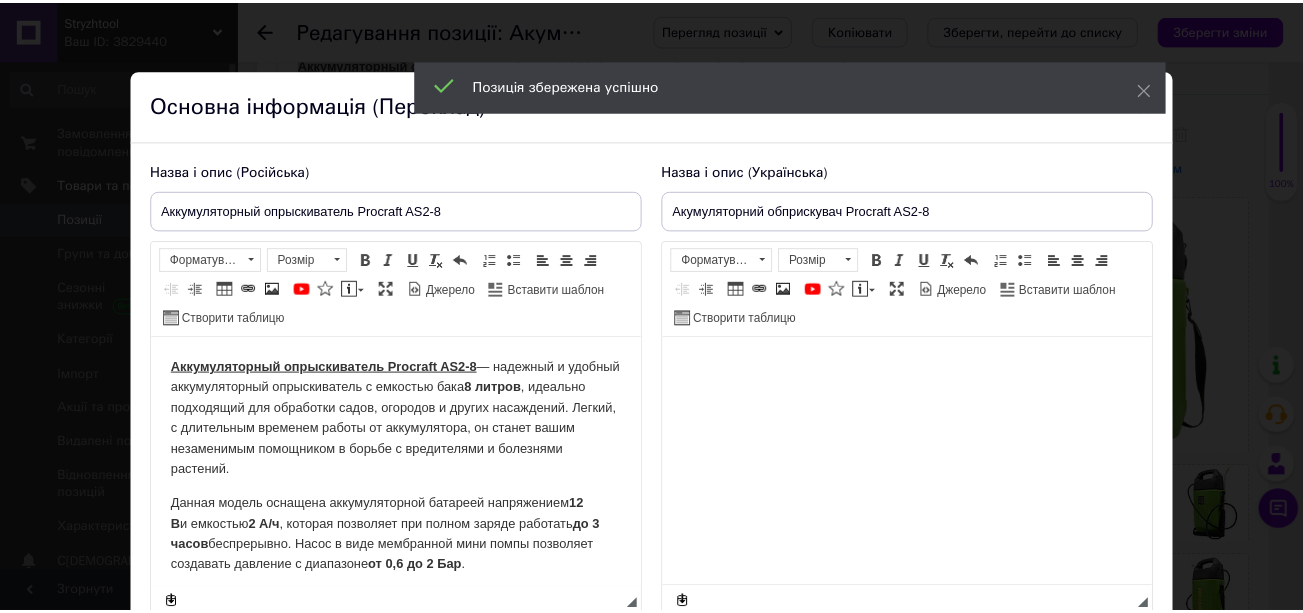 scroll, scrollTop: 0, scrollLeft: 0, axis: both 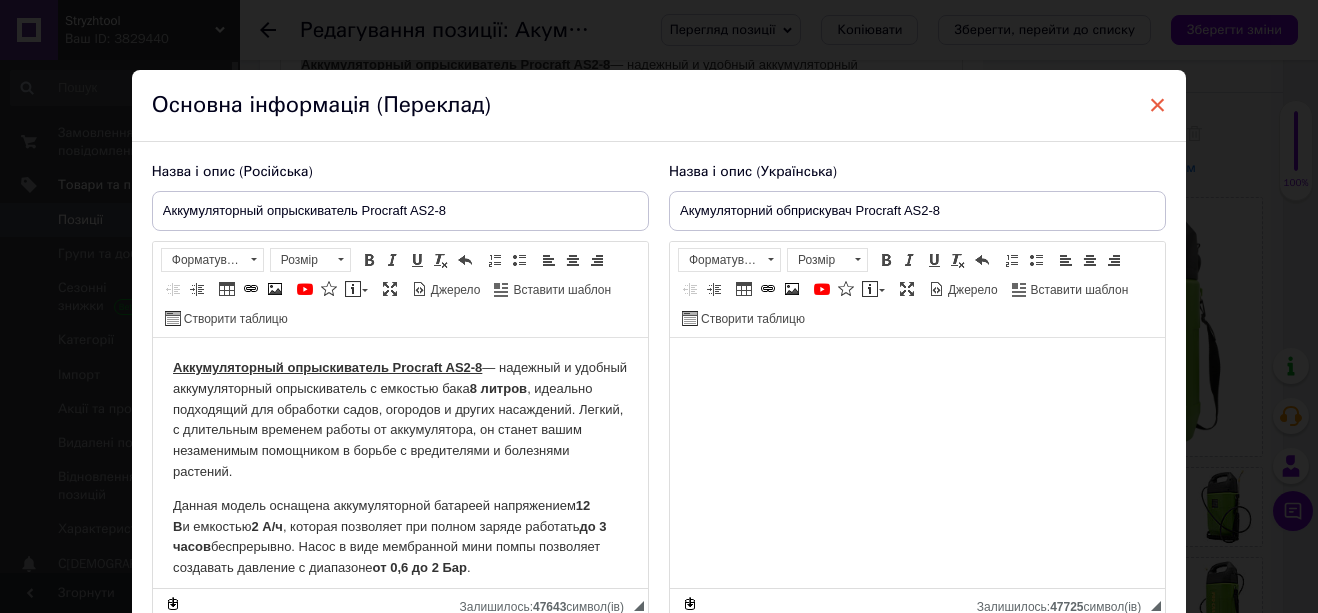 click on "×" at bounding box center [1158, 105] 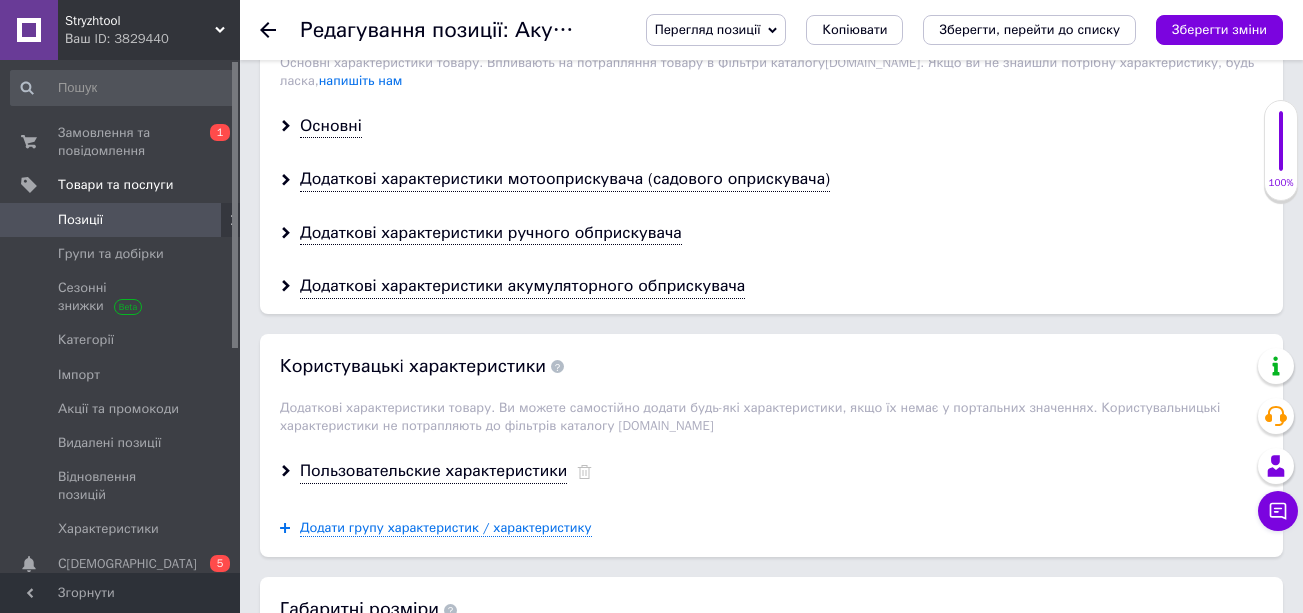 scroll, scrollTop: 1700, scrollLeft: 0, axis: vertical 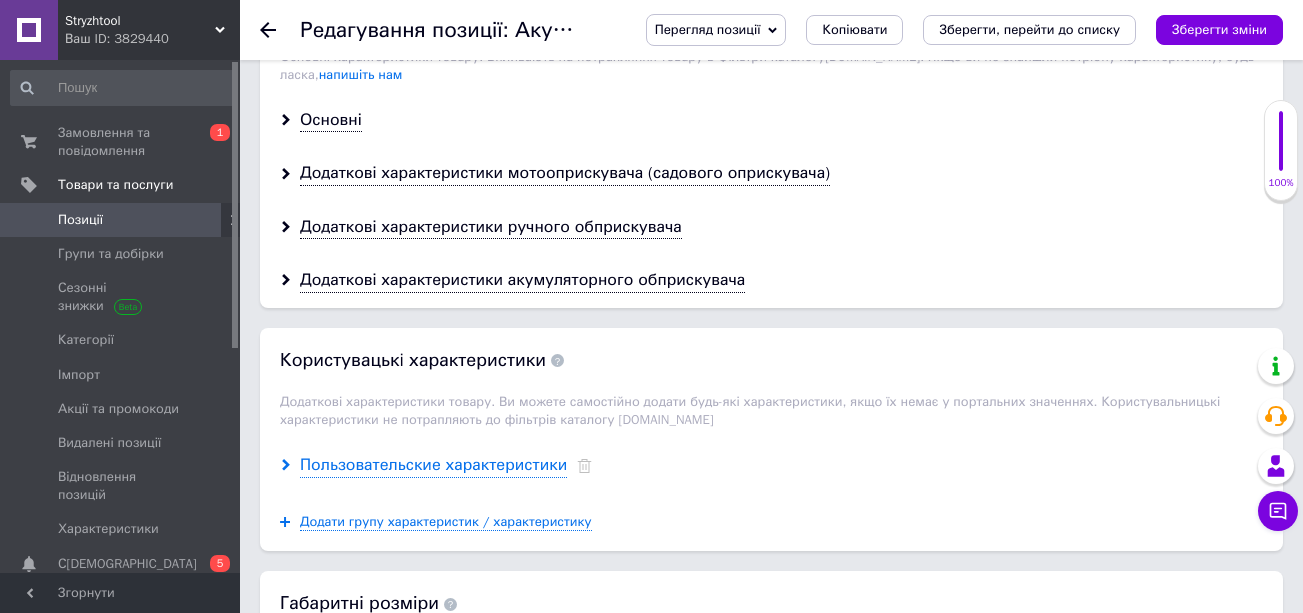 click on "Пользовательские характеристики" at bounding box center [433, 465] 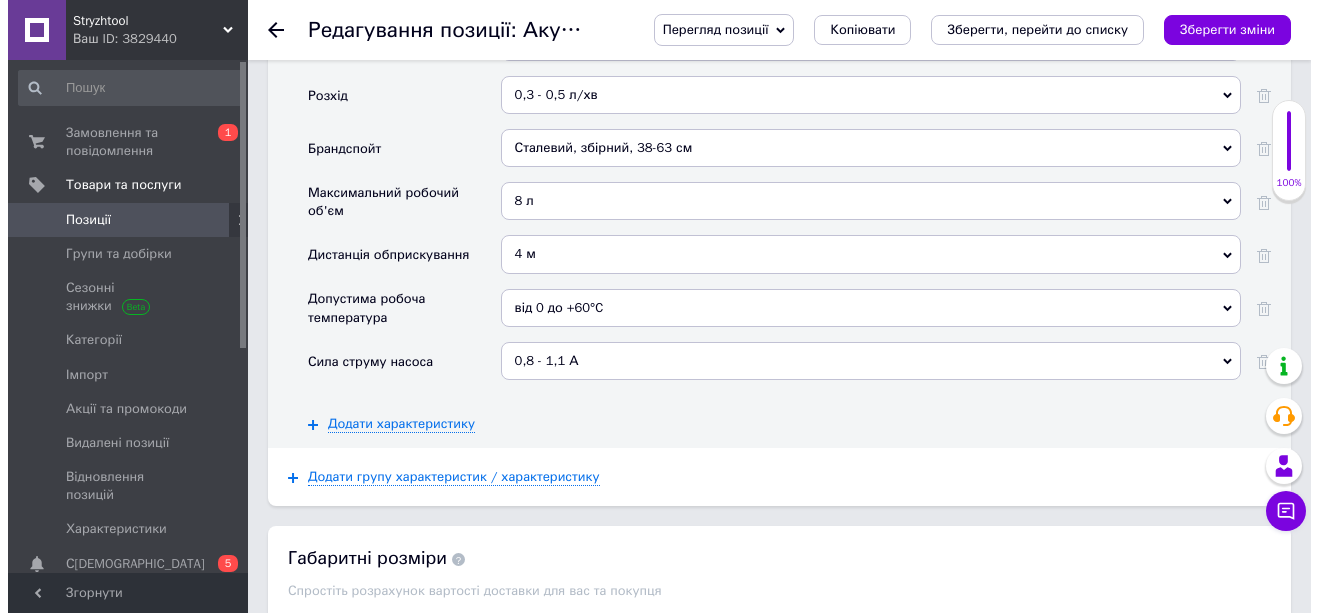 scroll, scrollTop: 2500, scrollLeft: 0, axis: vertical 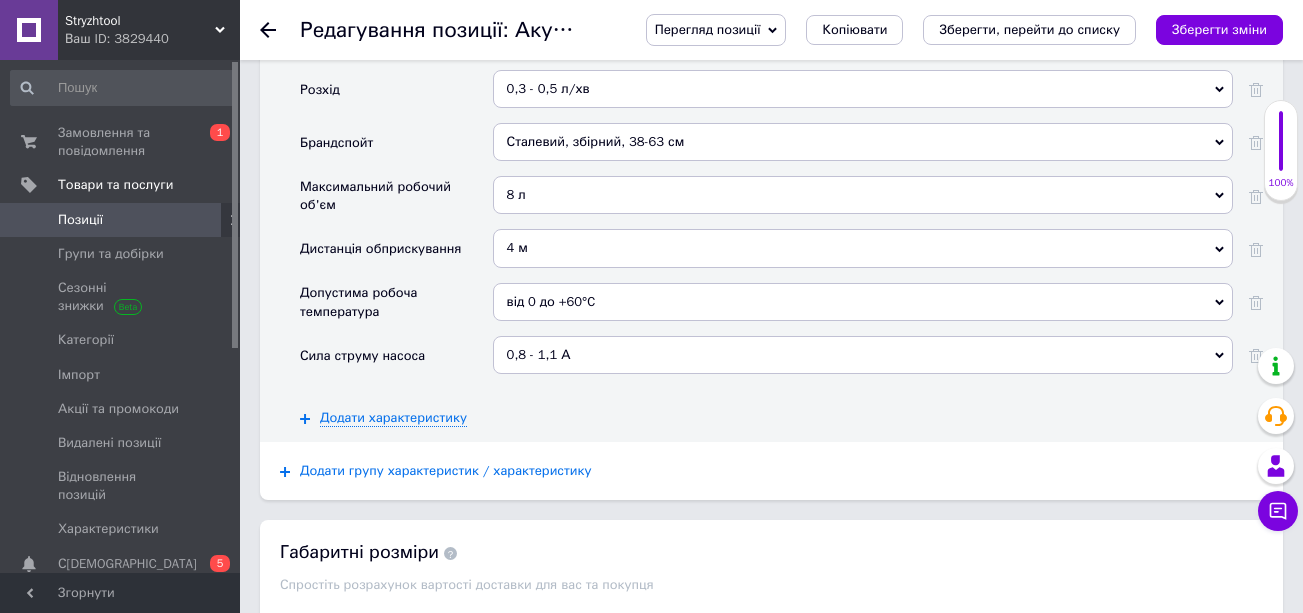 click on "Додати групу характеристик / характеристику" at bounding box center (446, 471) 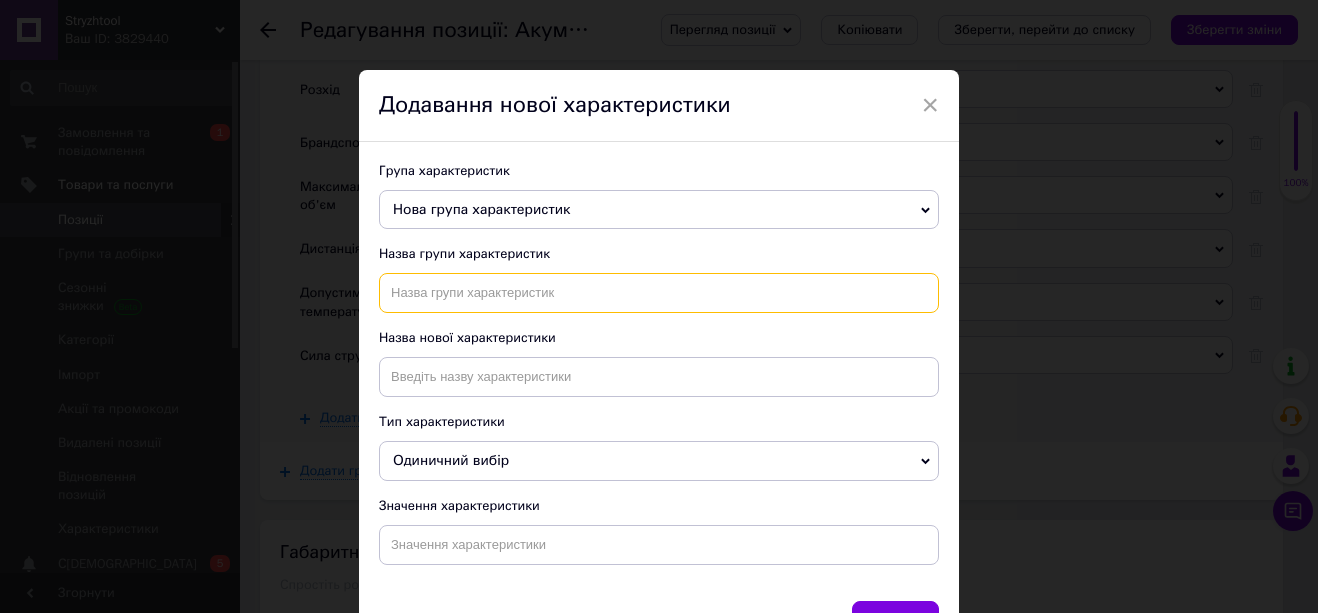 click at bounding box center (659, 293) 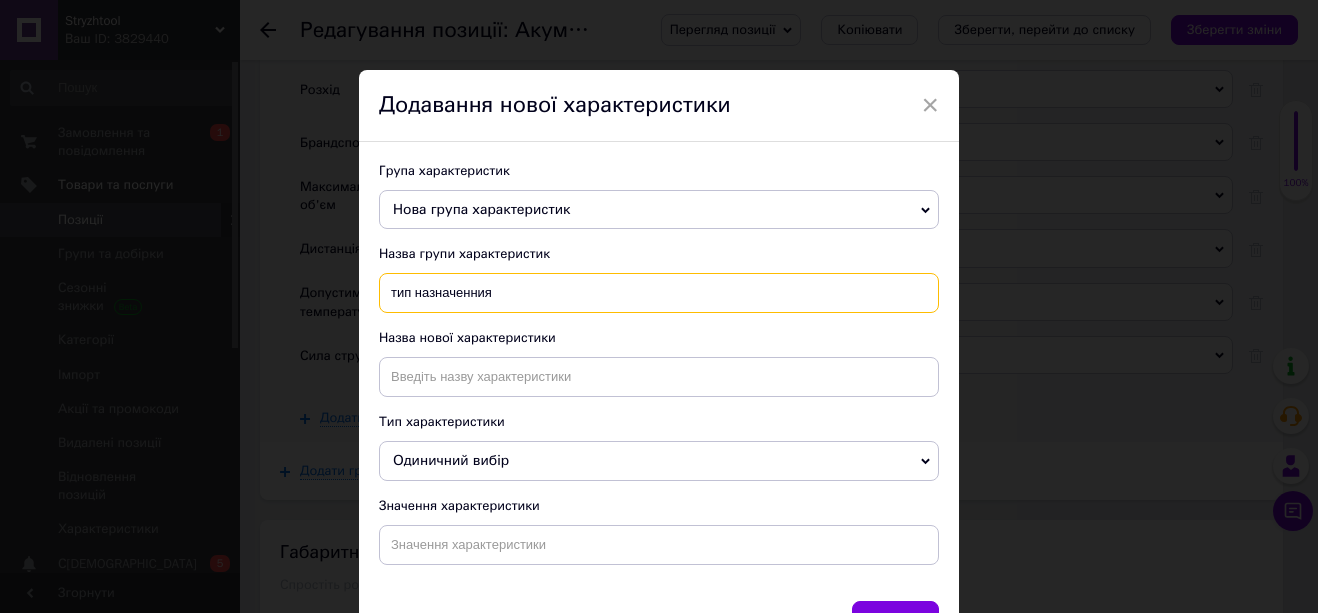 type on "тип назначенния" 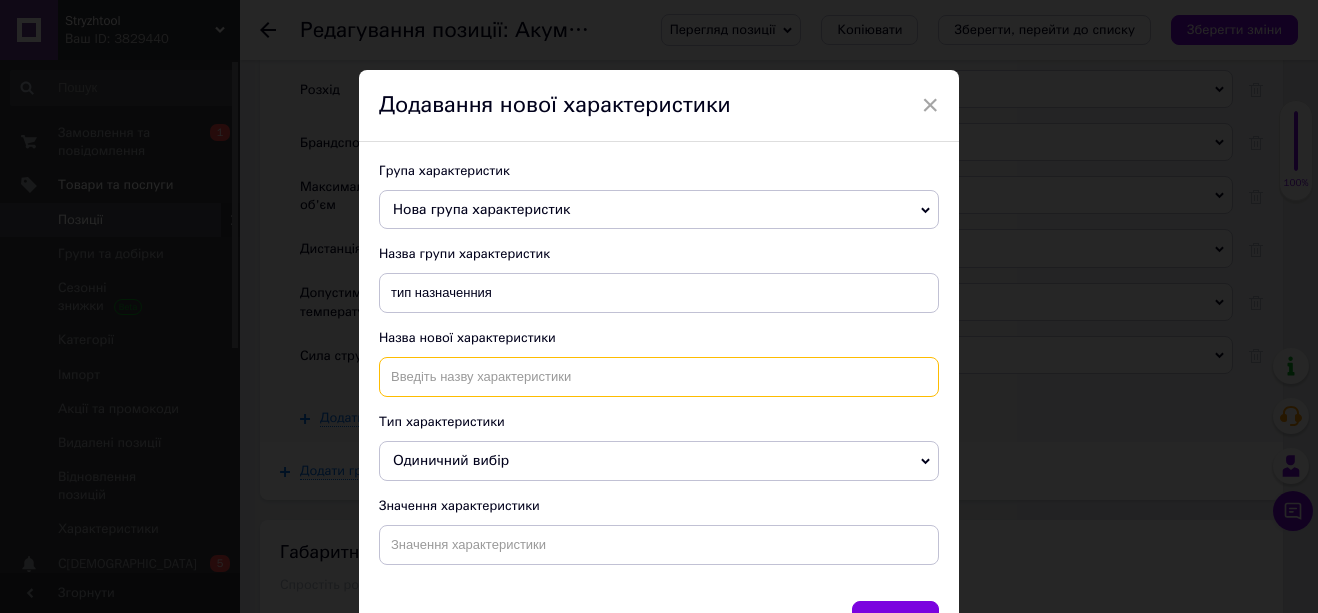 click at bounding box center [659, 377] 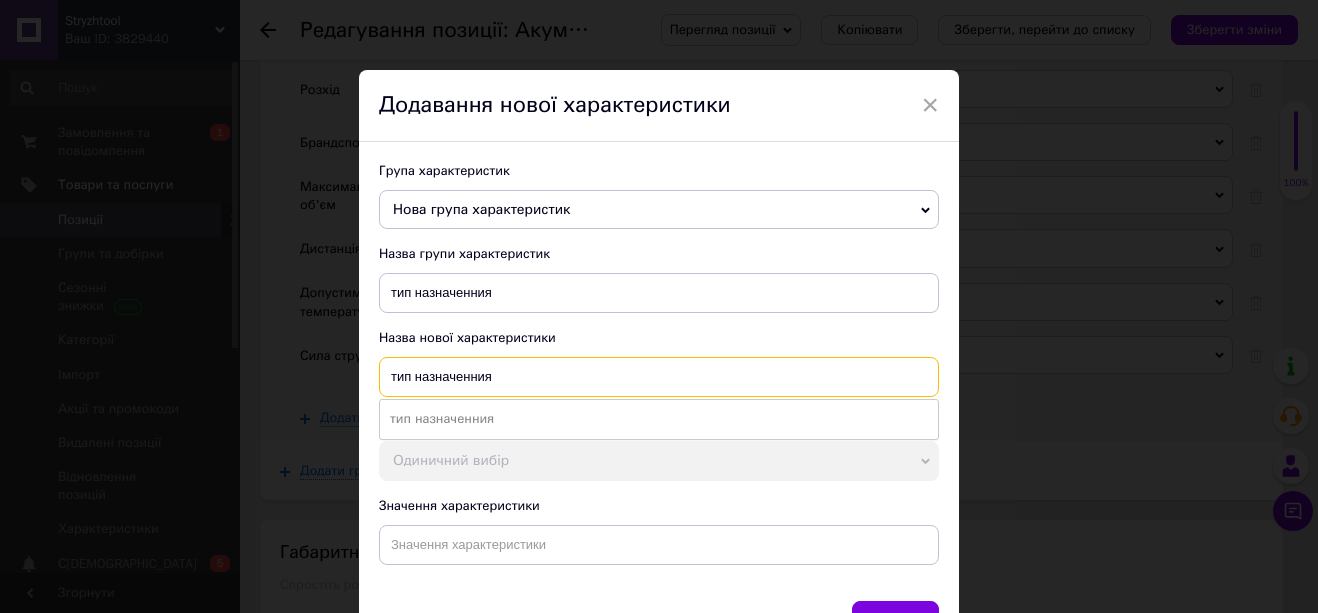 type on "тип назначенния" 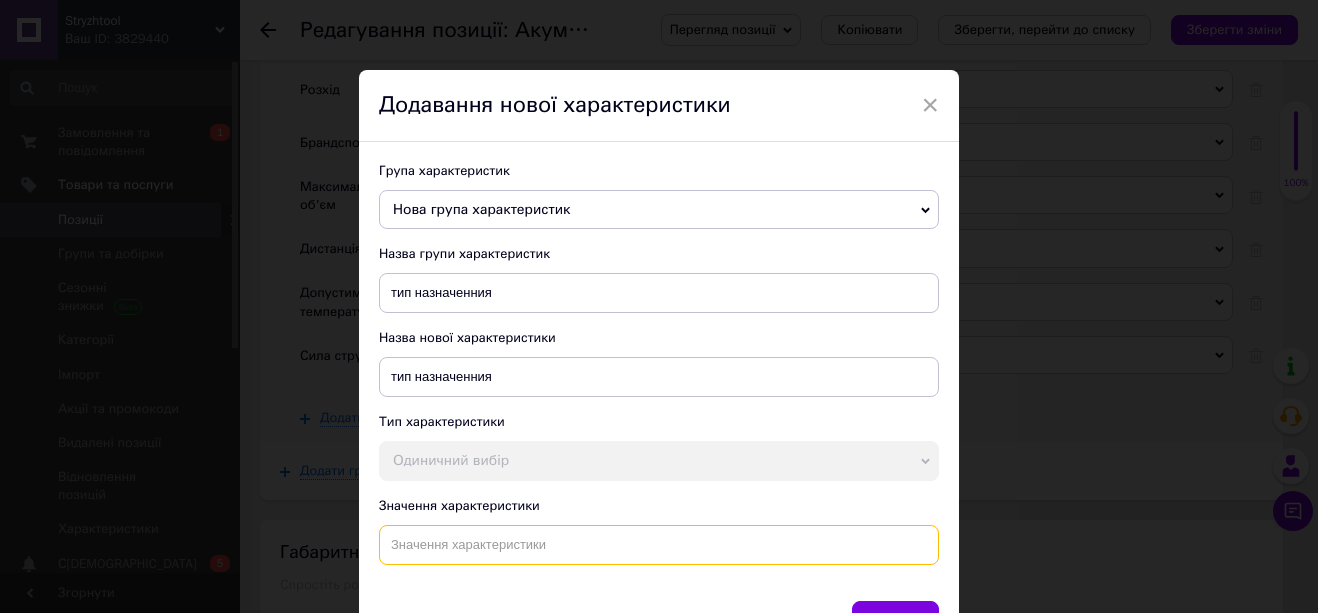 click at bounding box center [659, 545] 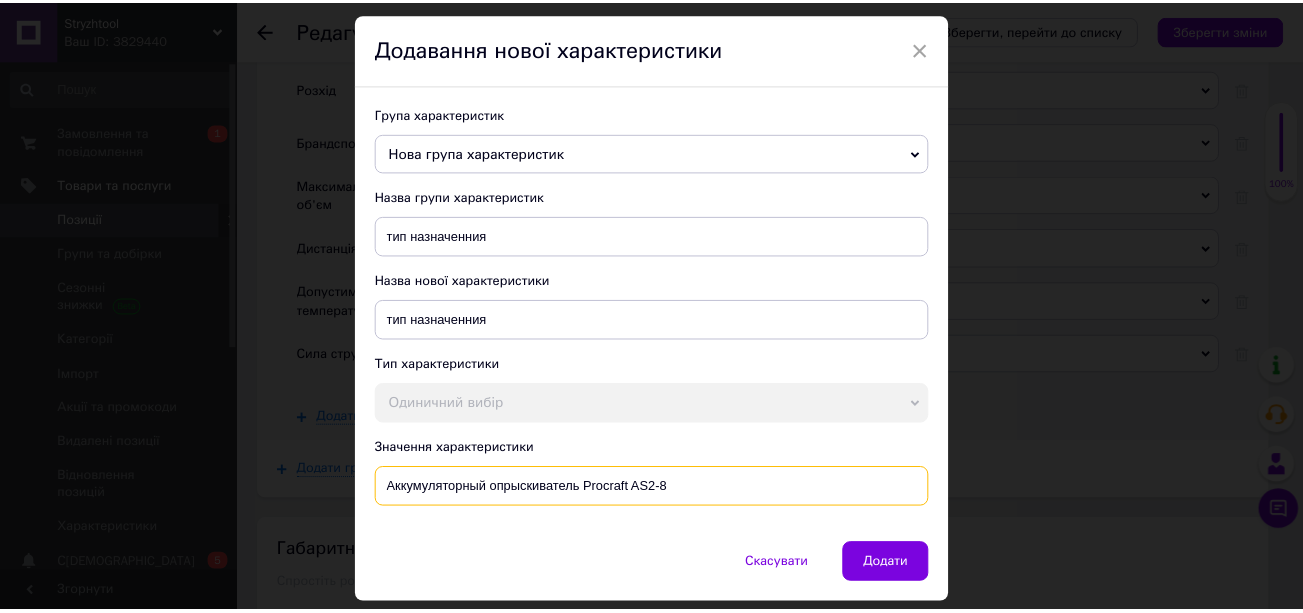 scroll, scrollTop: 113, scrollLeft: 0, axis: vertical 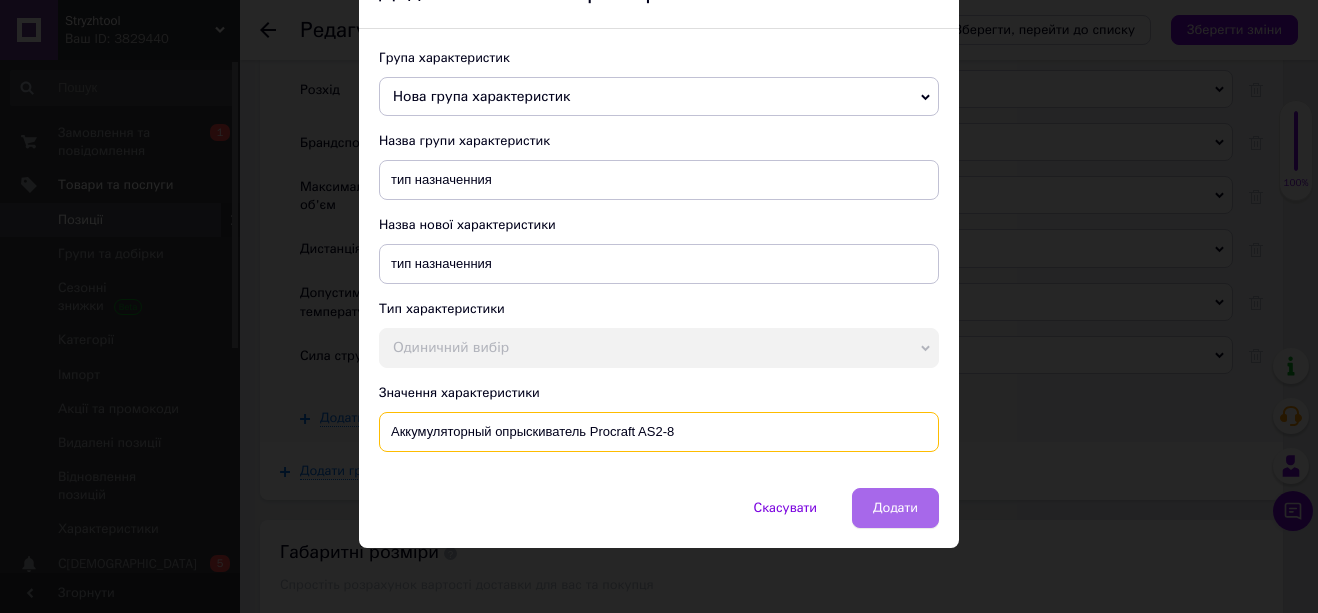 type on "Аккумуляторный опрыскиватель Procraft AS2-8" 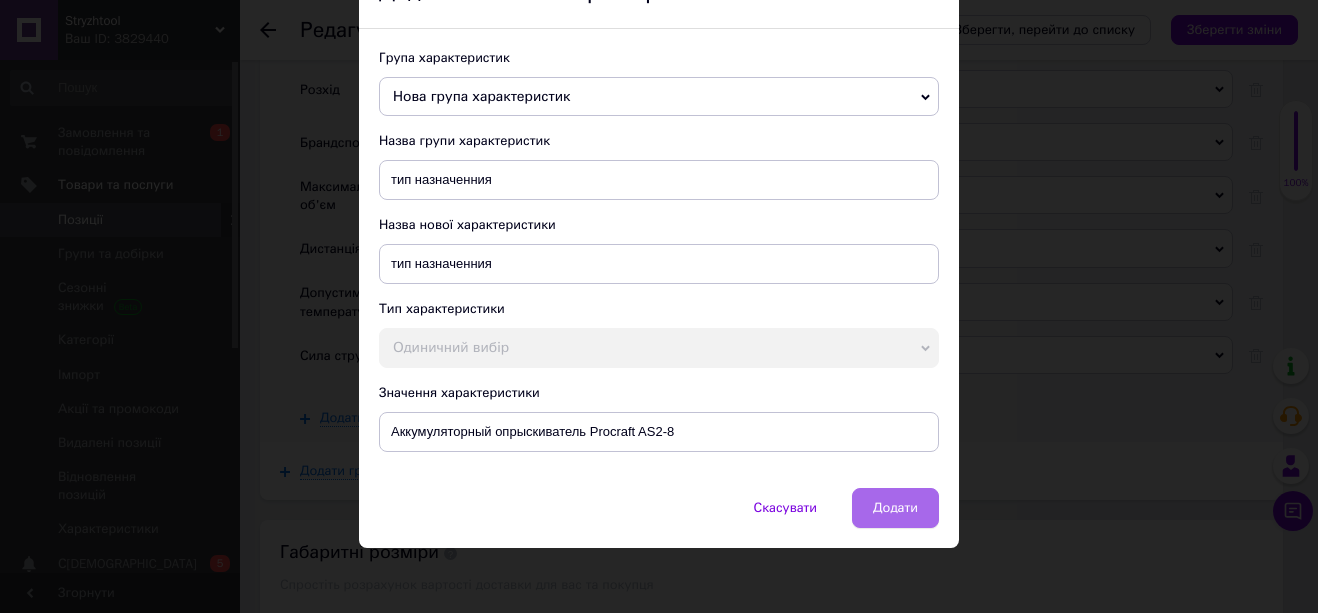 click on "Додати" at bounding box center [895, 508] 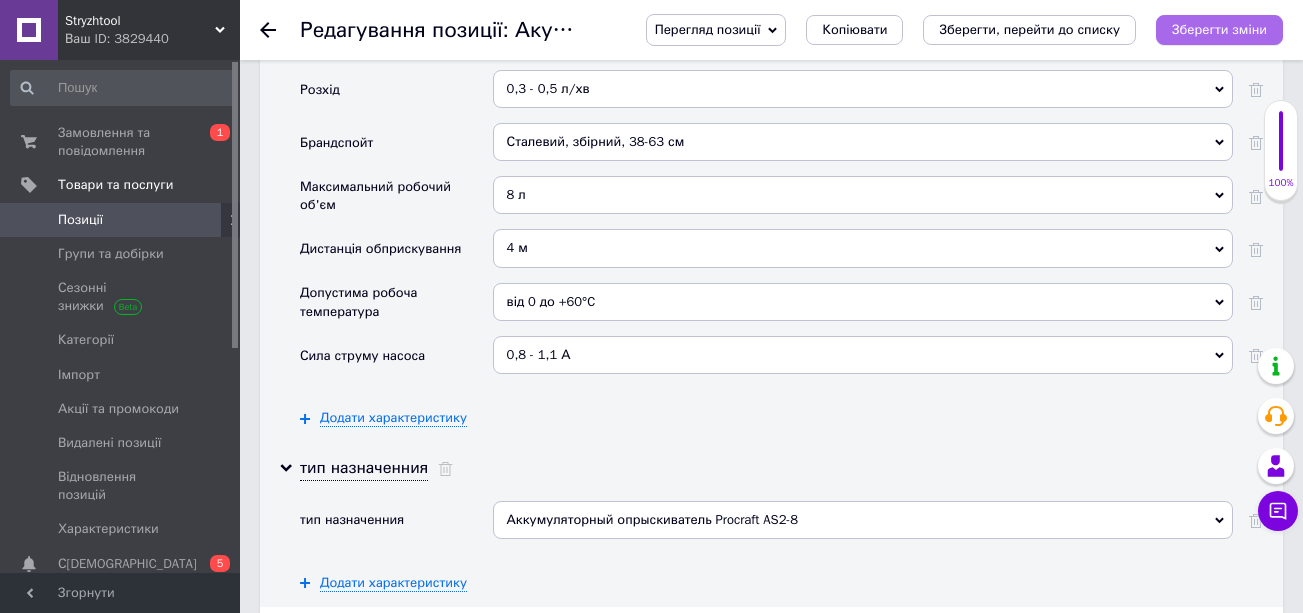 click on "Зберегти зміни" at bounding box center (1219, 29) 